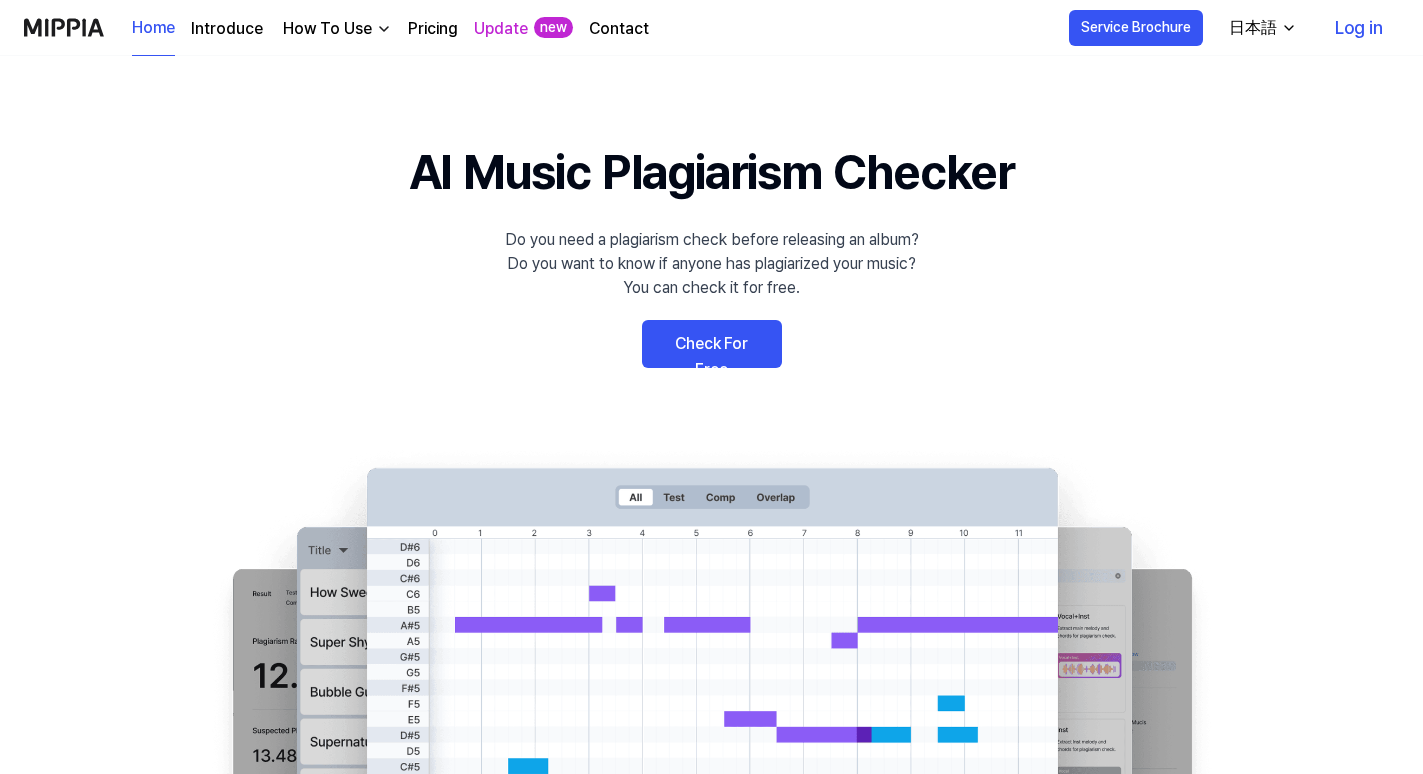scroll, scrollTop: 0, scrollLeft: 0, axis: both 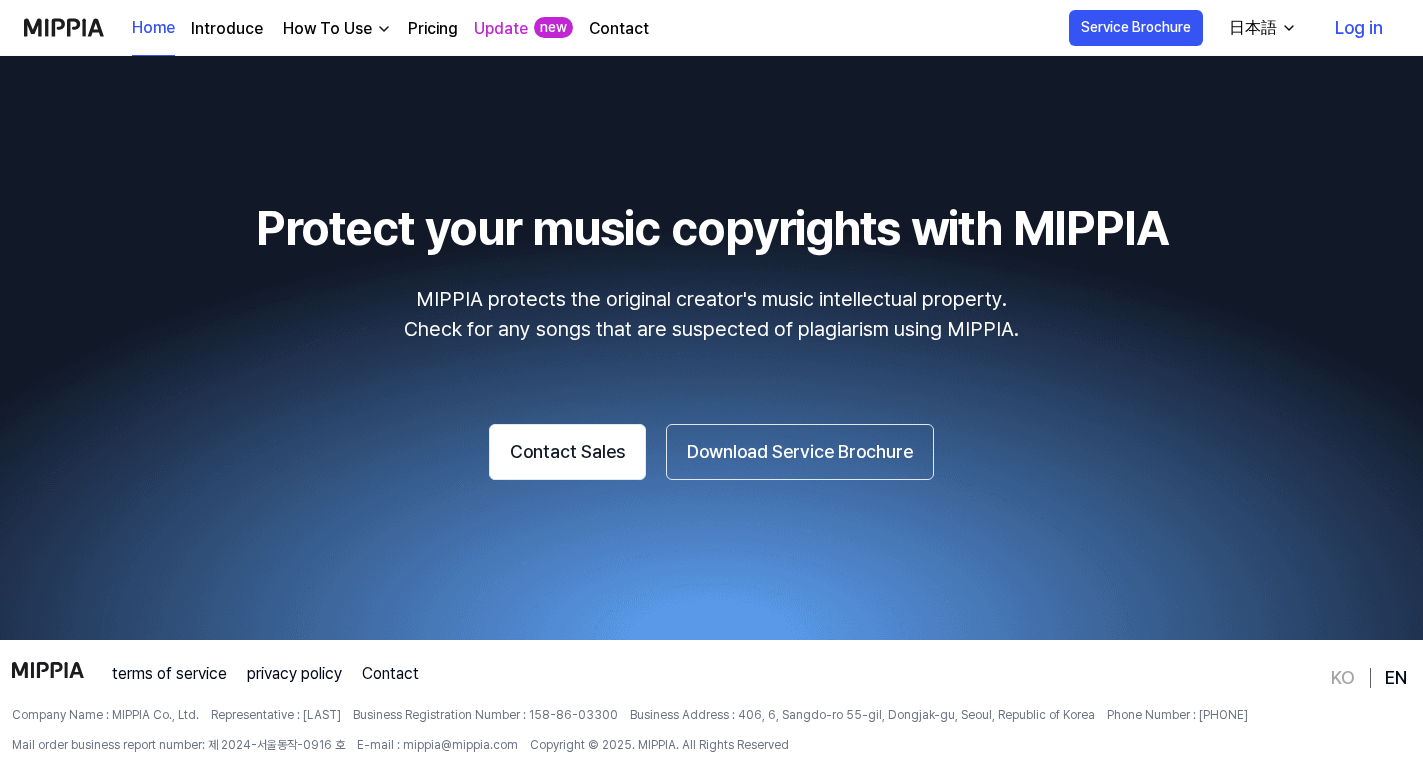 click on "MIPPIA protects the original creator's music intellectual property.
Check for any songs that are suspected of plagiarism using MIPPIA." at bounding box center (711, 314) 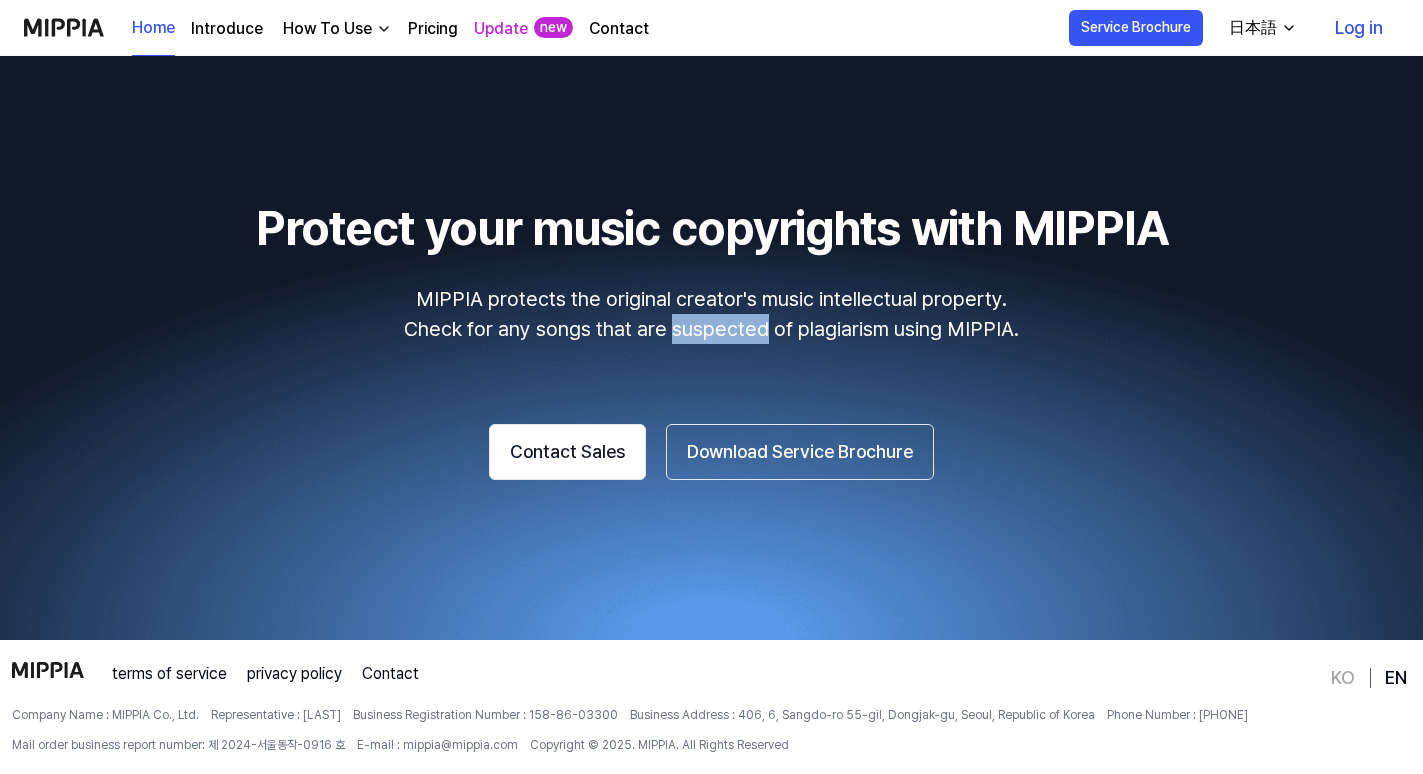 click on "MIPPIA protects the original creator's music intellectual property.
Check for any songs that are suspected of plagiarism using MIPPIA." at bounding box center [711, 314] 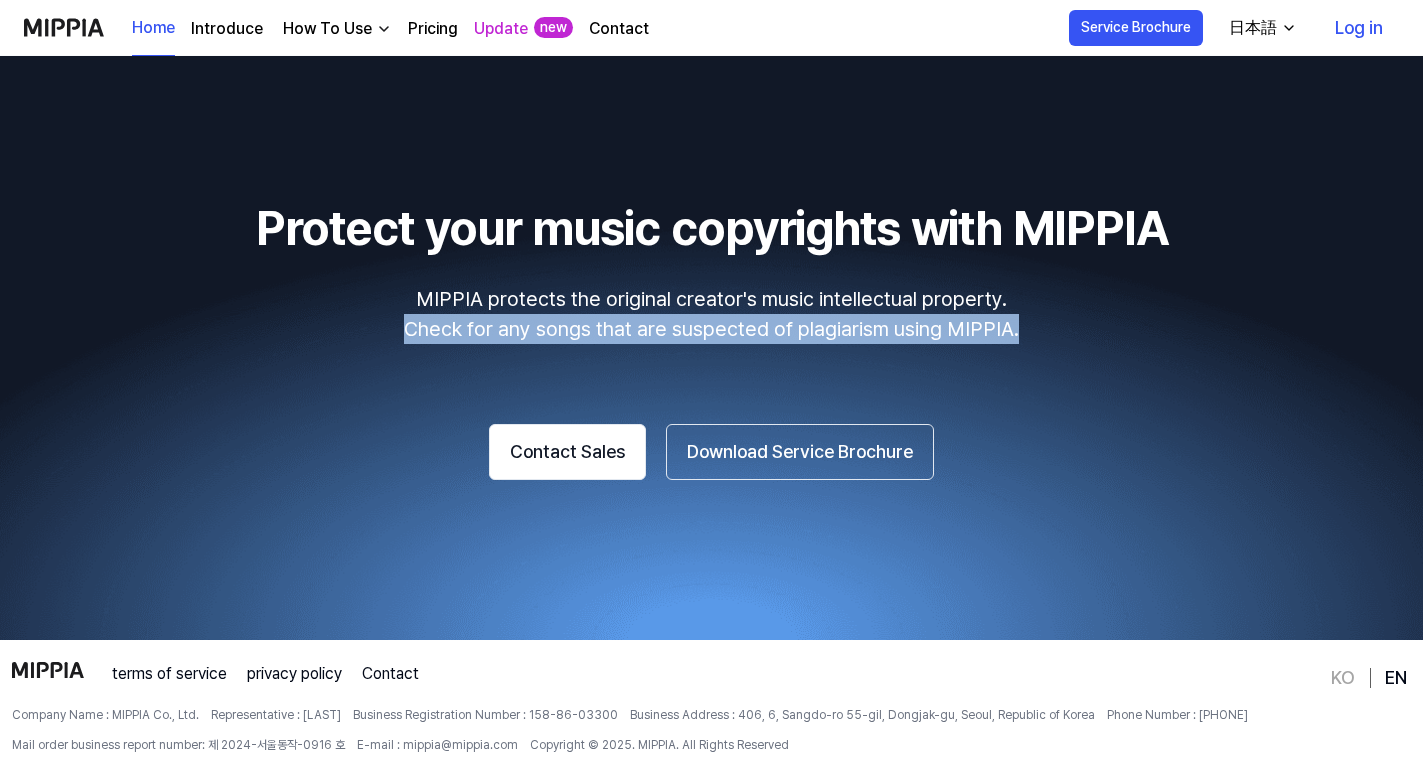 click on "MIPPIA protects the original creator's music intellectual property.
Check for any songs that are suspected of plagiarism using MIPPIA." at bounding box center (711, 314) 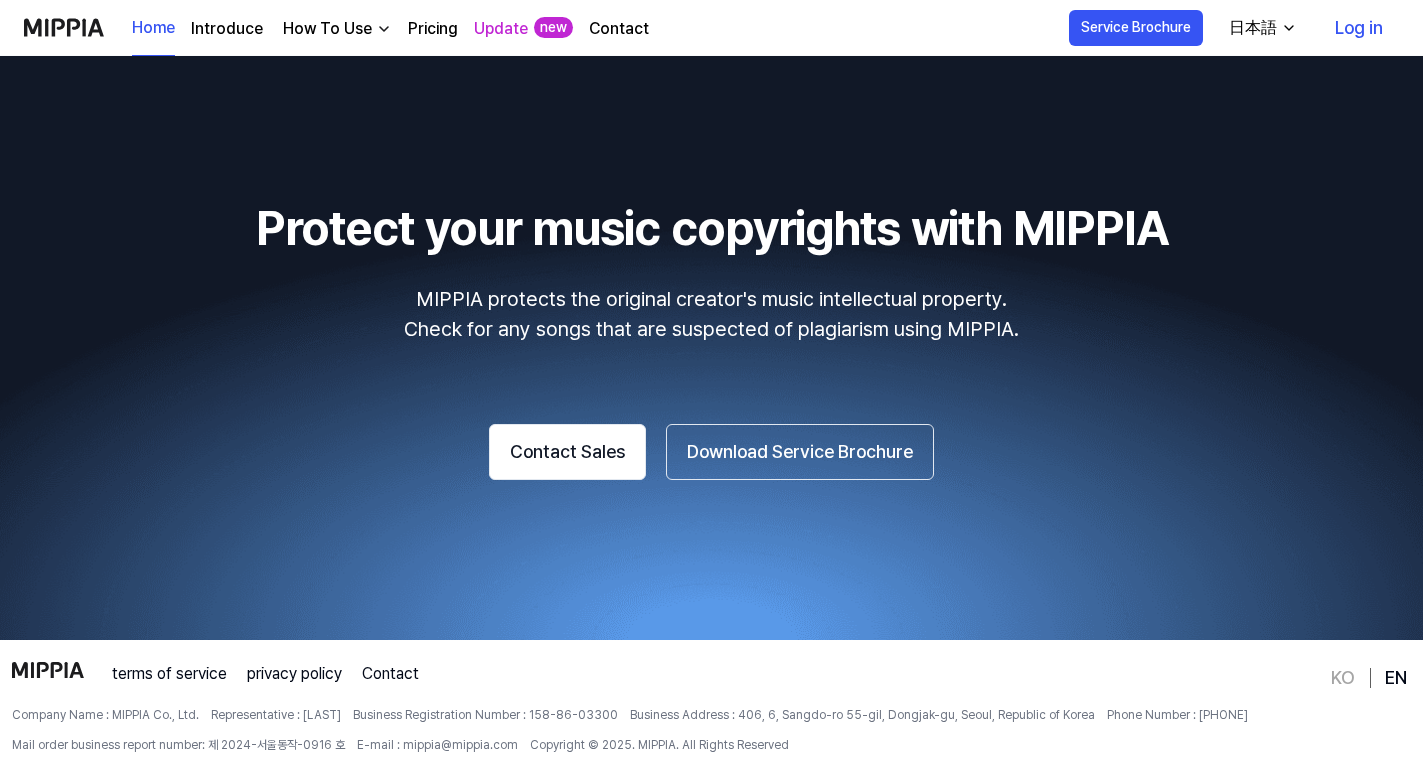 click on "MIPPIA protects the original creator's music intellectual property.
Check for any songs that are suspected of plagiarism using MIPPIA." at bounding box center [711, 314] 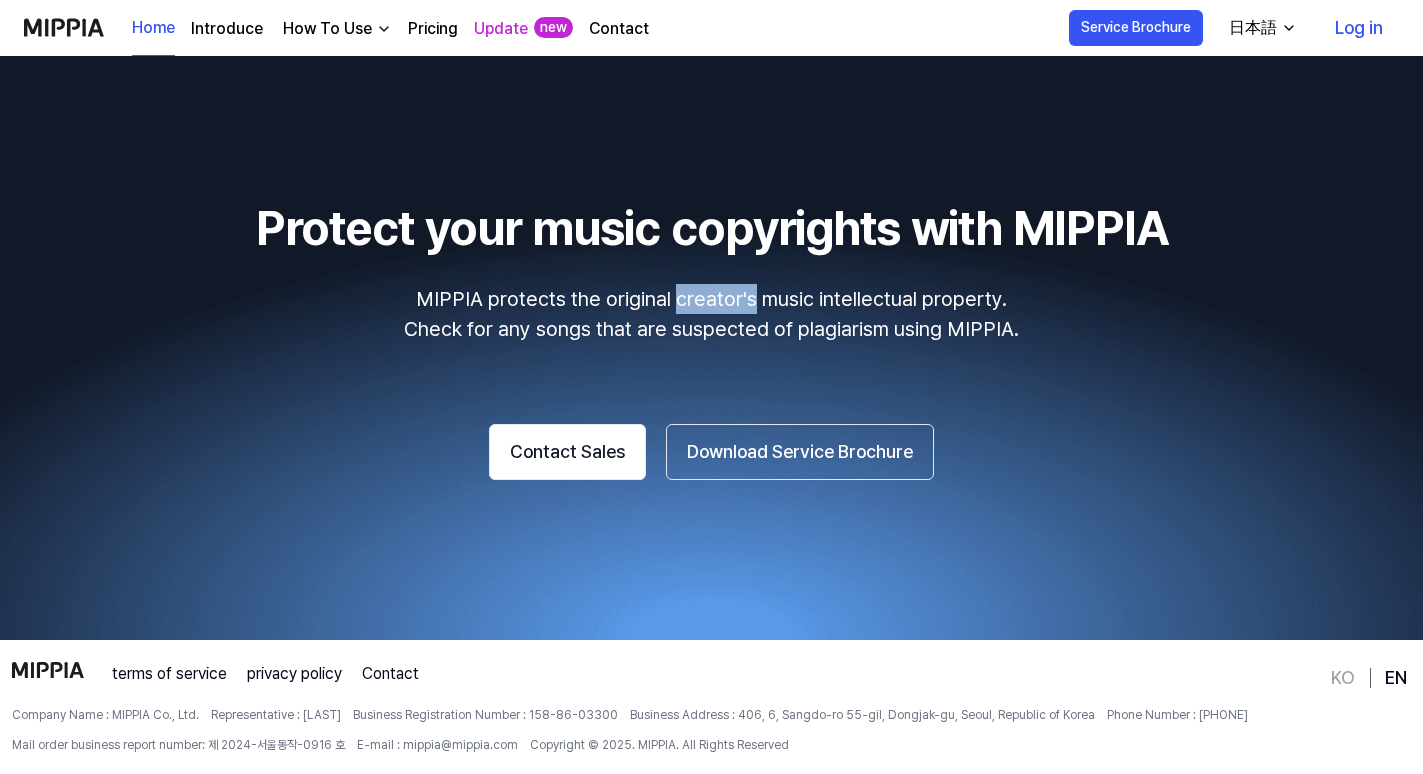 click on "MIPPIA protects the original creator's music intellectual property.
Check for any songs that are suspected of plagiarism using MIPPIA." at bounding box center [711, 314] 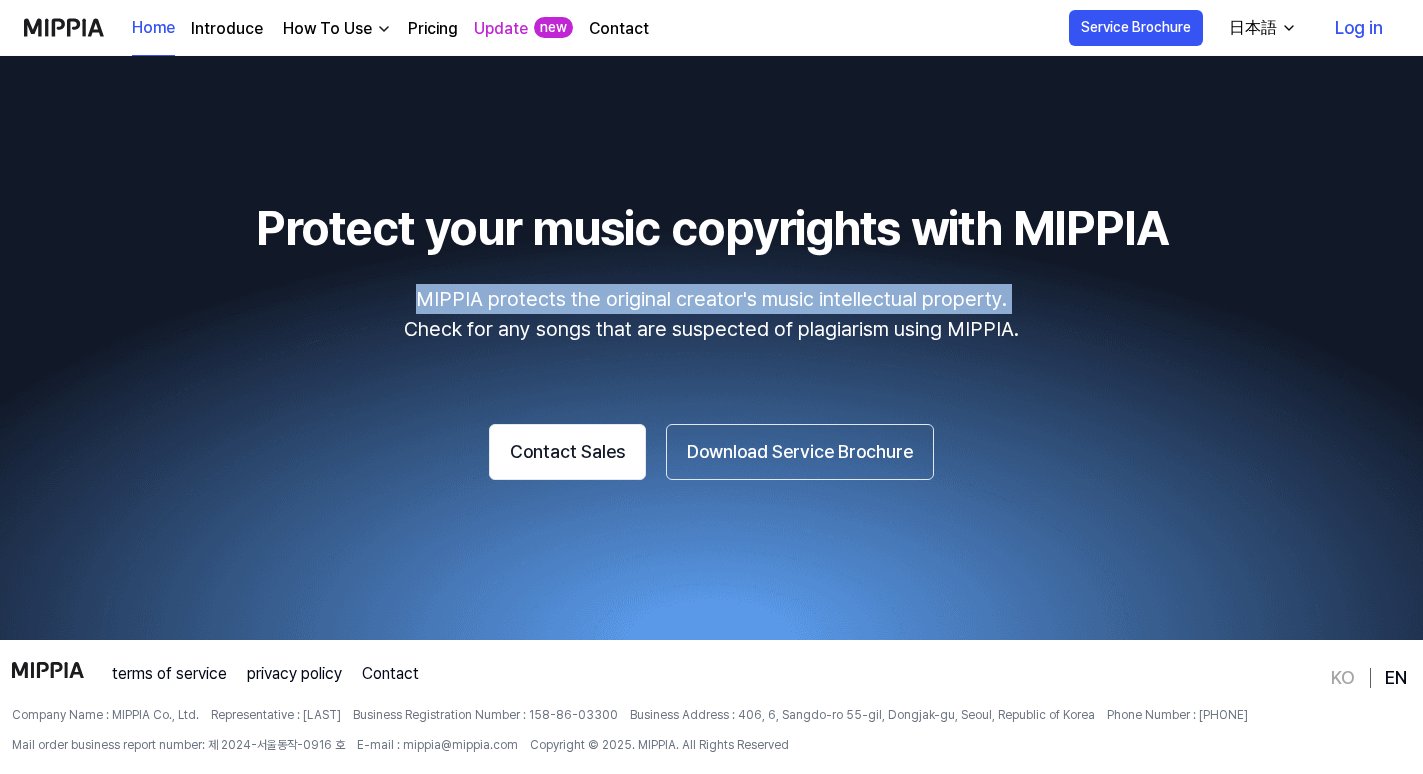 click on "Protect your music copyrights with MIPPIA MIPPIA protects the original creator's music intellectual property.
Check for any songs that are suspected of plagiarism using MIPPIA. Contact Sales Download Service Brochure" at bounding box center (711, 336) 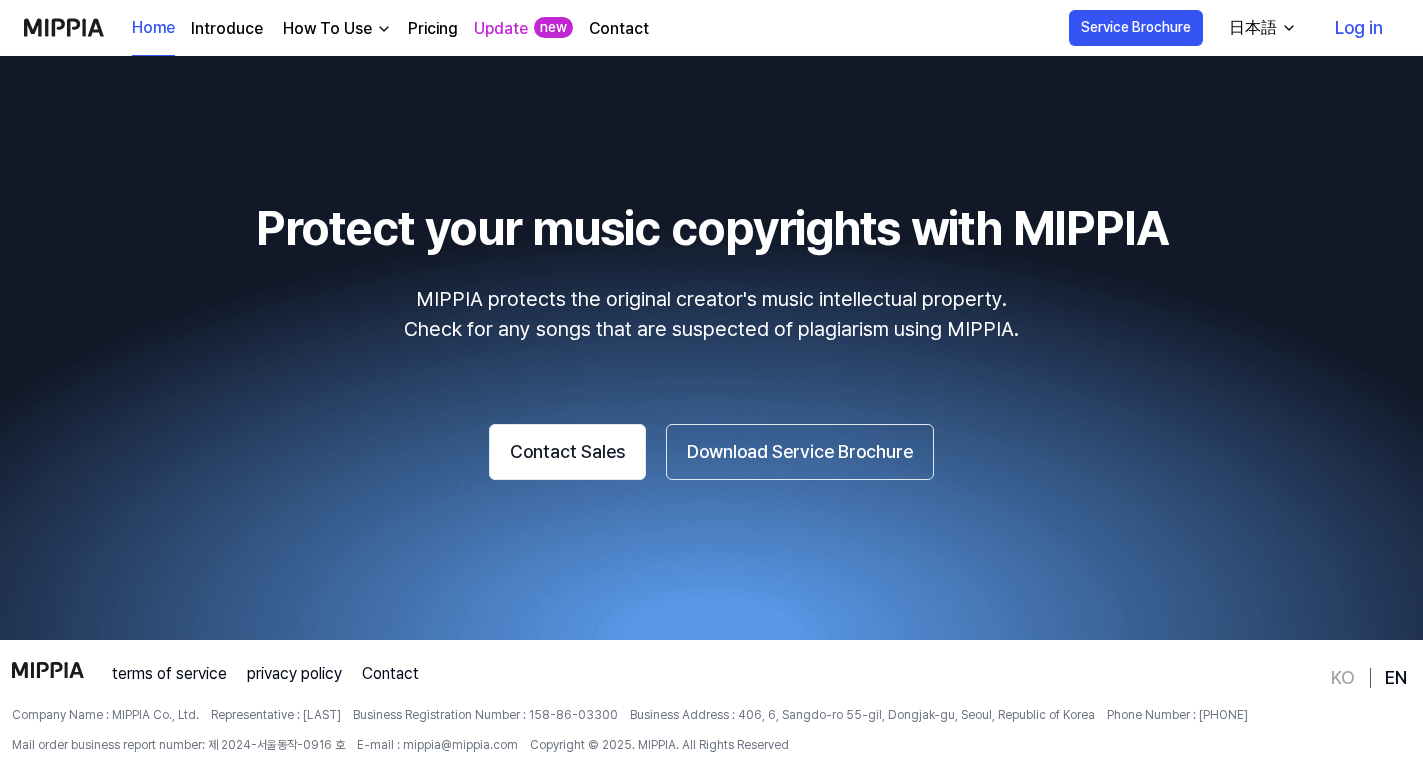 click on "MIPPIA protects the original creator's music intellectual property.
Check for any songs that are suspected of plagiarism using MIPPIA." at bounding box center [711, 314] 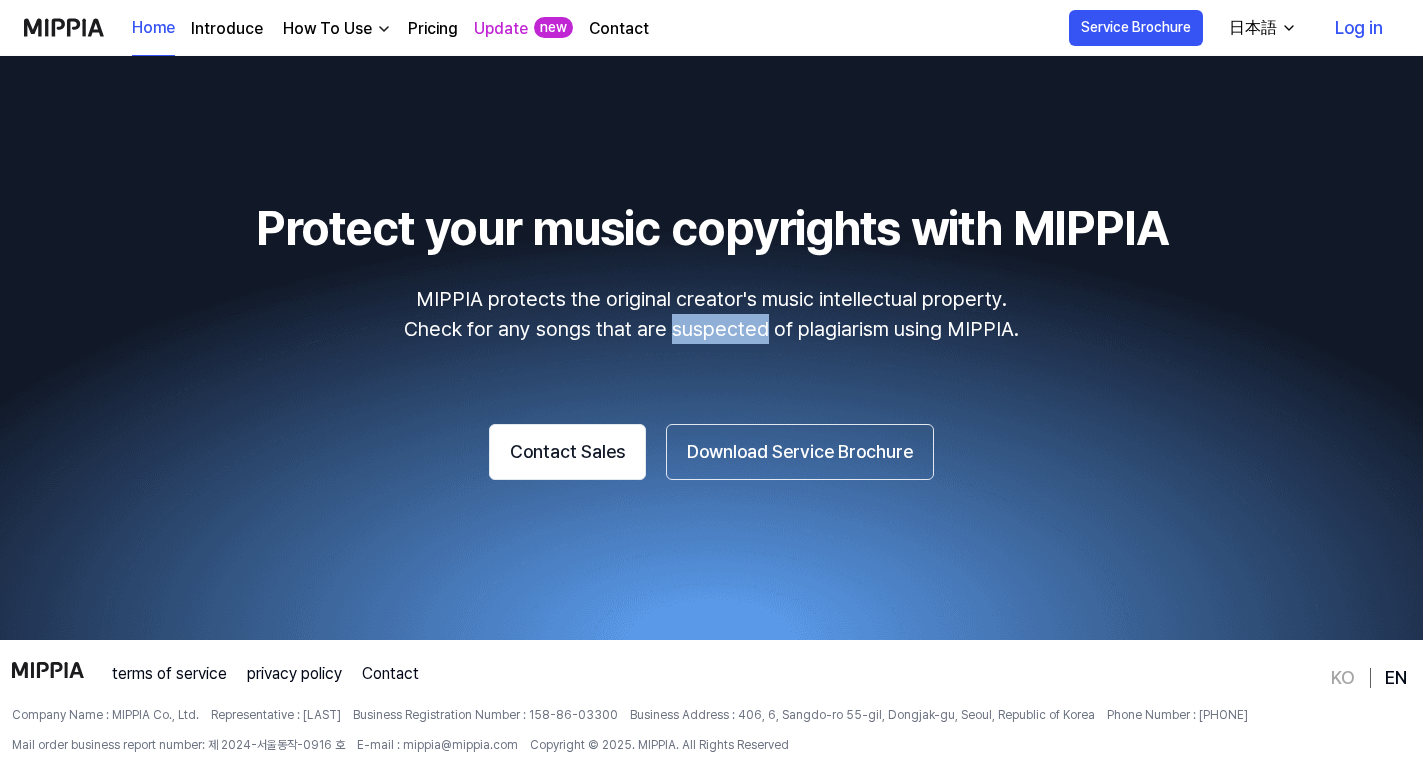 click on "MIPPIA protects the original creator's music intellectual property.
Check for any songs that are suspected of plagiarism using MIPPIA." at bounding box center (711, 314) 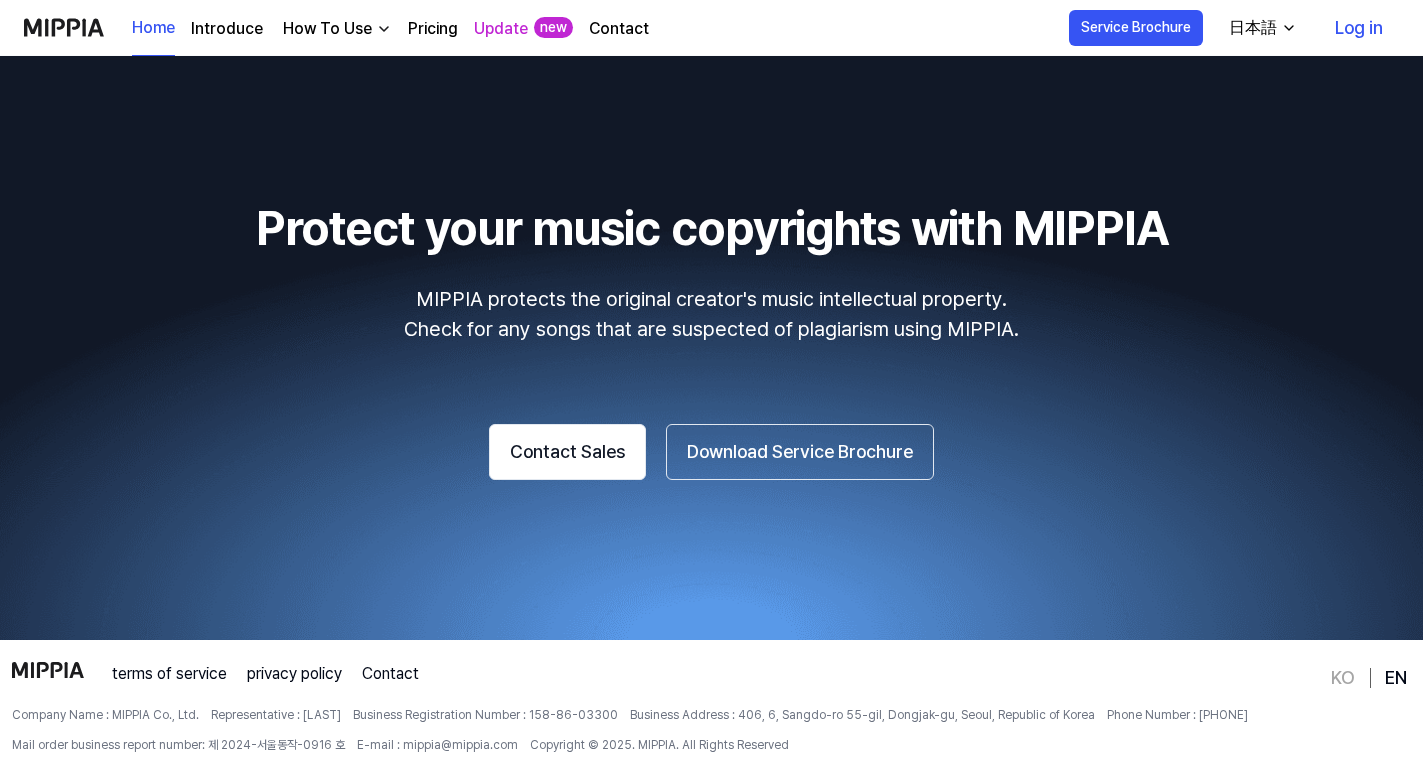 click on "MIPPIA protects the original creator's music intellectual property.
Check for any songs that are suspected of plagiarism using MIPPIA." at bounding box center [711, 314] 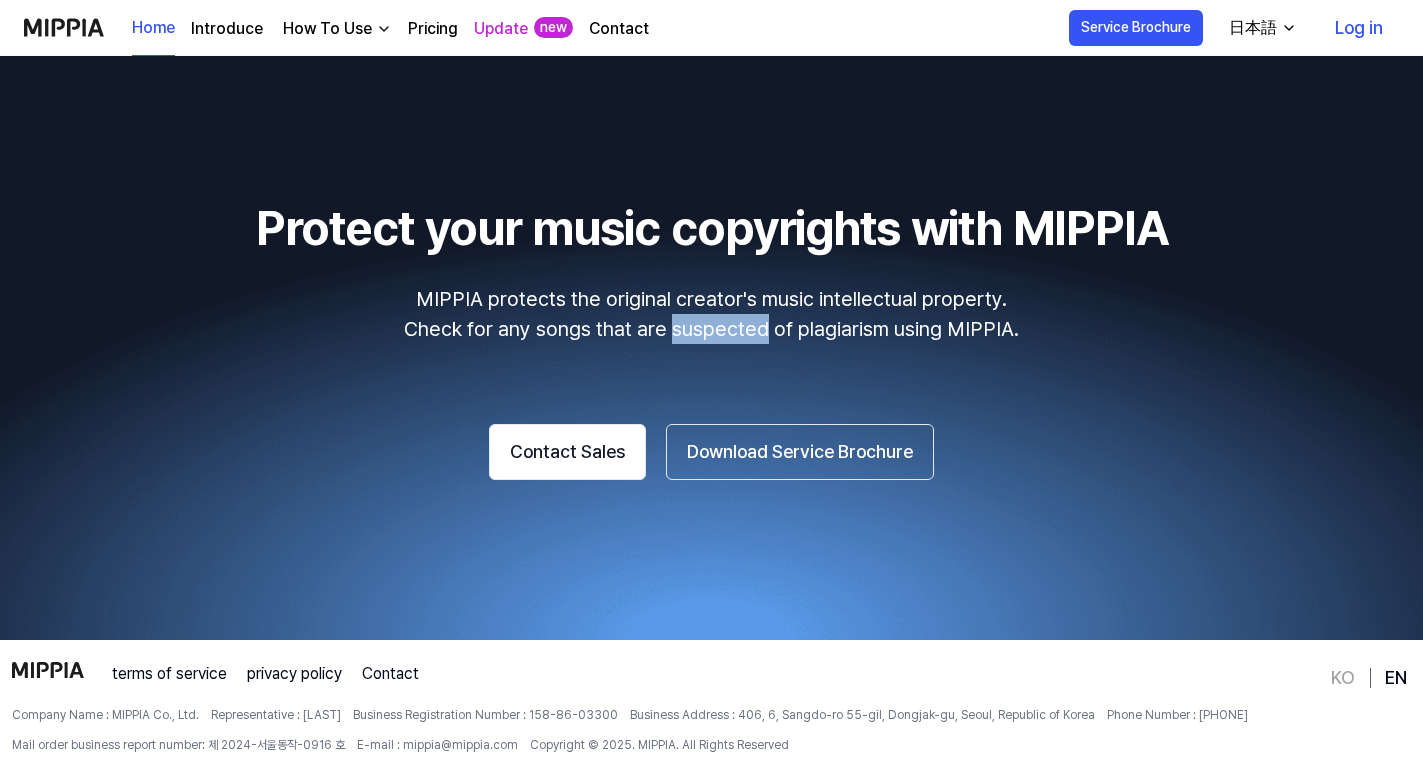click on "MIPPIA protects the original creator's music intellectual property.
Check for any songs that are suspected of plagiarism using MIPPIA." at bounding box center [711, 314] 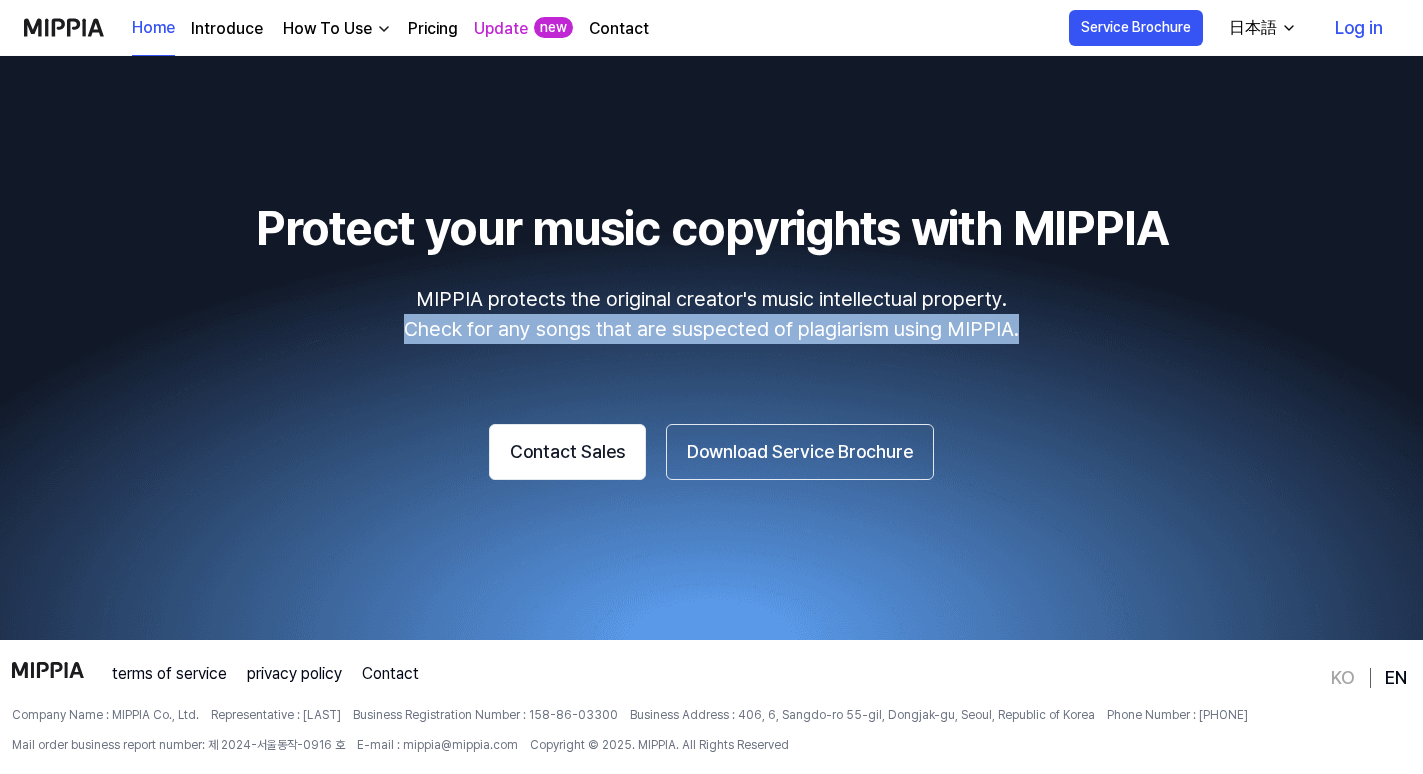 click on "MIPPIA protects the original creator's music intellectual property.
Check for any songs that are suspected of plagiarism using MIPPIA." at bounding box center (711, 314) 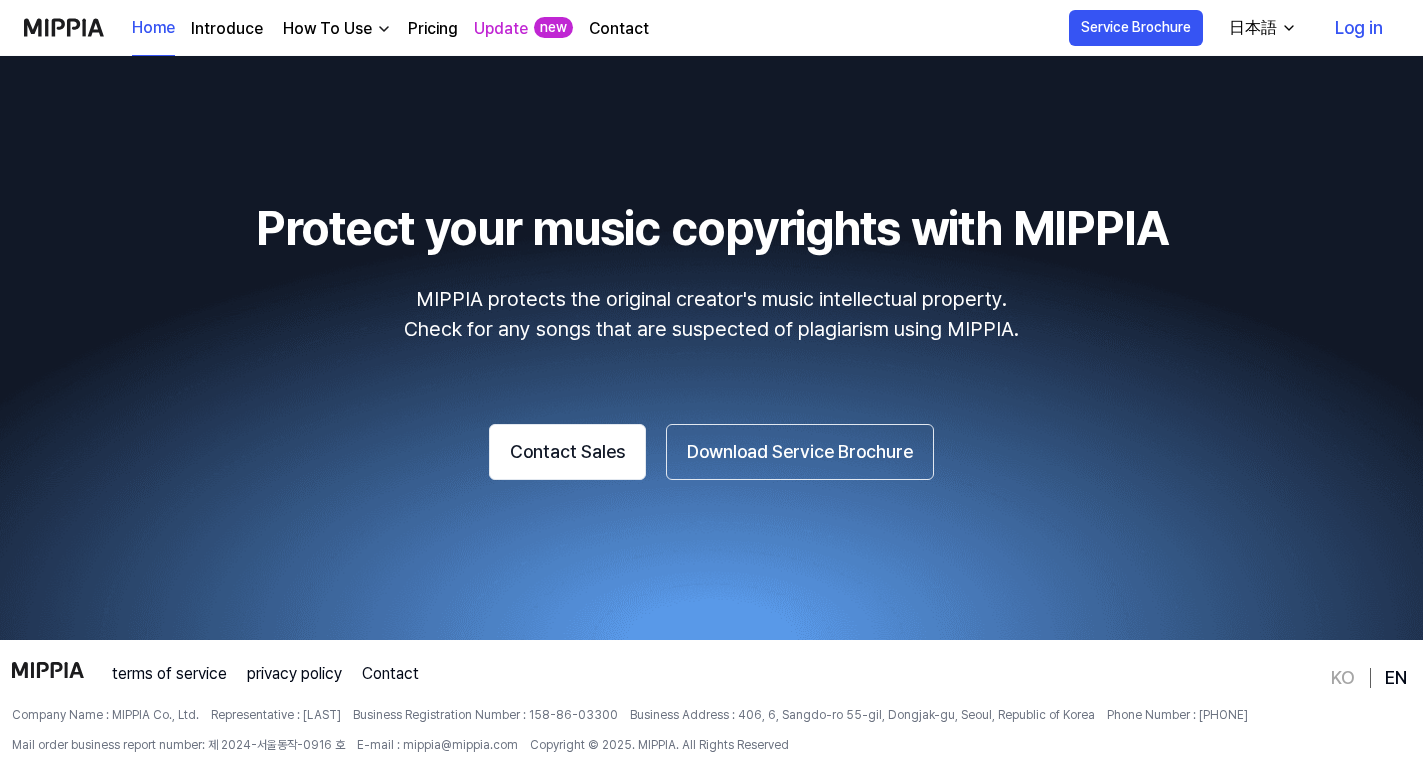 click on "MIPPIA protects the original creator's music intellectual property.
Check for any songs that are suspected of plagiarism using MIPPIA." at bounding box center [711, 314] 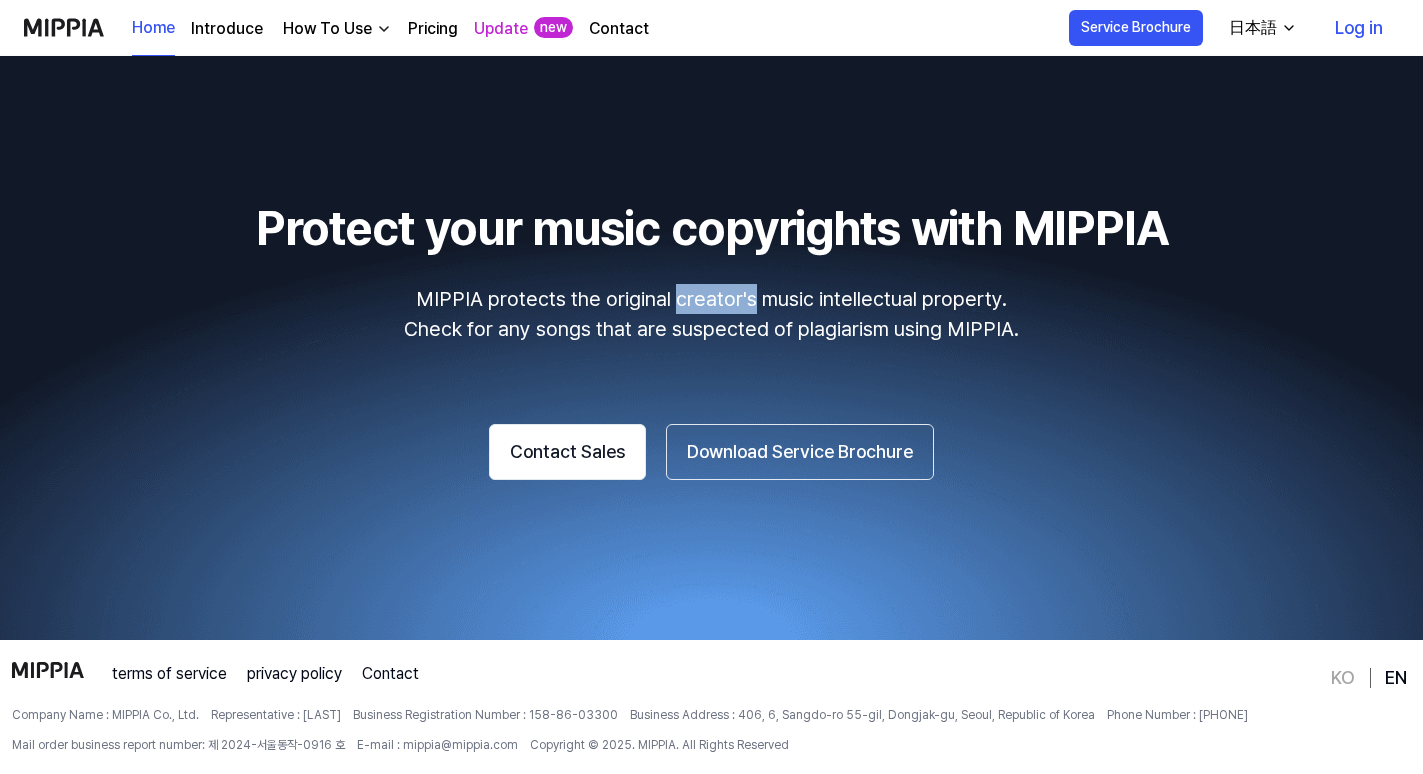 click on "MIPPIA protects the original creator's music intellectual property.
Check for any songs that are suspected of plagiarism using MIPPIA." at bounding box center [711, 314] 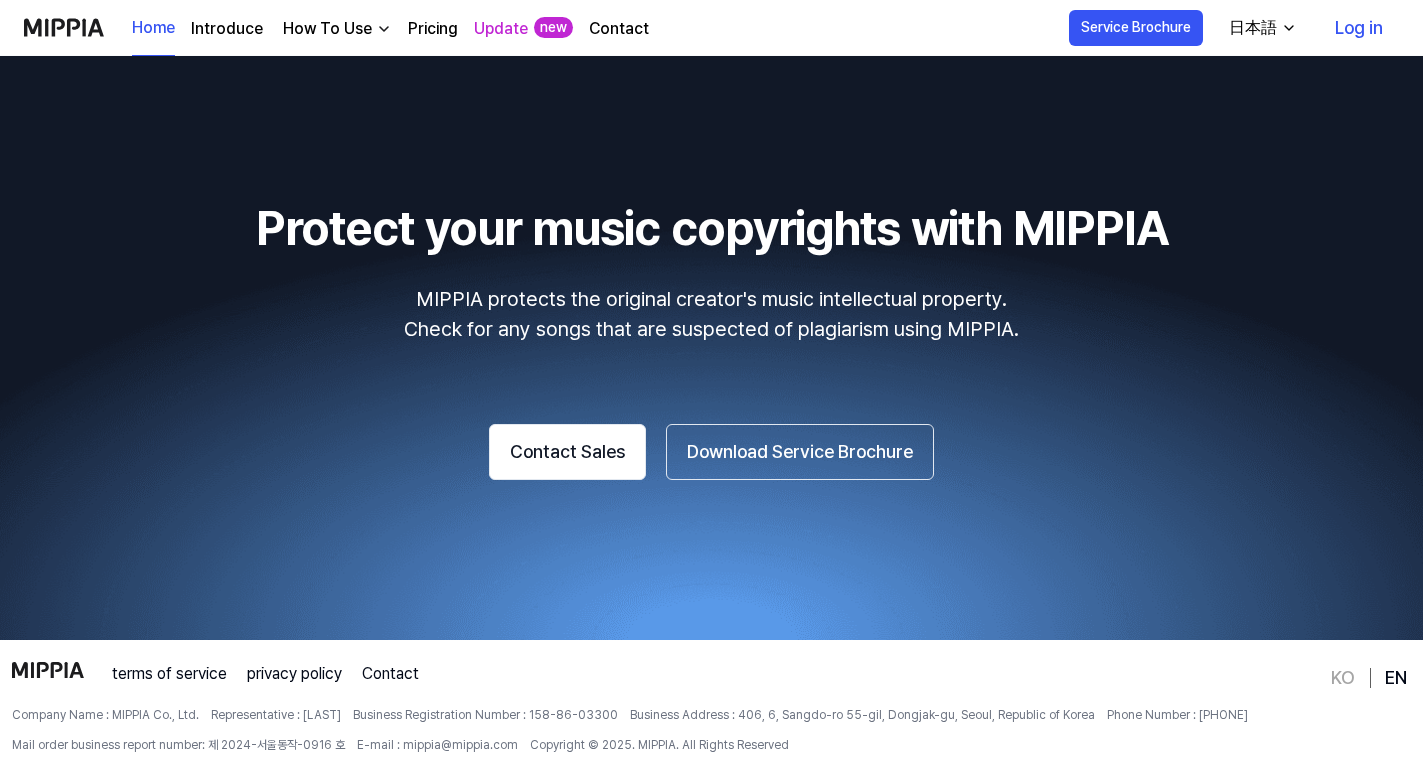 click on "Protect your music copyrights with MIPPIA" at bounding box center (711, 228) 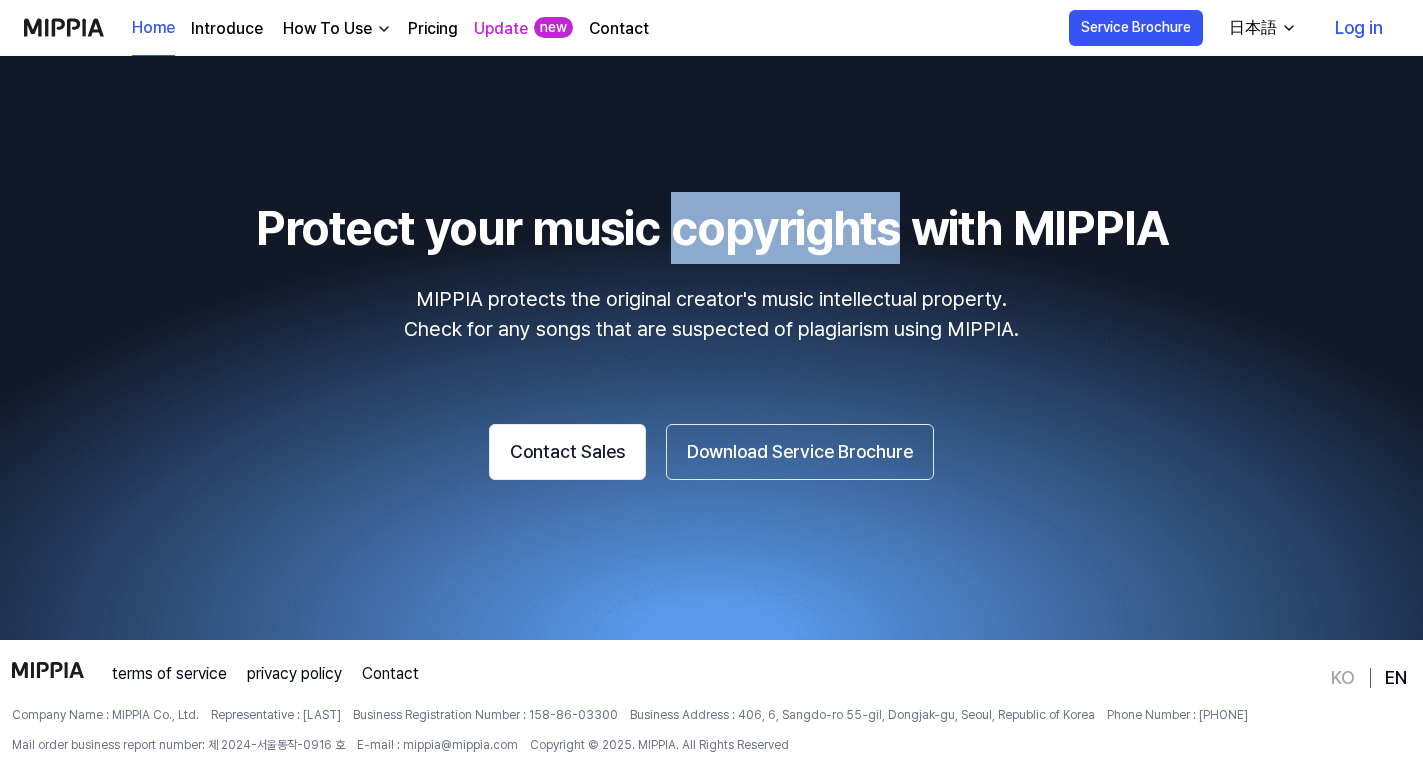 click on "Protect your music copyrights with MIPPIA" at bounding box center (711, 228) 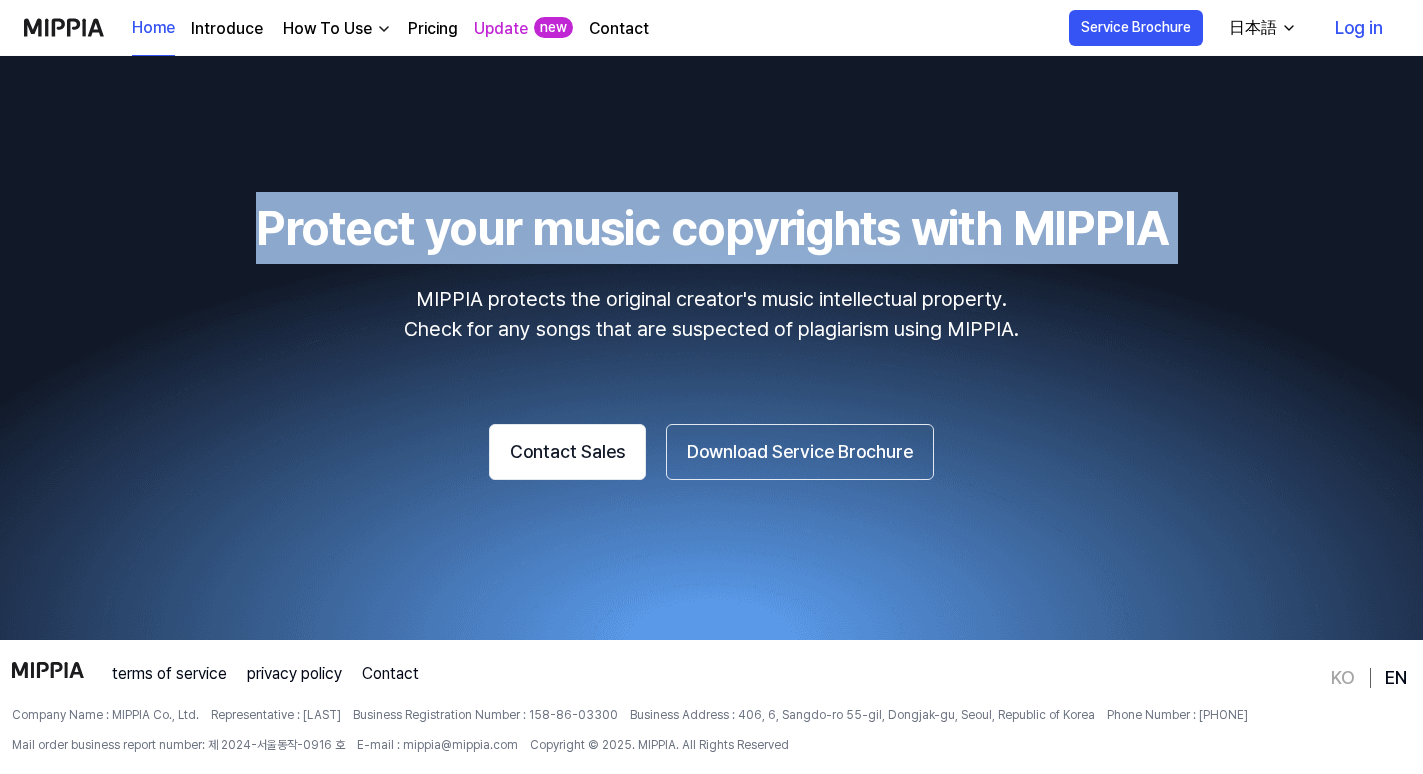 click on "Protect your music copyrights with MIPPIA MIPPIA protects the original creator's music intellectual property.
Check for any songs that are suspected of plagiarism using MIPPIA. Contact Sales Download Service Brochure" at bounding box center (711, 336) 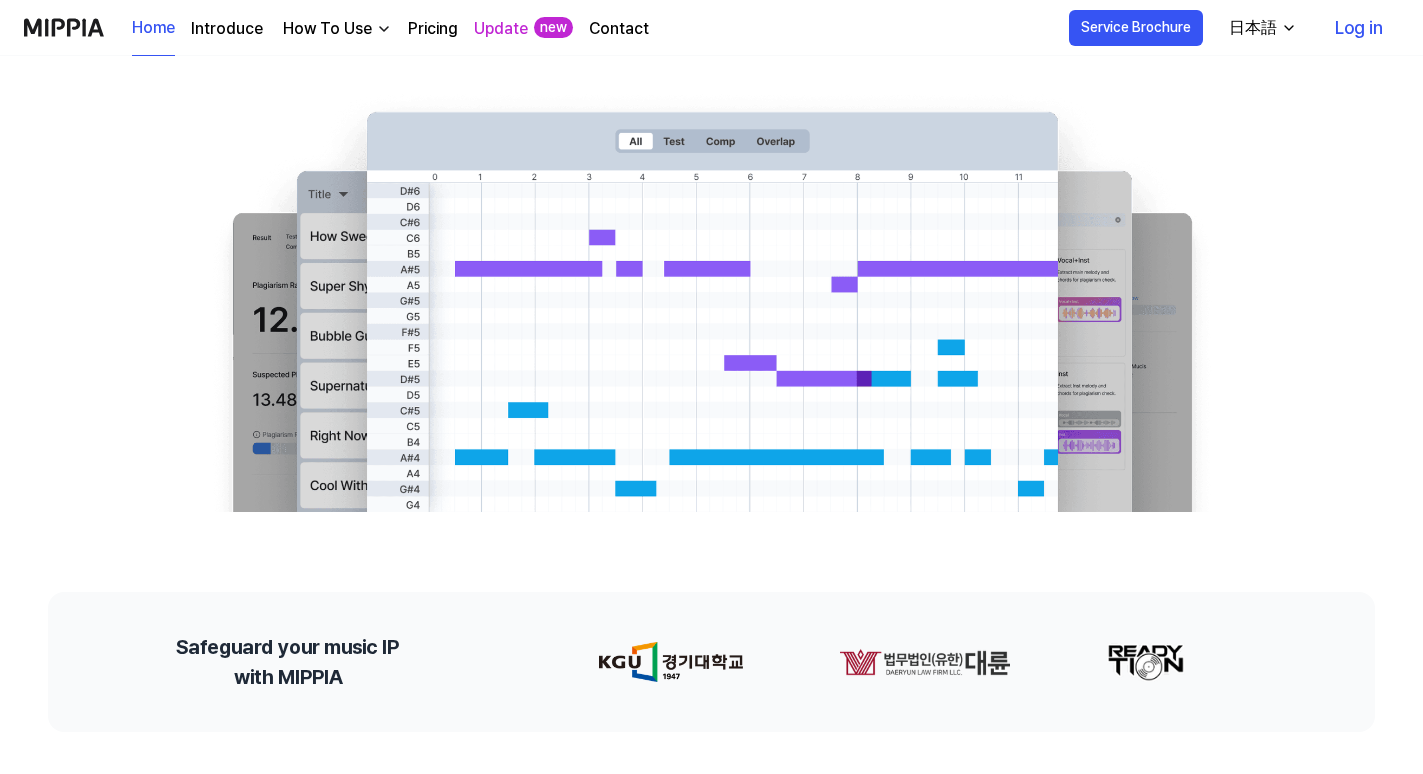 scroll, scrollTop: 0, scrollLeft: 0, axis: both 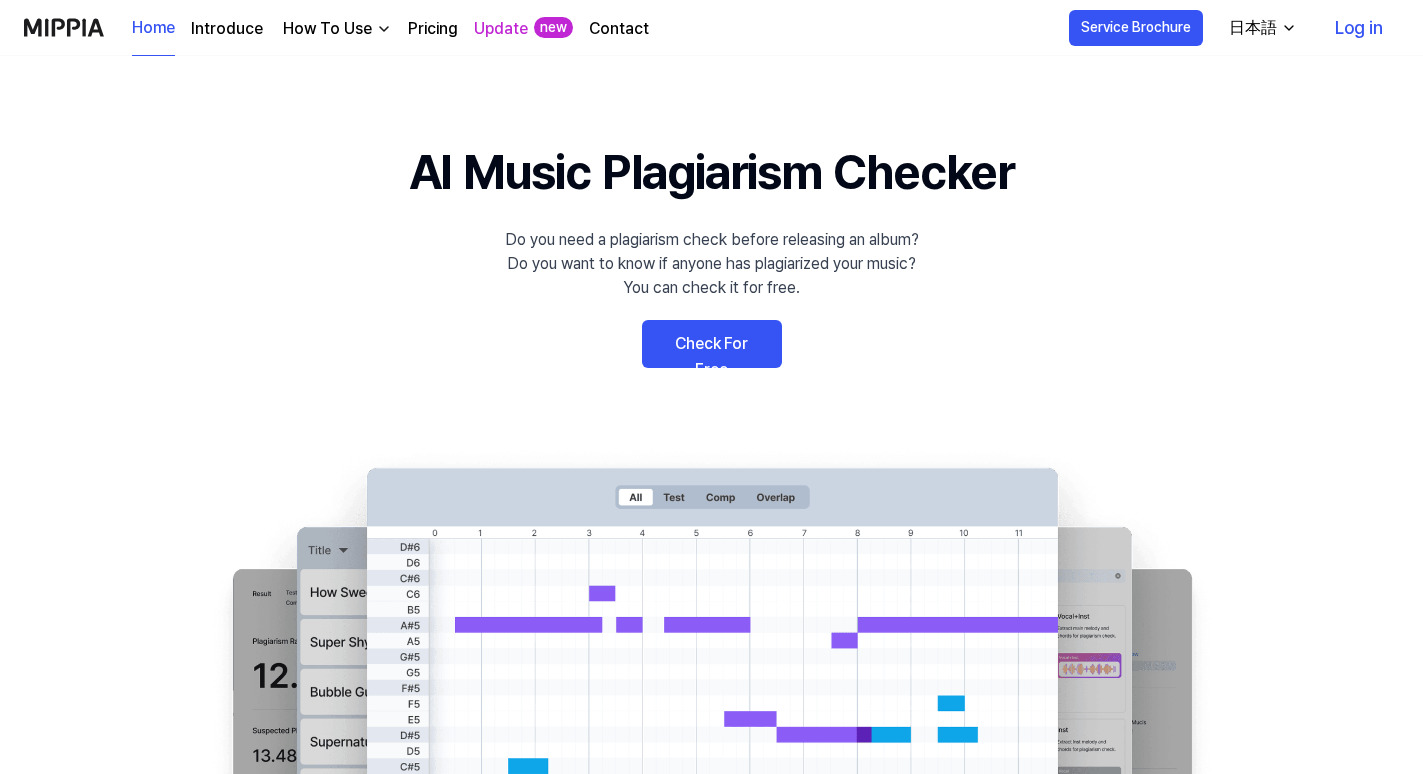 click on "Do you need a plagiarism check before releasing an album?
Do you want to know if anyone has plagiarized your music?
You can check it for free." at bounding box center (712, 264) 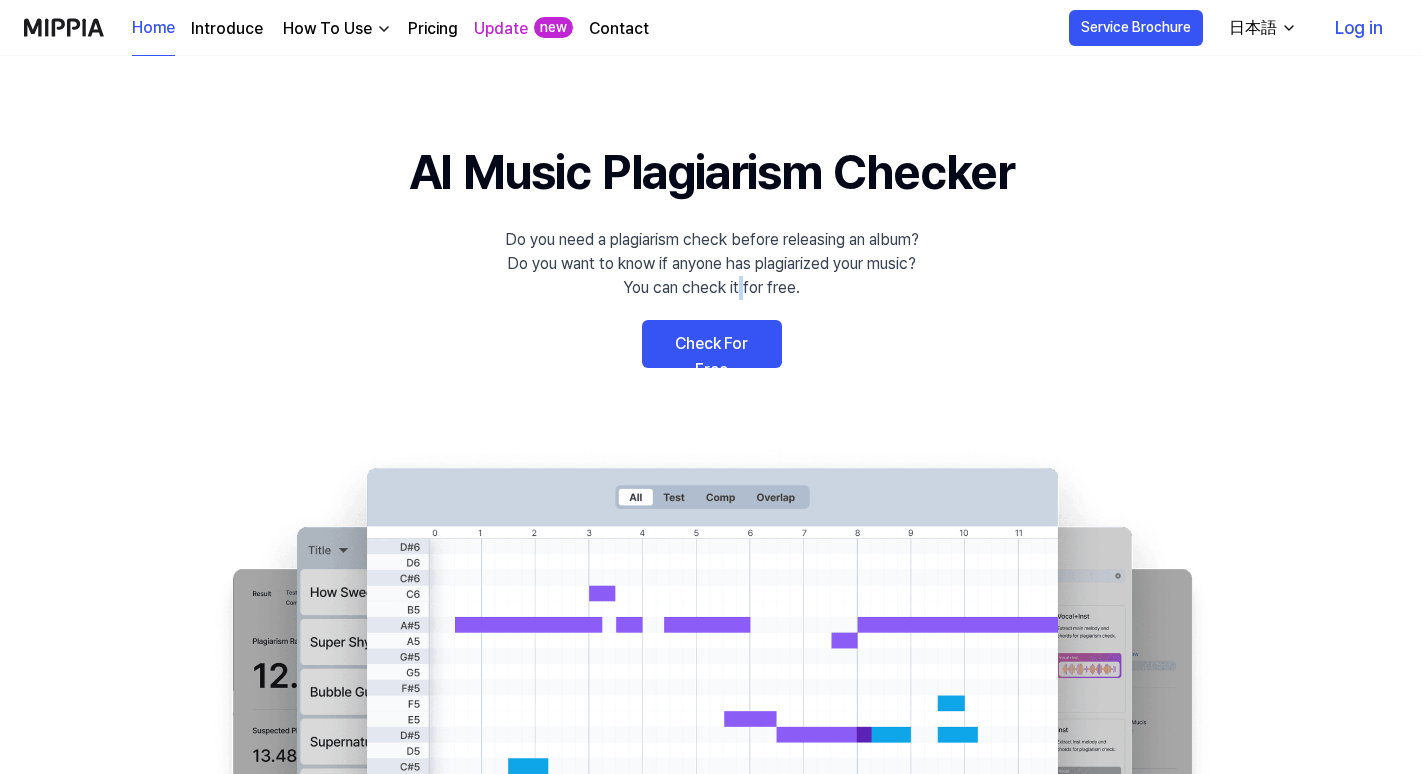 click on "Do you need a plagiarism check before releasing an album?
Do you want to know if anyone has plagiarized your music?
You can check it for free." at bounding box center (712, 264) 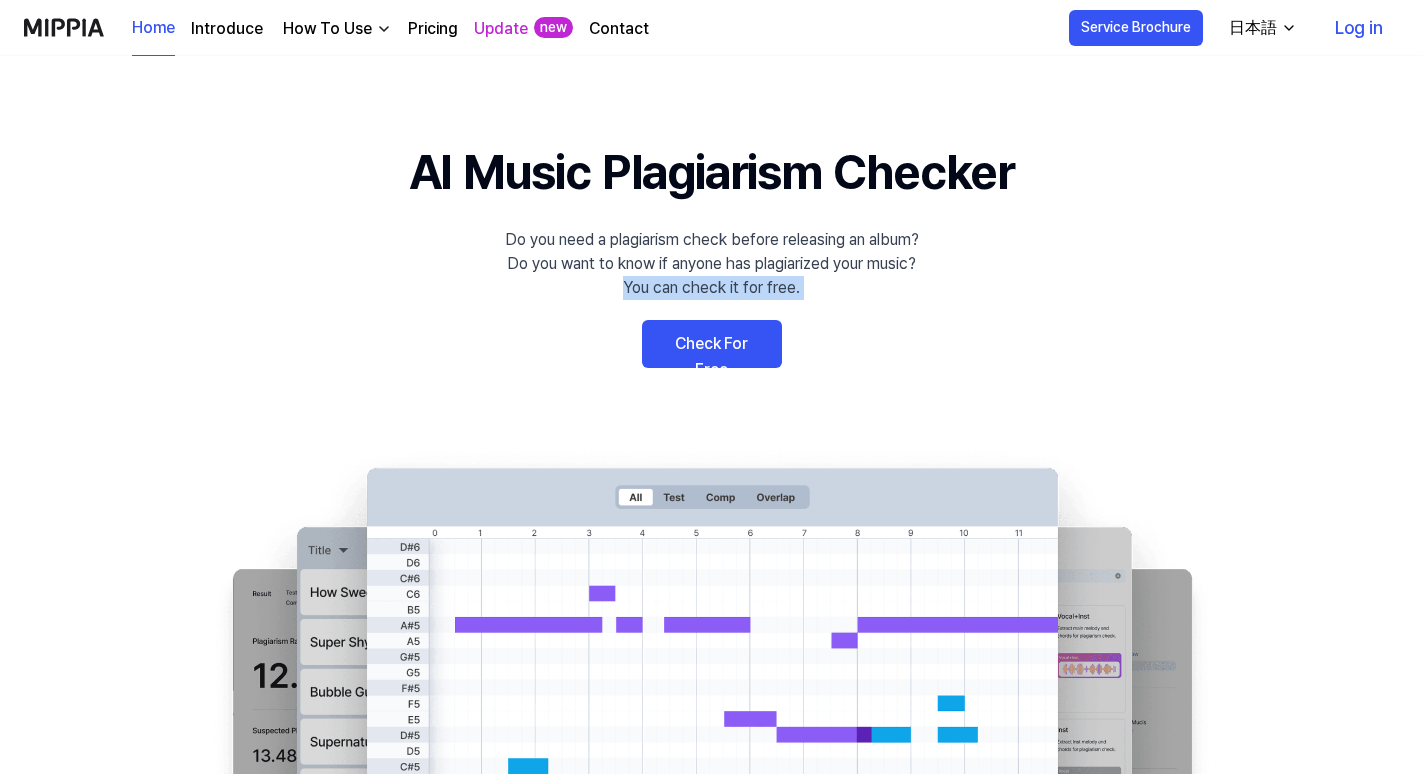 click on "Do you need a plagiarism check before releasing an album?
Do you want to know if anyone has plagiarized your music?
You can check it for free." at bounding box center (712, 264) 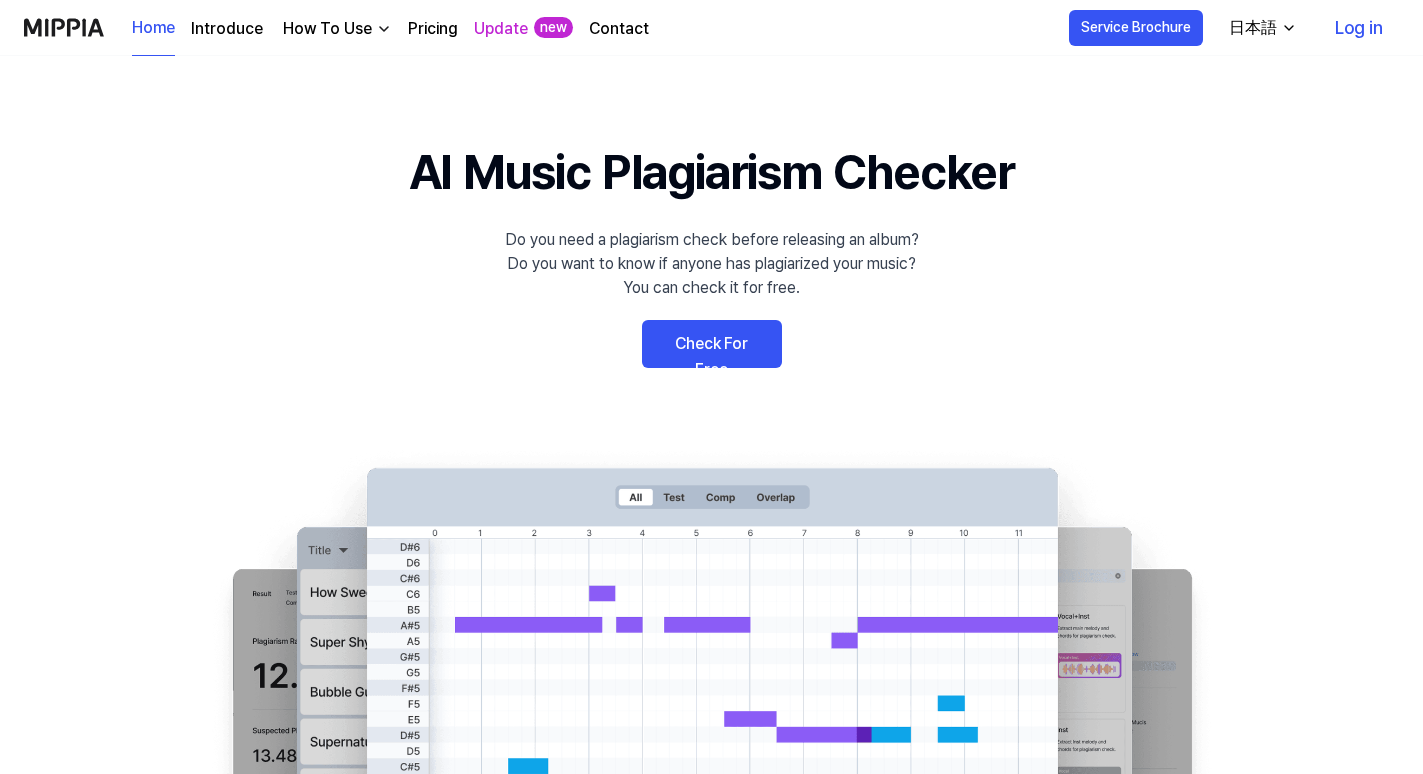 click on "Do you need a plagiarism check before releasing an album?
Do you want to know if anyone has plagiarized your music?
You can check it for free." at bounding box center (712, 264) 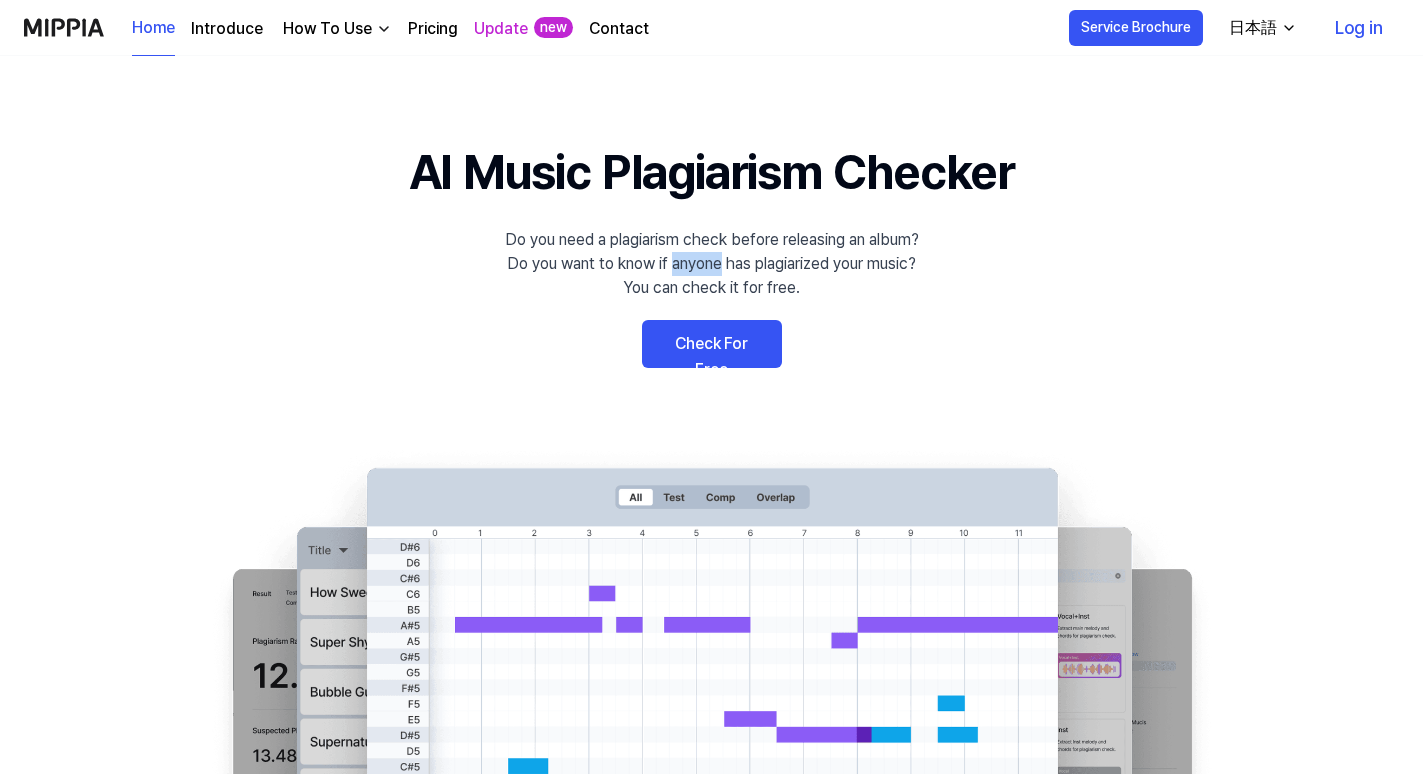 click on "Do you need a plagiarism check before releasing an album?
Do you want to know if anyone has plagiarized your music?
You can check it for free." at bounding box center (712, 264) 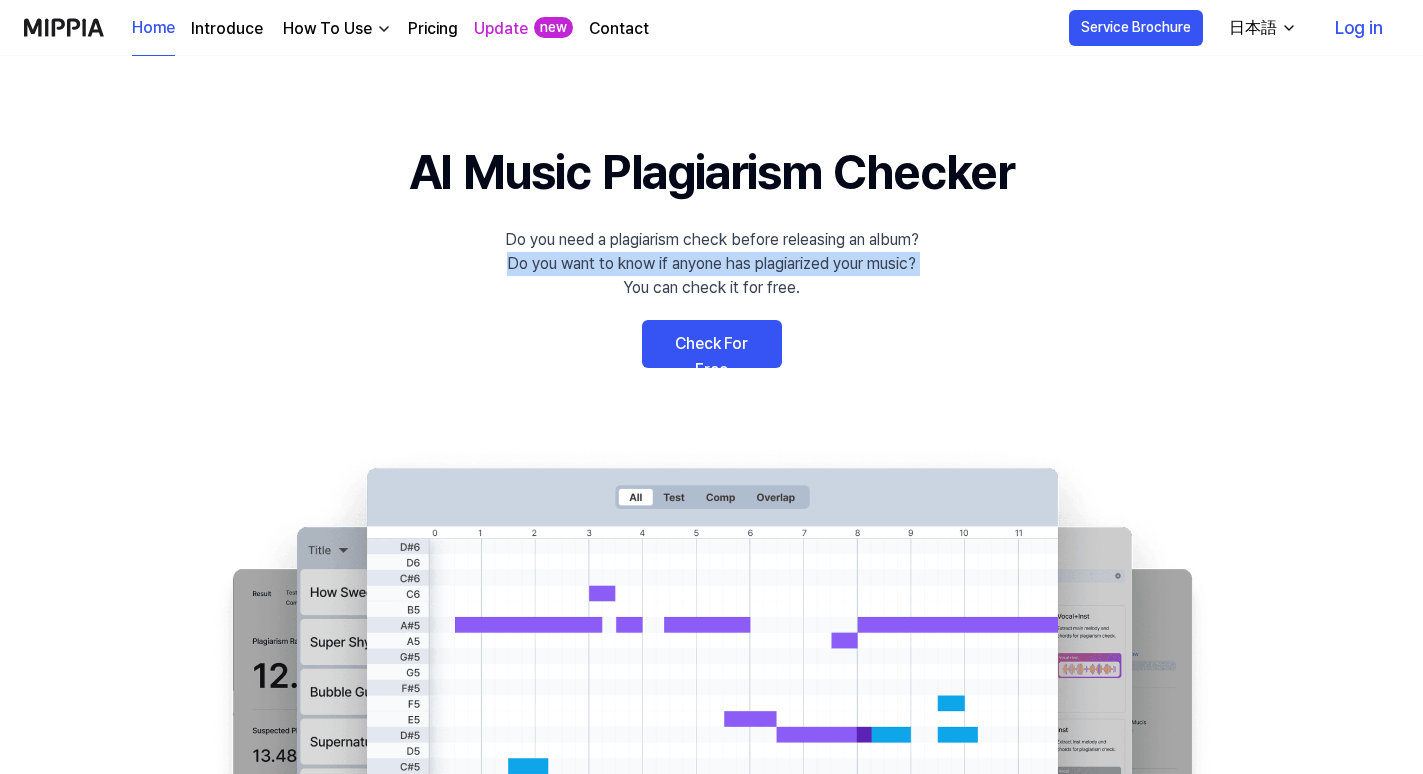 click on "Do you need a plagiarism check before releasing an album?
Do you want to know if anyone has plagiarized your music?
You can check it for free." at bounding box center (712, 264) 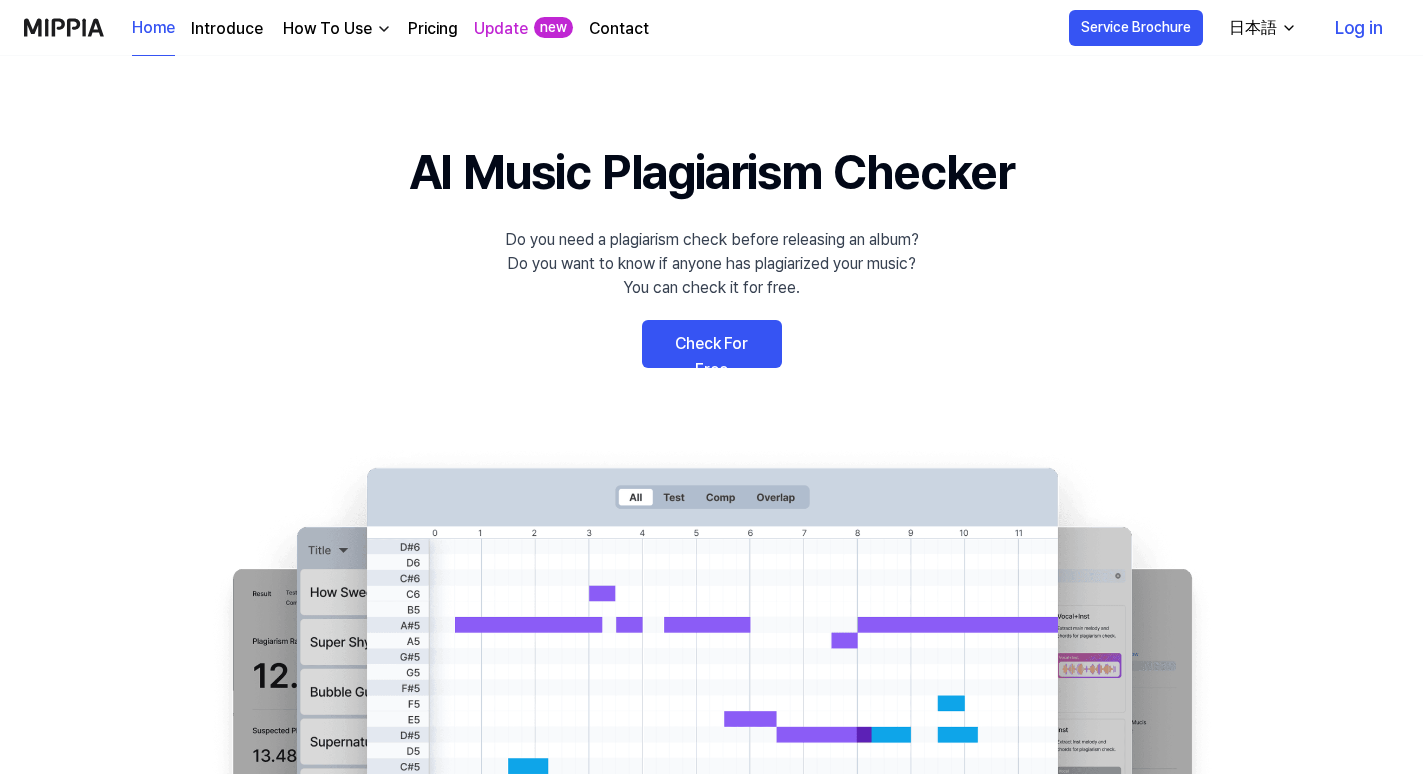 click on "Do you need a plagiarism check before releasing an album?
Do you want to know if anyone has plagiarized your music?
You can check it for free." at bounding box center [712, 264] 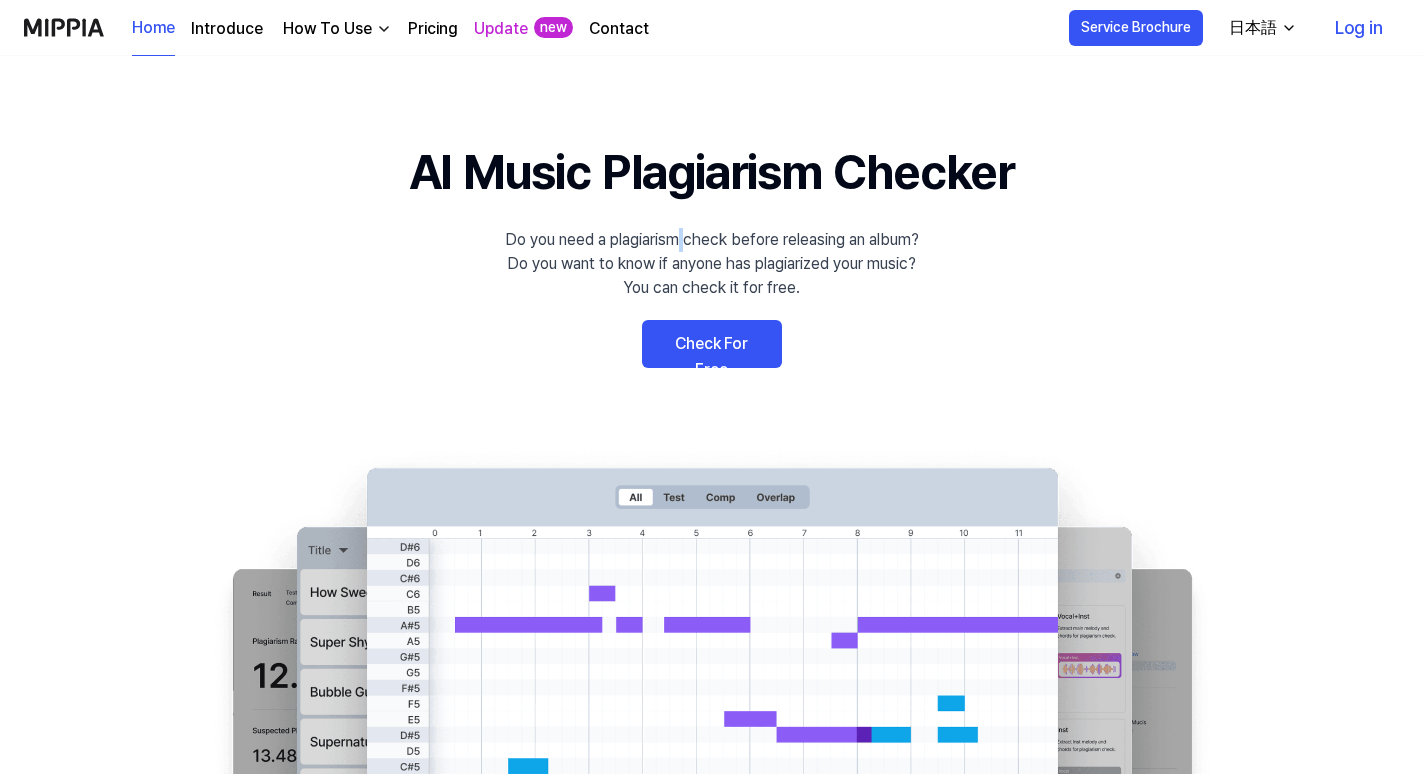 click on "Do you need a plagiarism check before releasing an album?
Do you want to know if anyone has plagiarized your music?
You can check it for free." at bounding box center [712, 264] 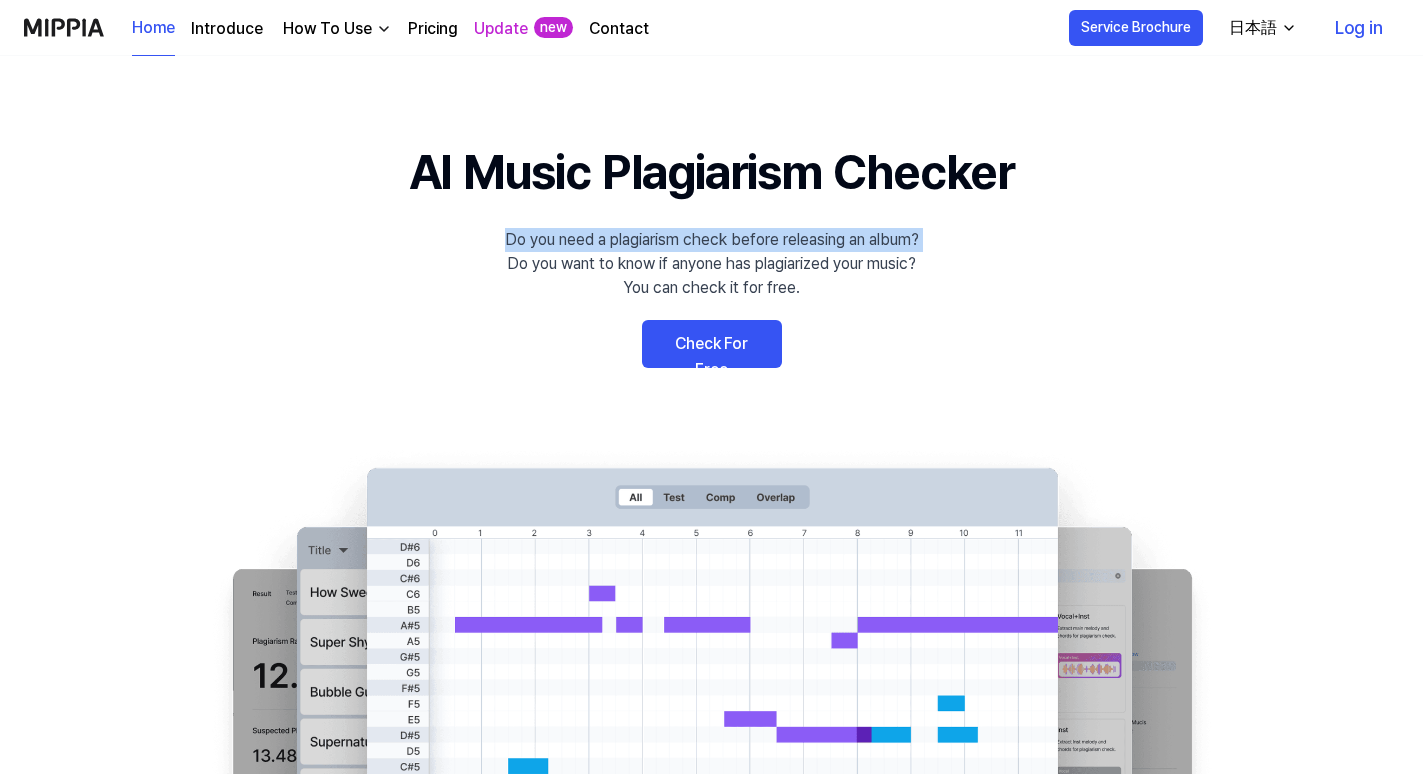 click on "Do you need a plagiarism check before releasing an album?
Do you want to know if anyone has plagiarized your music?
You can check it for free." at bounding box center (712, 264) 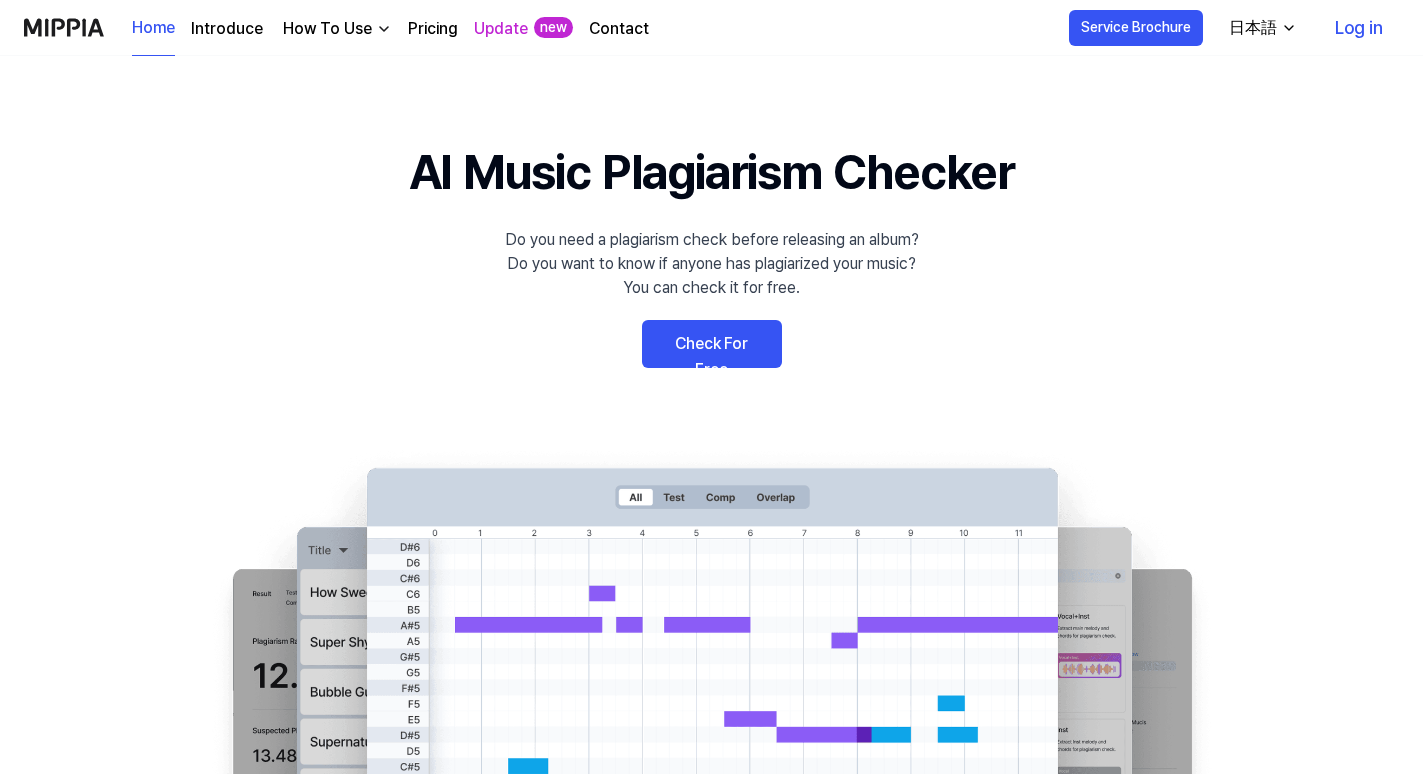 click on "AI Music Plagiarism Checker" at bounding box center [711, 172] 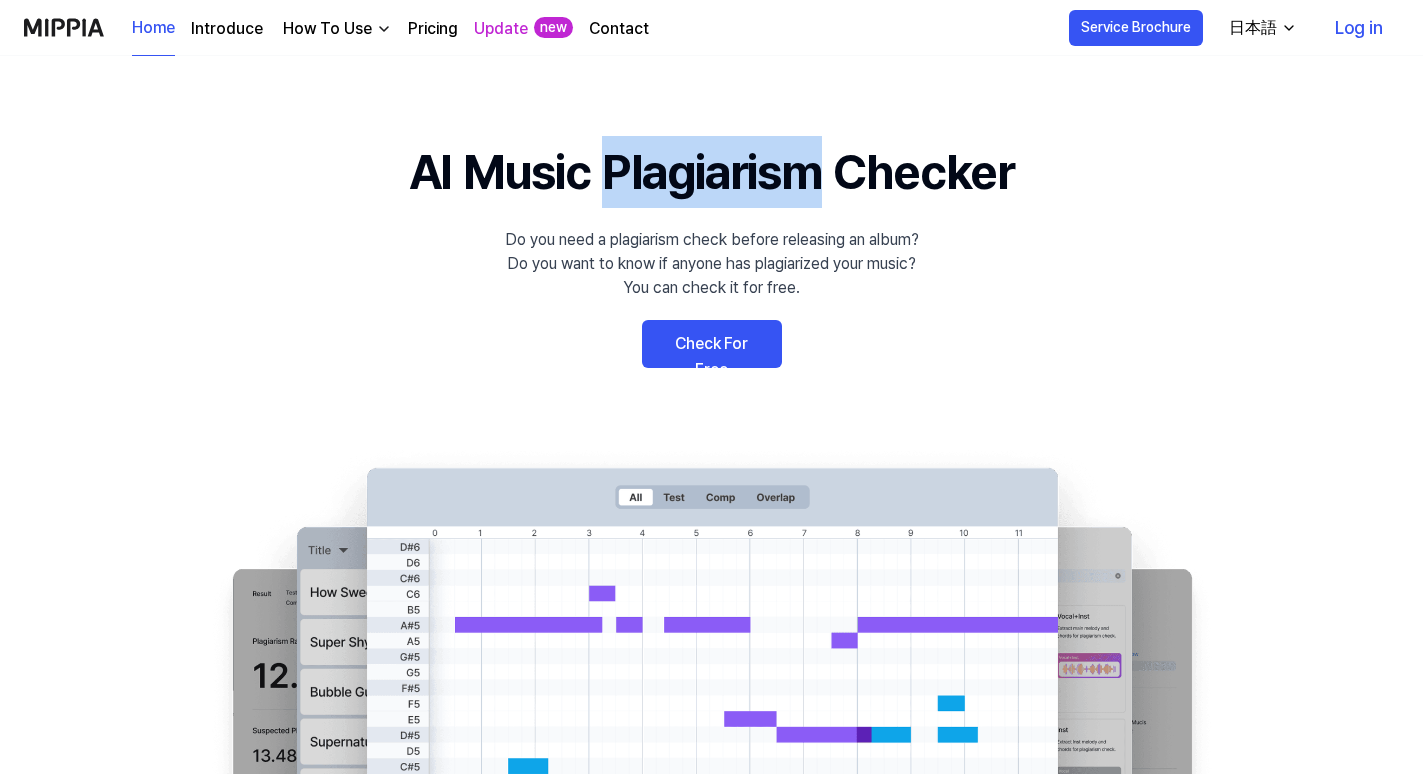 click on "AI Music Plagiarism Checker" at bounding box center (711, 172) 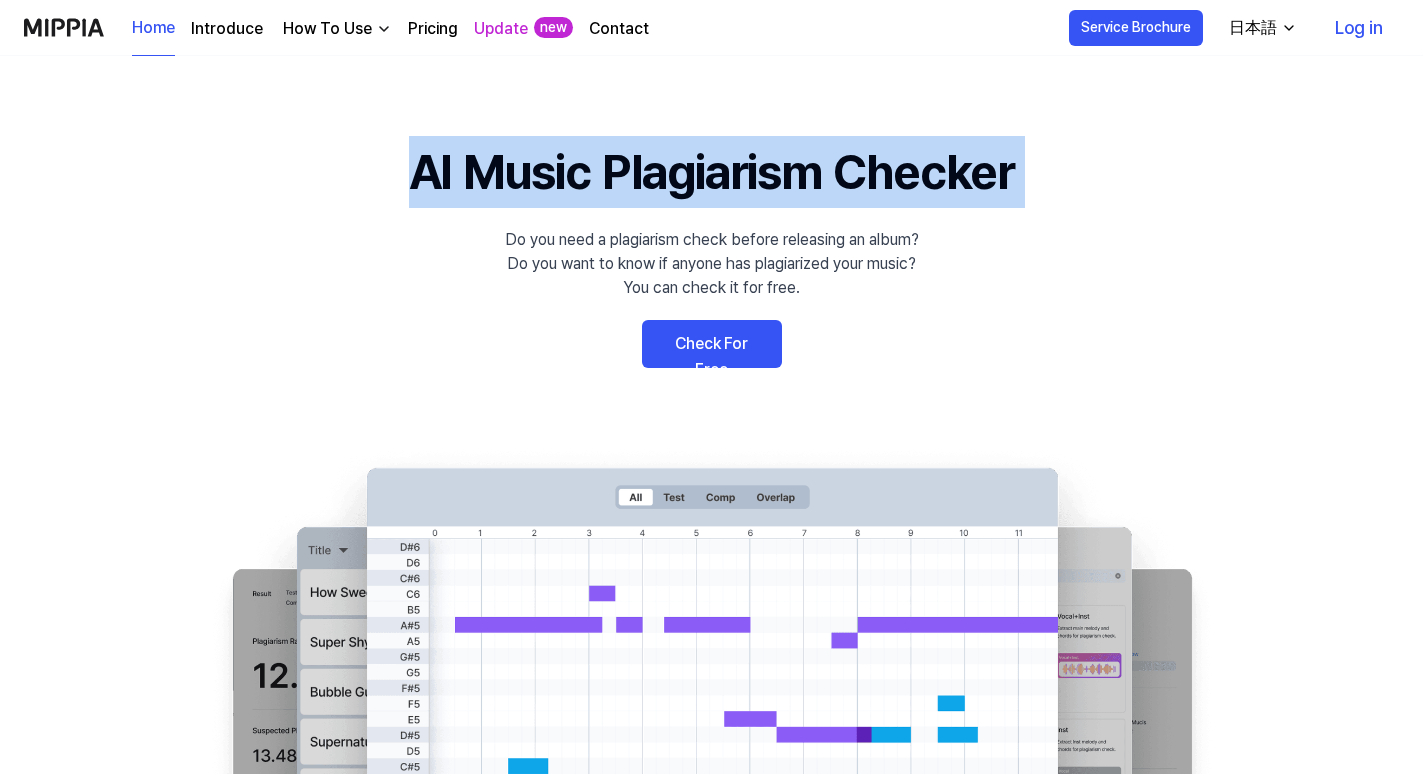 click on "AI Music Plagiarism Checker" at bounding box center (711, 172) 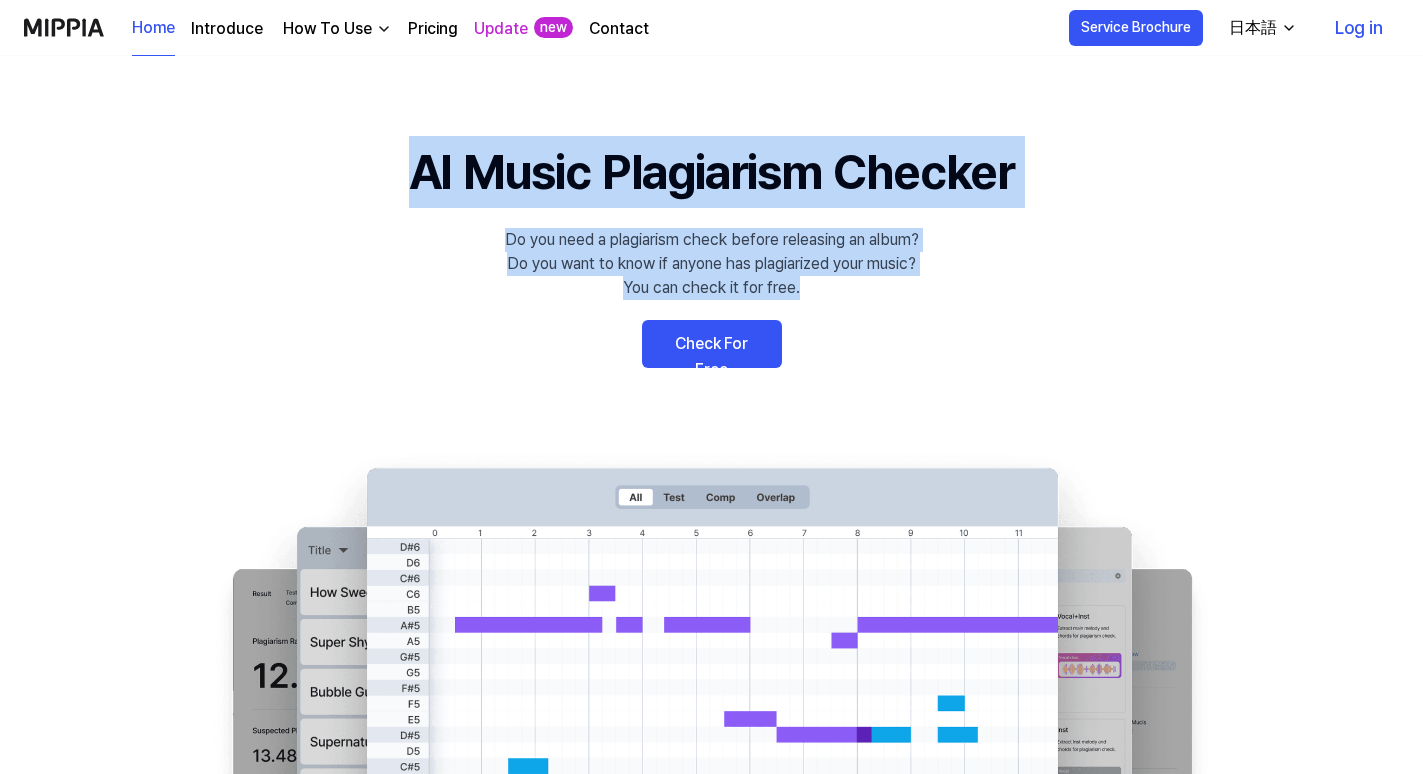 drag, startPoint x: 845, startPoint y: 301, endPoint x: 393, endPoint y: 165, distance: 472.01694 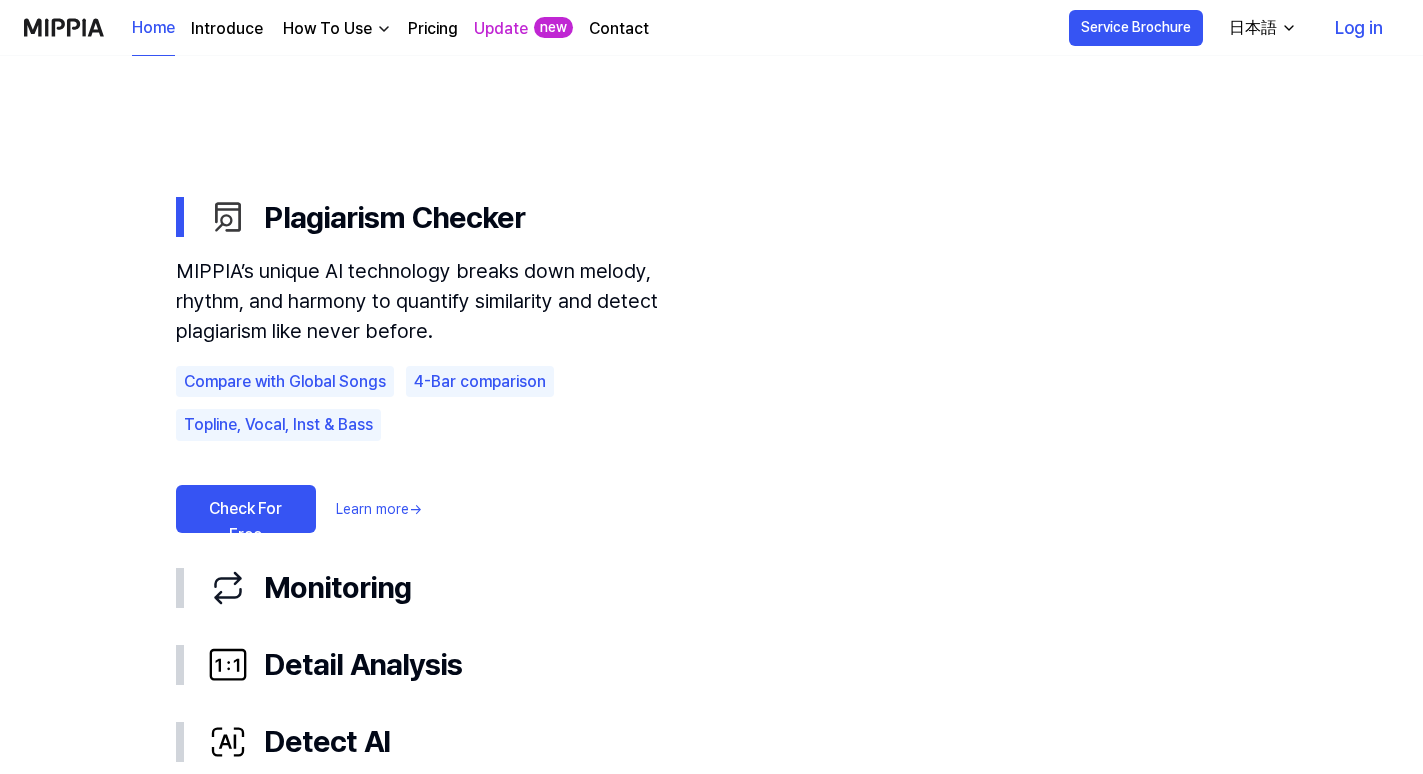 scroll, scrollTop: 1072, scrollLeft: 0, axis: vertical 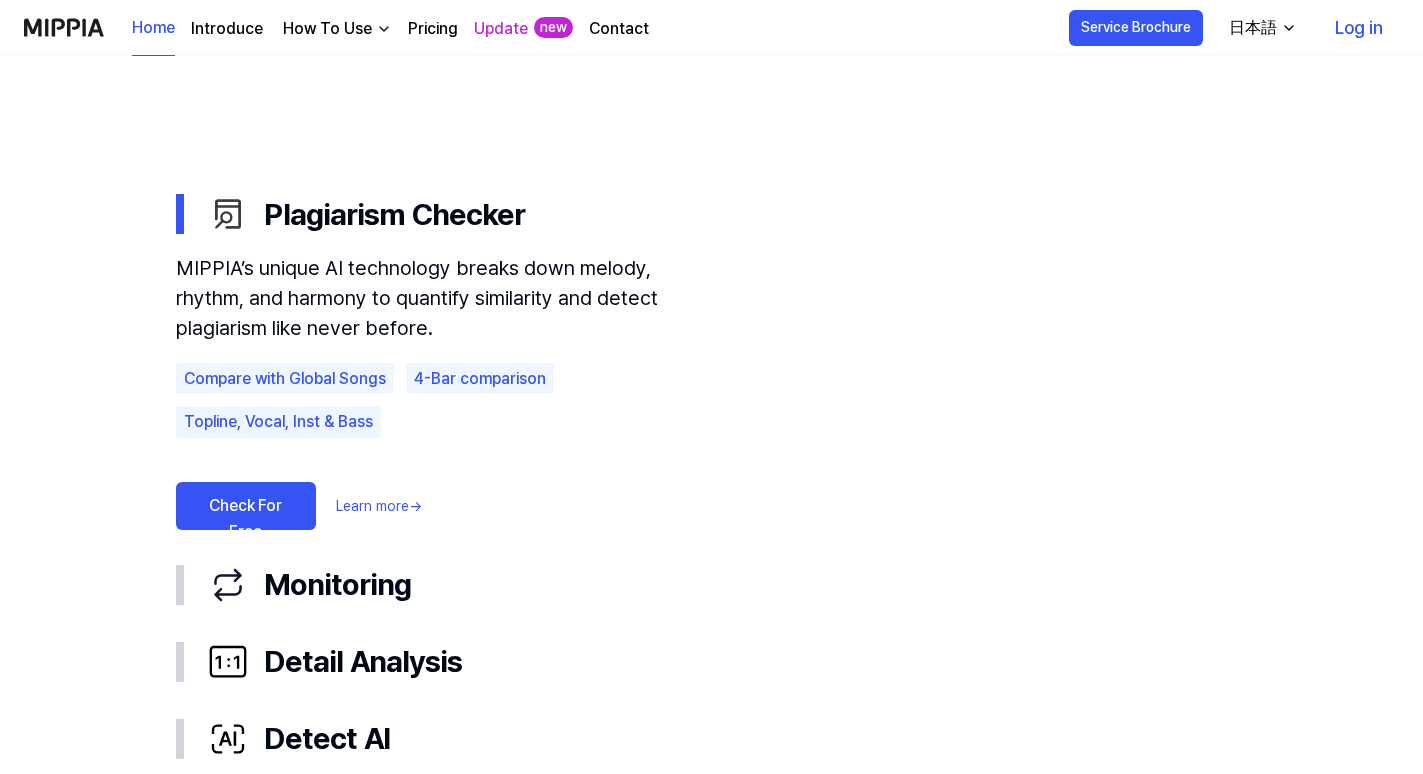click on "MIPPIA’s unique AI technology breaks down melody, rhythm, and harmony to quantify similarity and detect plagiarism like never before." at bounding box center (446, 298) 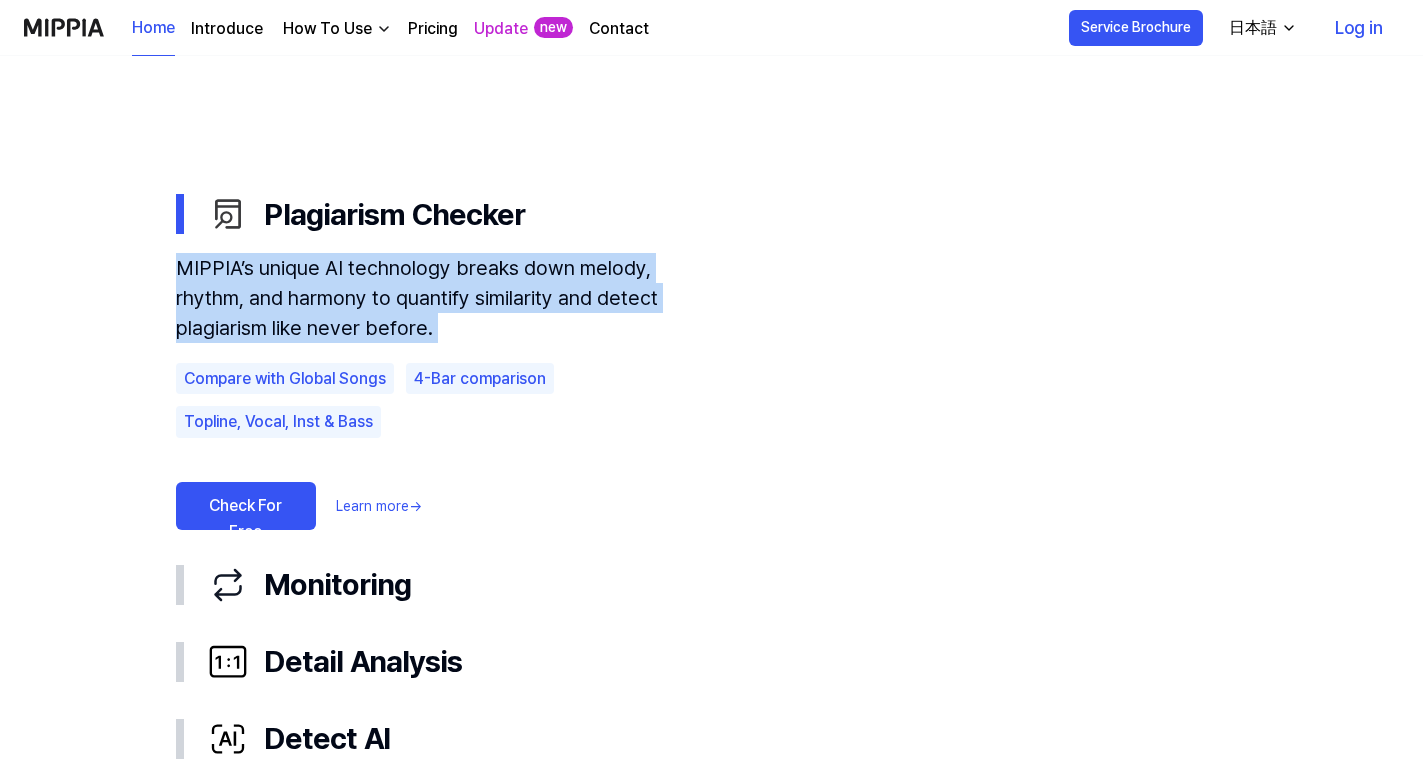click on "MIPPIA’s unique AI technology breaks down melody, rhythm, and harmony to quantify similarity and detect plagiarism like never before." at bounding box center (446, 298) 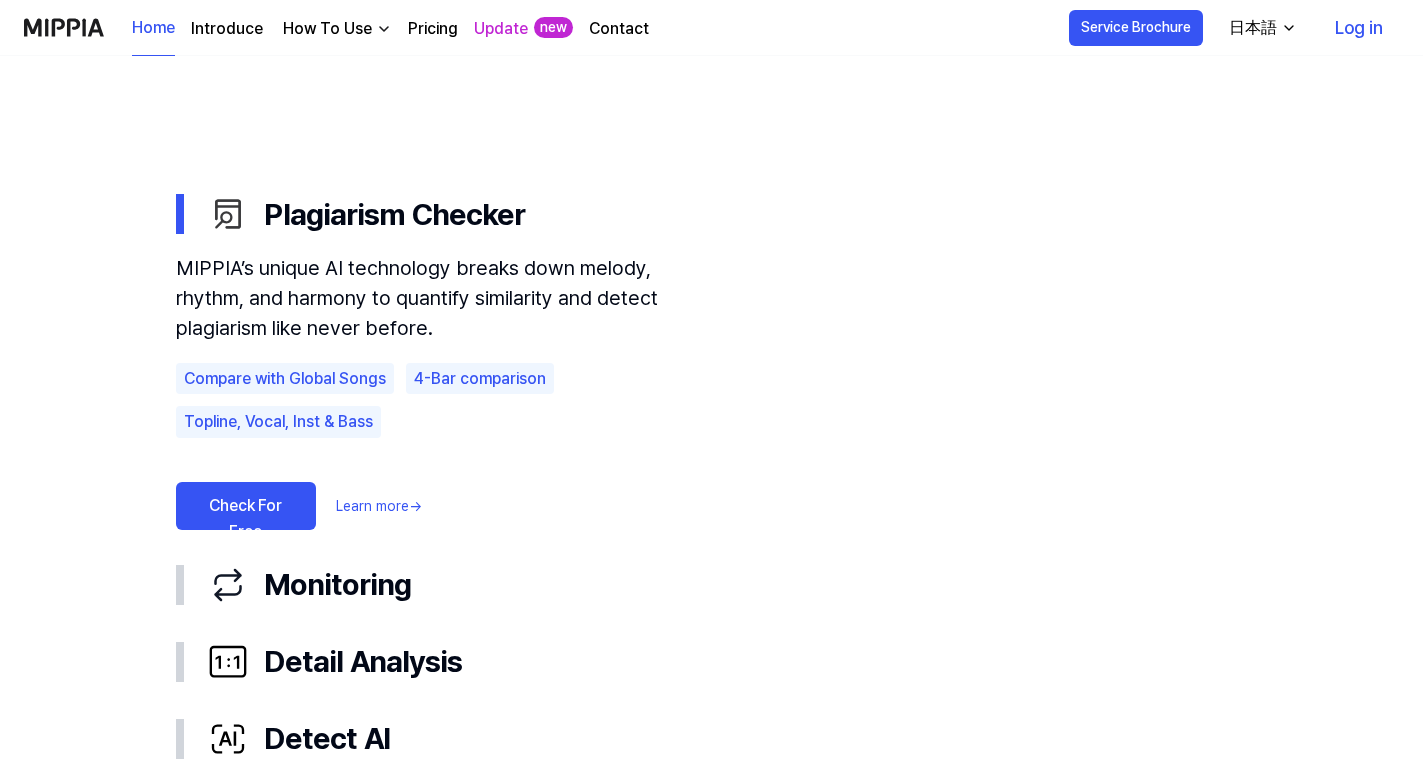 click on "MIPPIA’s unique AI technology breaks down melody, rhythm, and harmony to quantify similarity and detect plagiarism like never before." at bounding box center [446, 298] 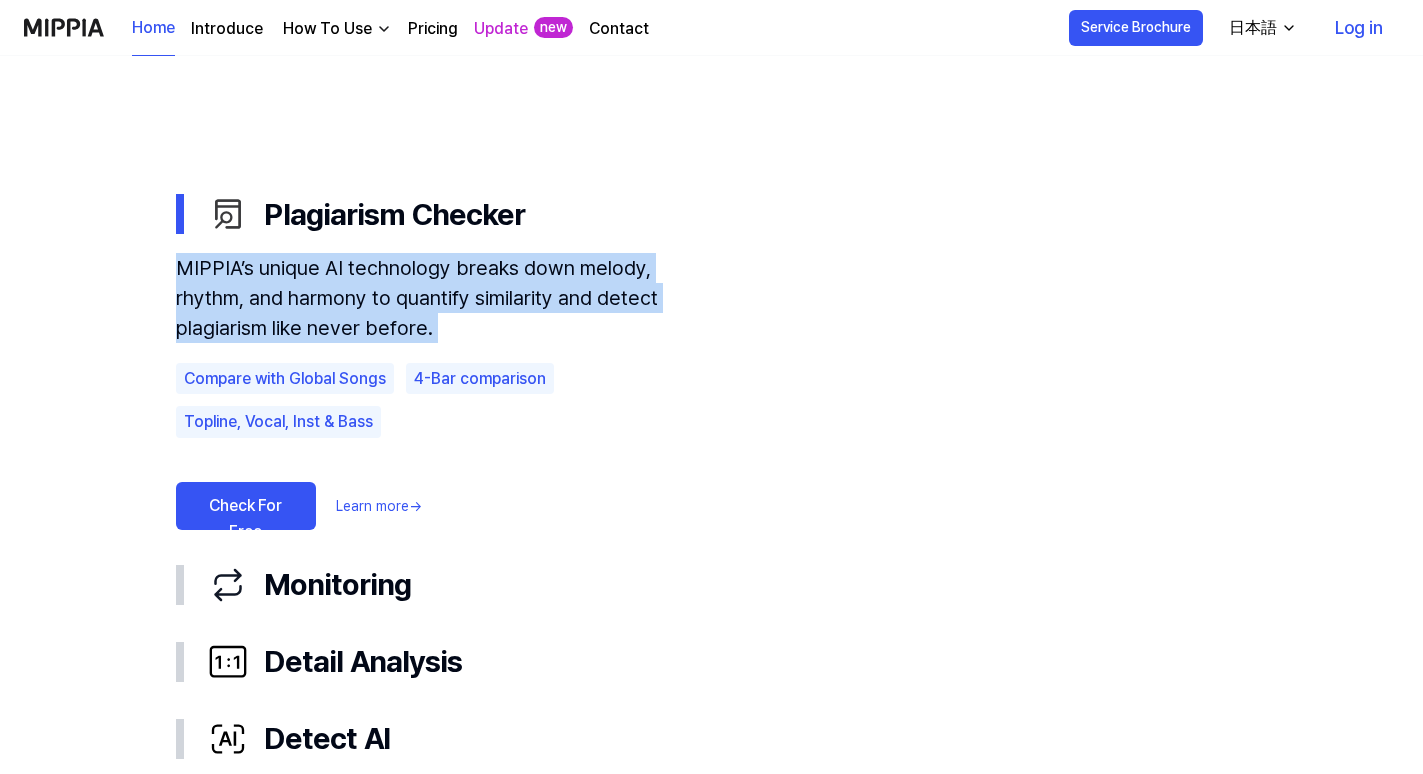 click on "MIPPIA’s unique AI technology breaks down melody, rhythm, and harmony to quantify similarity and detect plagiarism like never before." at bounding box center (446, 298) 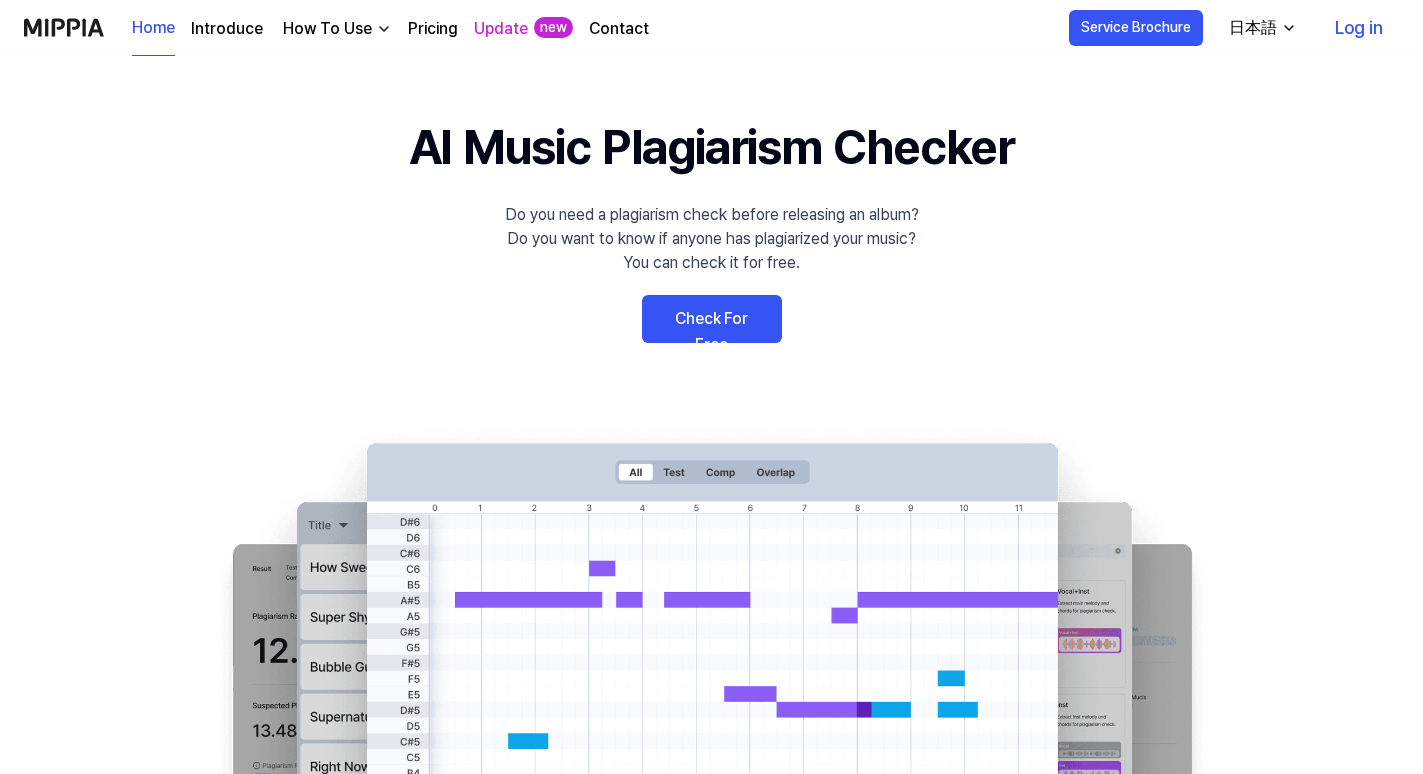 scroll, scrollTop: 0, scrollLeft: 0, axis: both 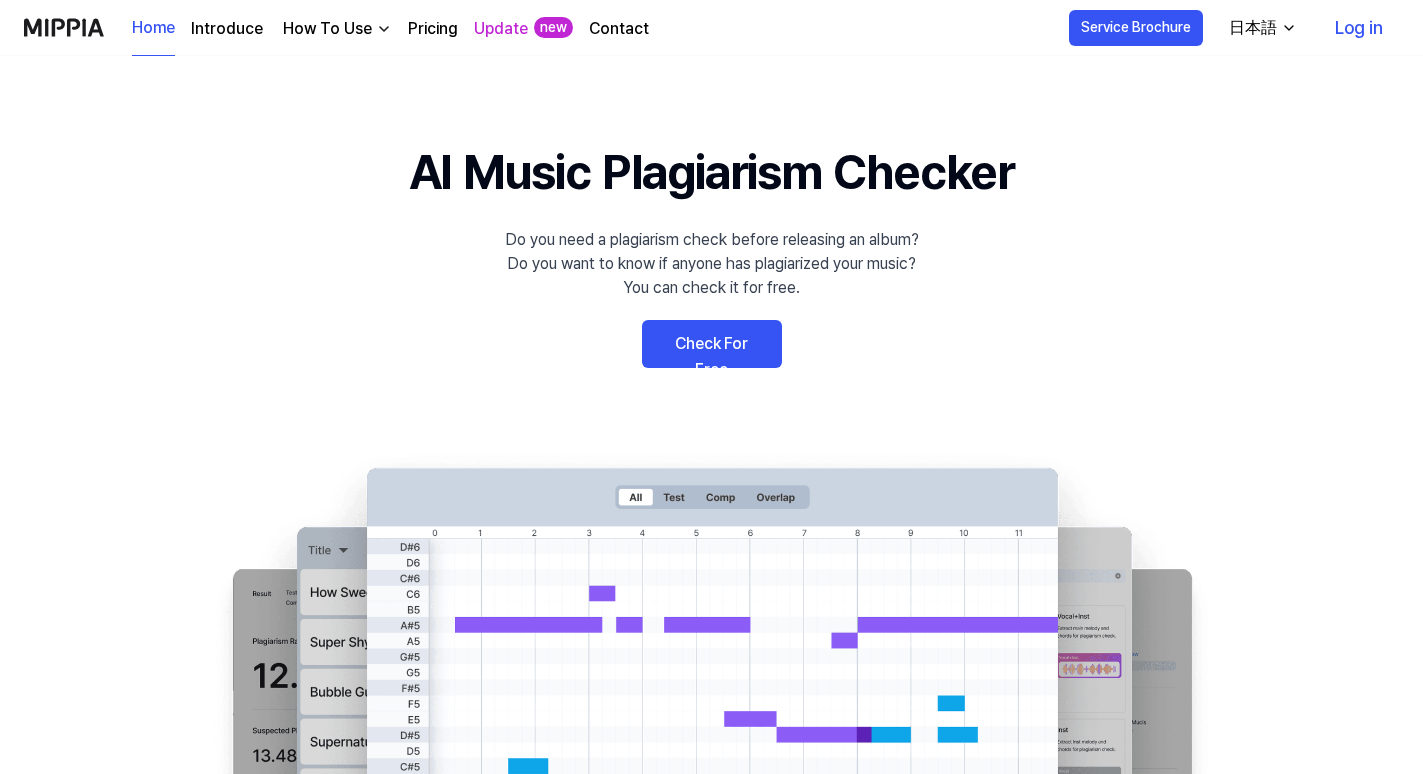 click on "Do you need a plagiarism check before releasing an album?
Do you want to know if anyone has plagiarized your music?
You can check it for free." at bounding box center (712, 264) 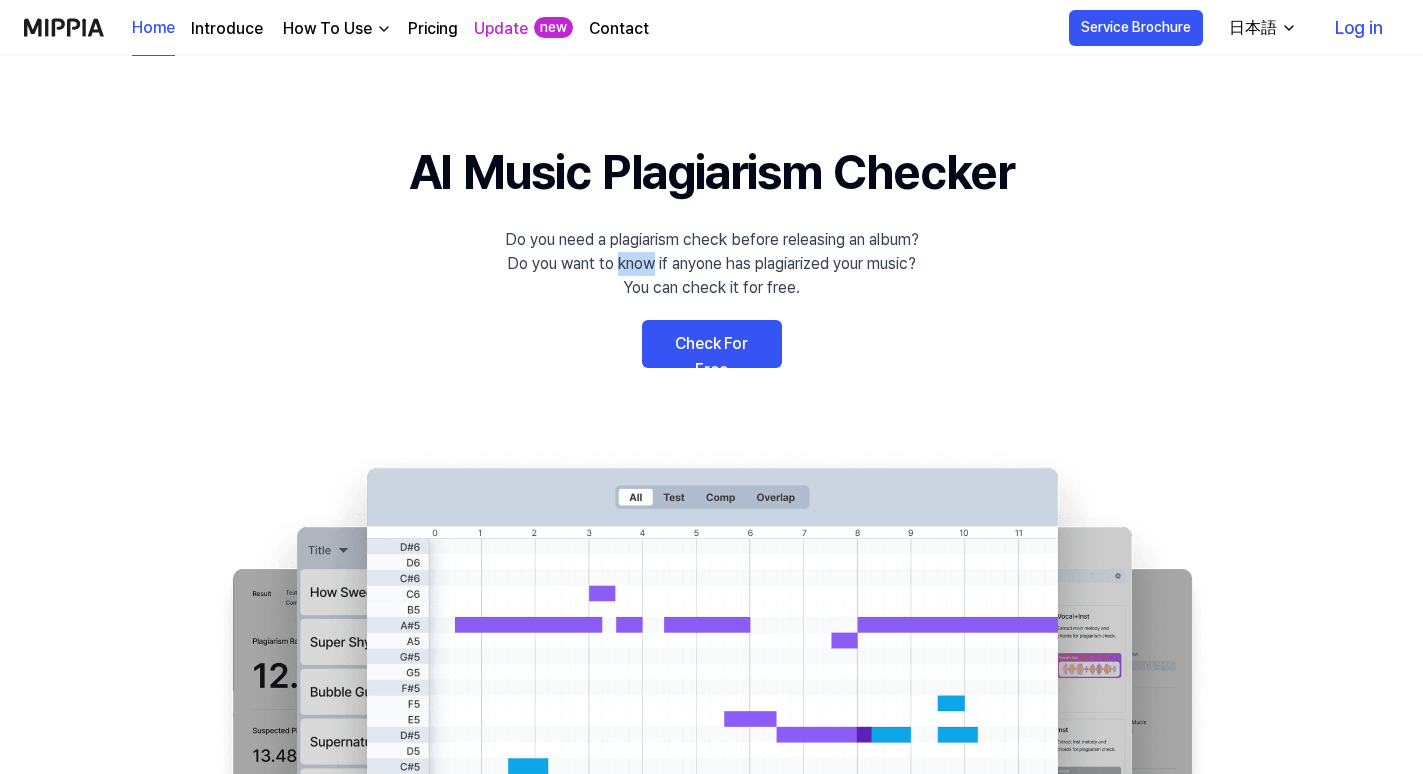 click on "Do you need a plagiarism check before releasing an album?
Do you want to know if anyone has plagiarized your music?
You can check it for free." at bounding box center [712, 264] 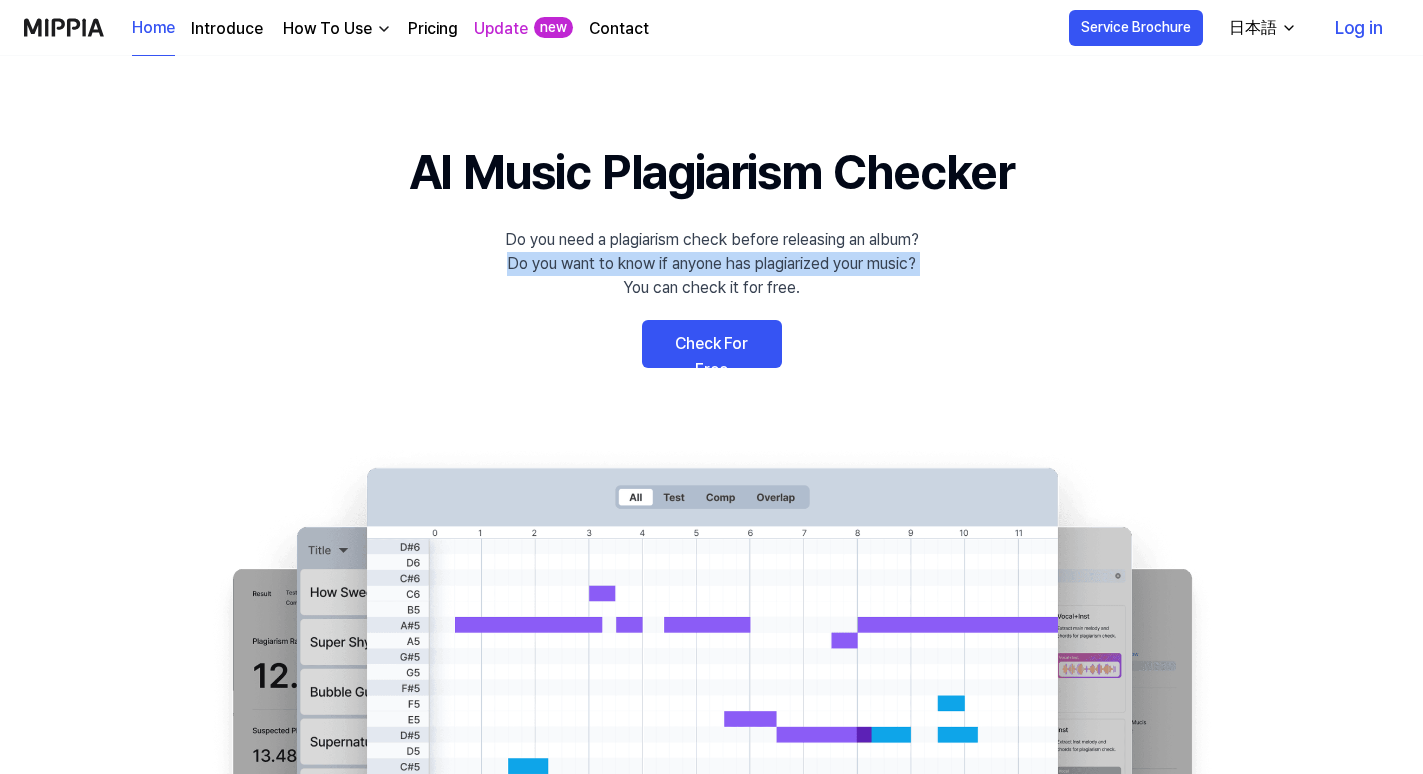 click on "Do you need a plagiarism check before releasing an album?
Do you want to know if anyone has plagiarized your music?
You can check it for free." at bounding box center (712, 264) 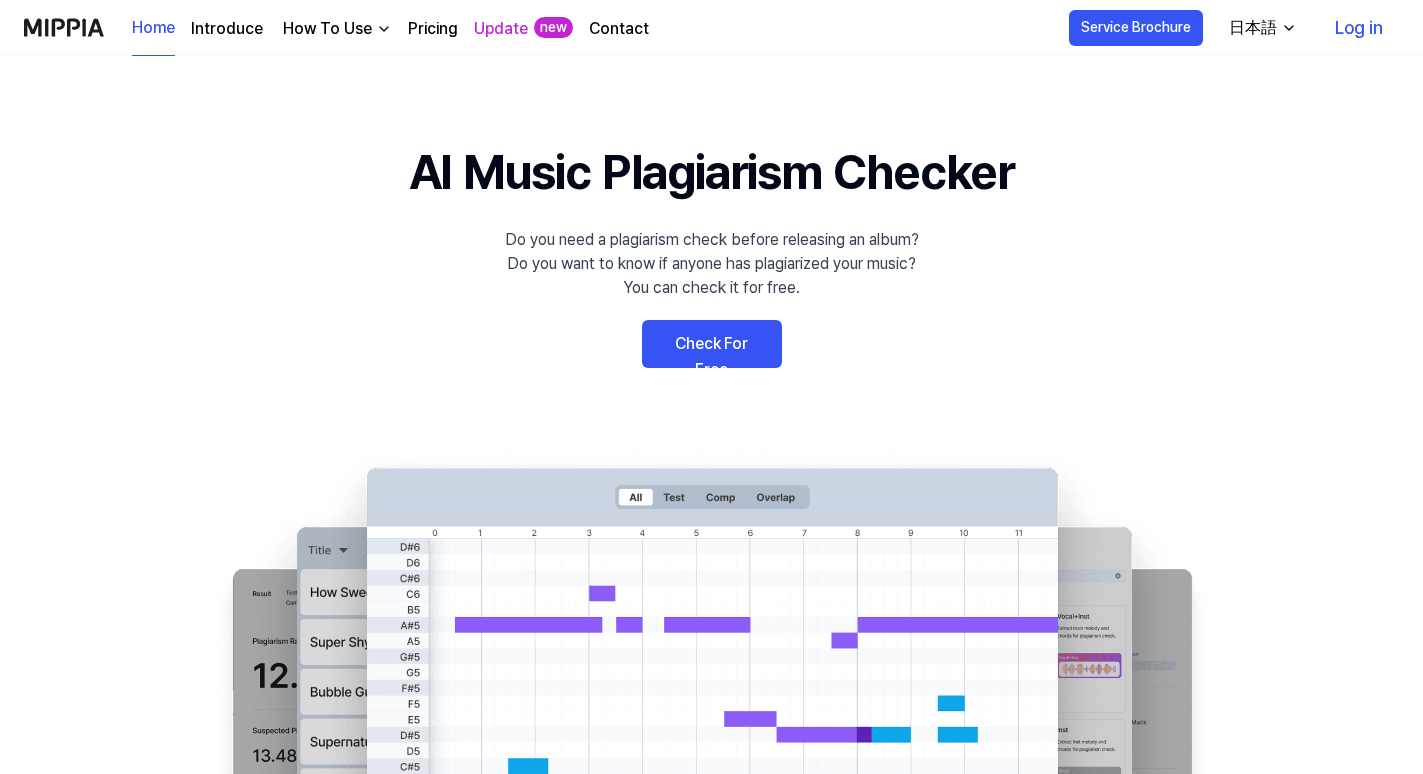 click on "Do you need a plagiarism check before releasing an album?
Do you want to know if anyone has plagiarized your music?
You can check it for free." at bounding box center [712, 264] 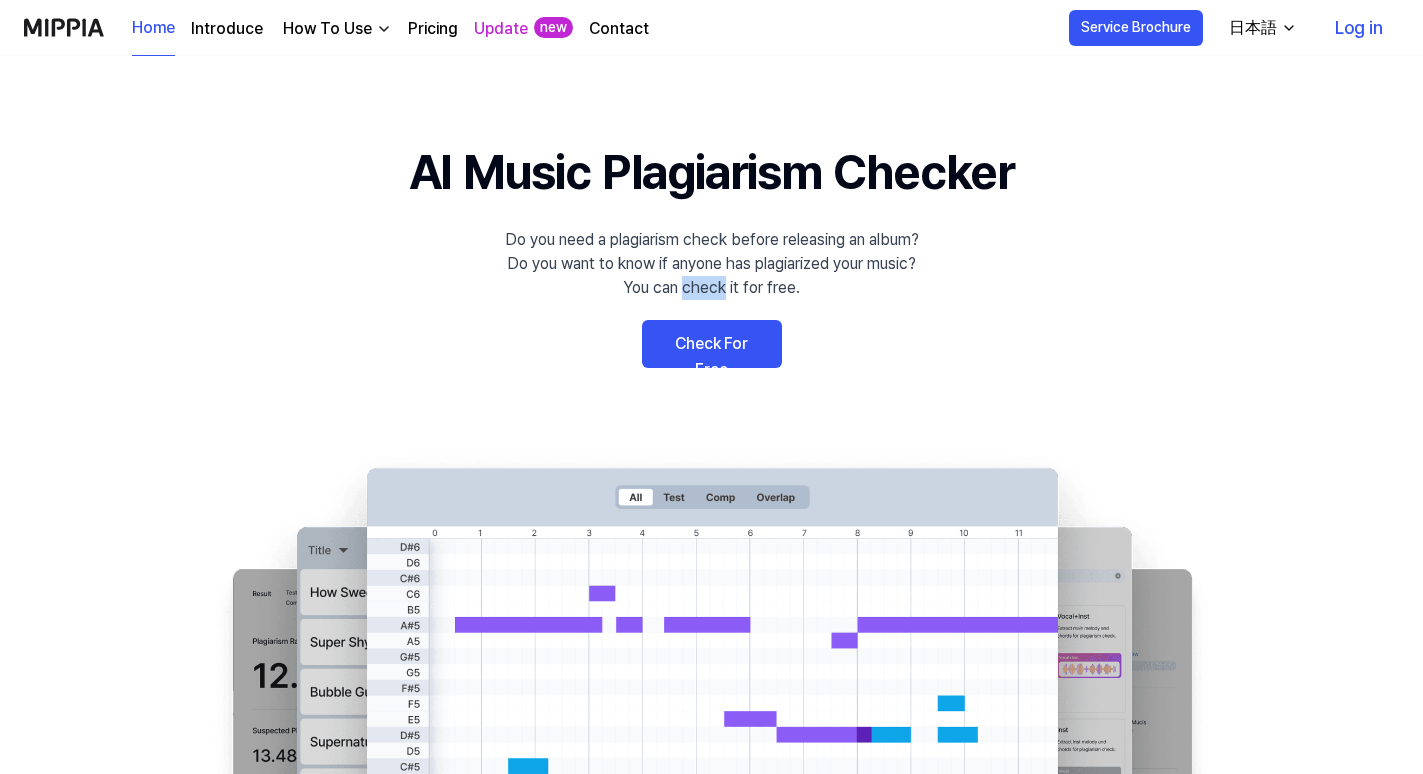 click on "Do you need a plagiarism check before releasing an album?
Do you want to know if anyone has plagiarized your music?
You can check it for free." at bounding box center [712, 264] 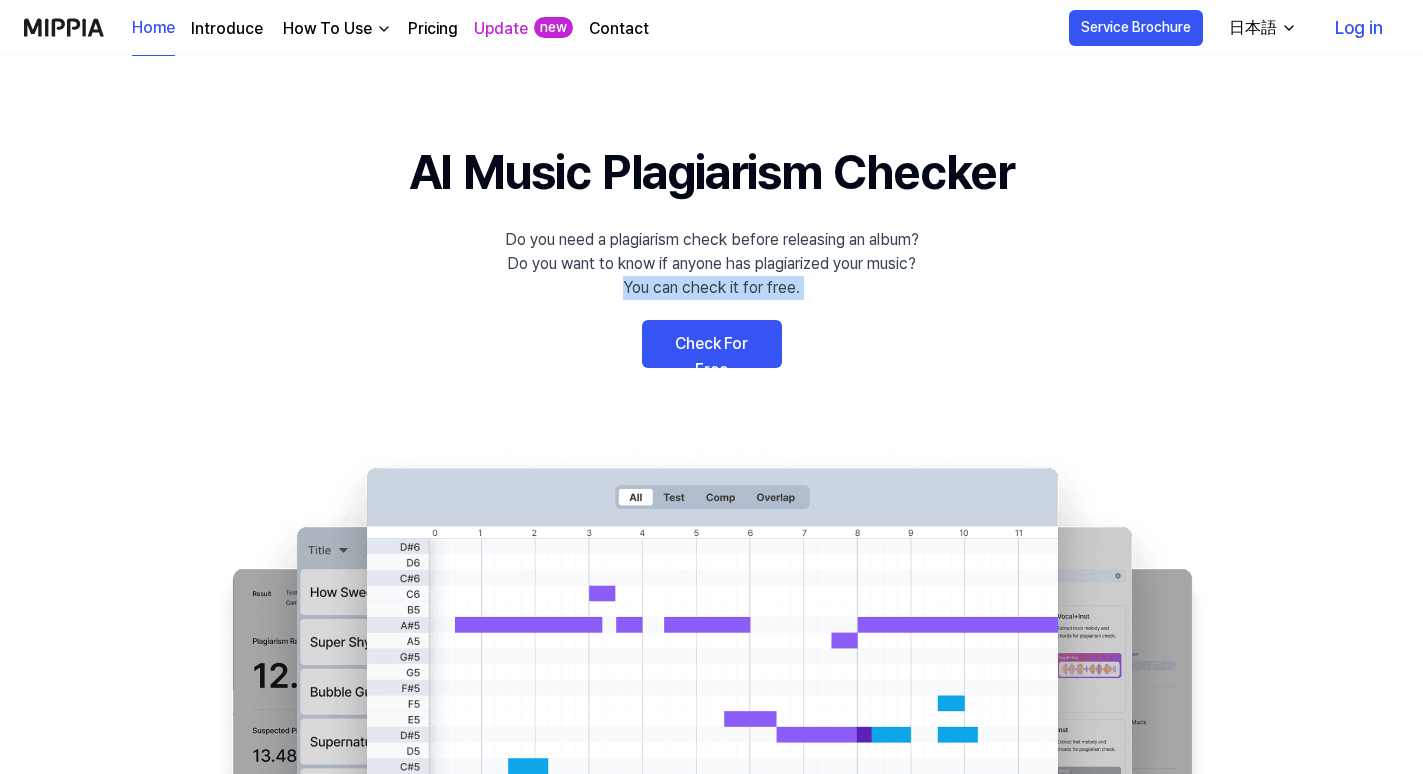 click on "Do you need a plagiarism check before releasing an album?
Do you want to know if anyone has plagiarized your music?
You can check it for free." at bounding box center [712, 264] 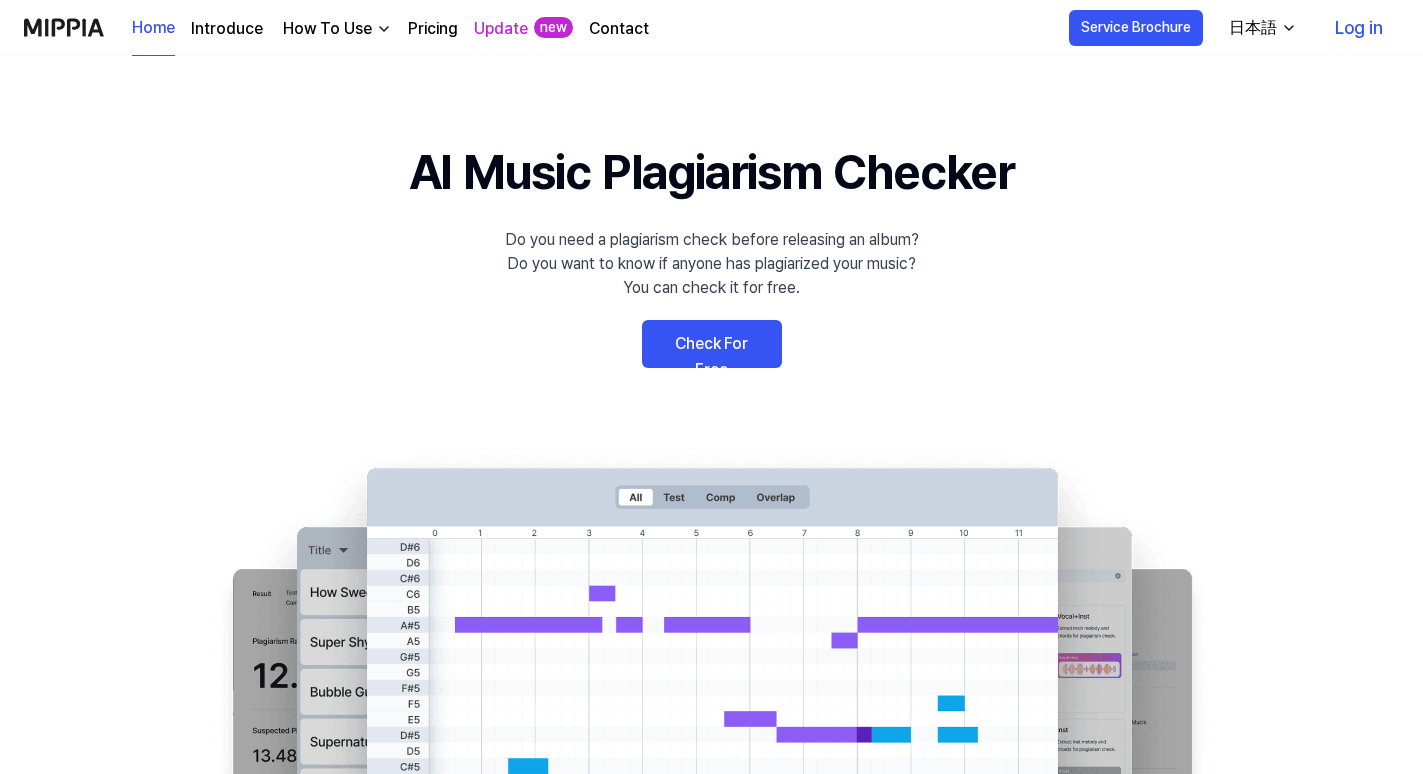 scroll, scrollTop: 0, scrollLeft: 0, axis: both 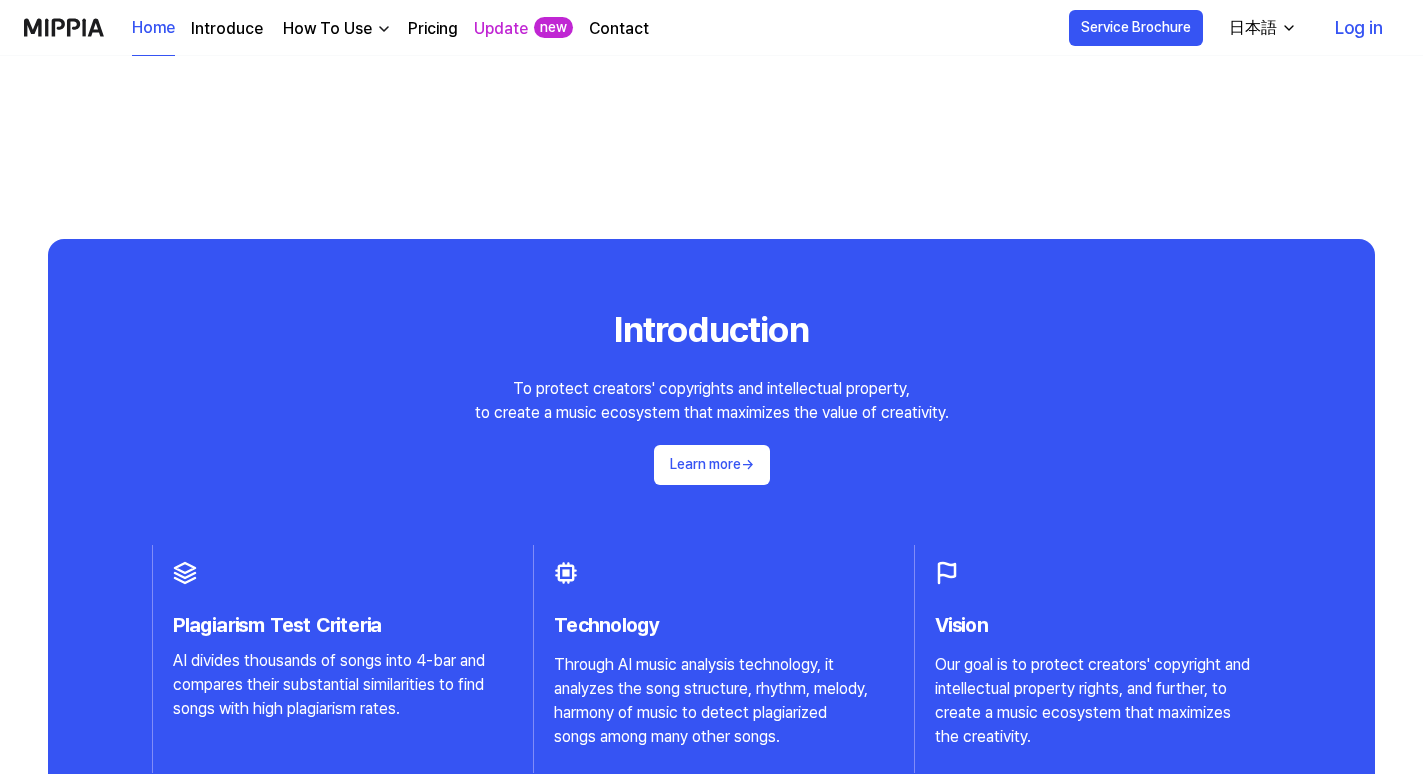 click on "To protect creators' copyrights and intellectual property,
to create a music ecosystem that maximizes the value of creativity." at bounding box center (712, 401) 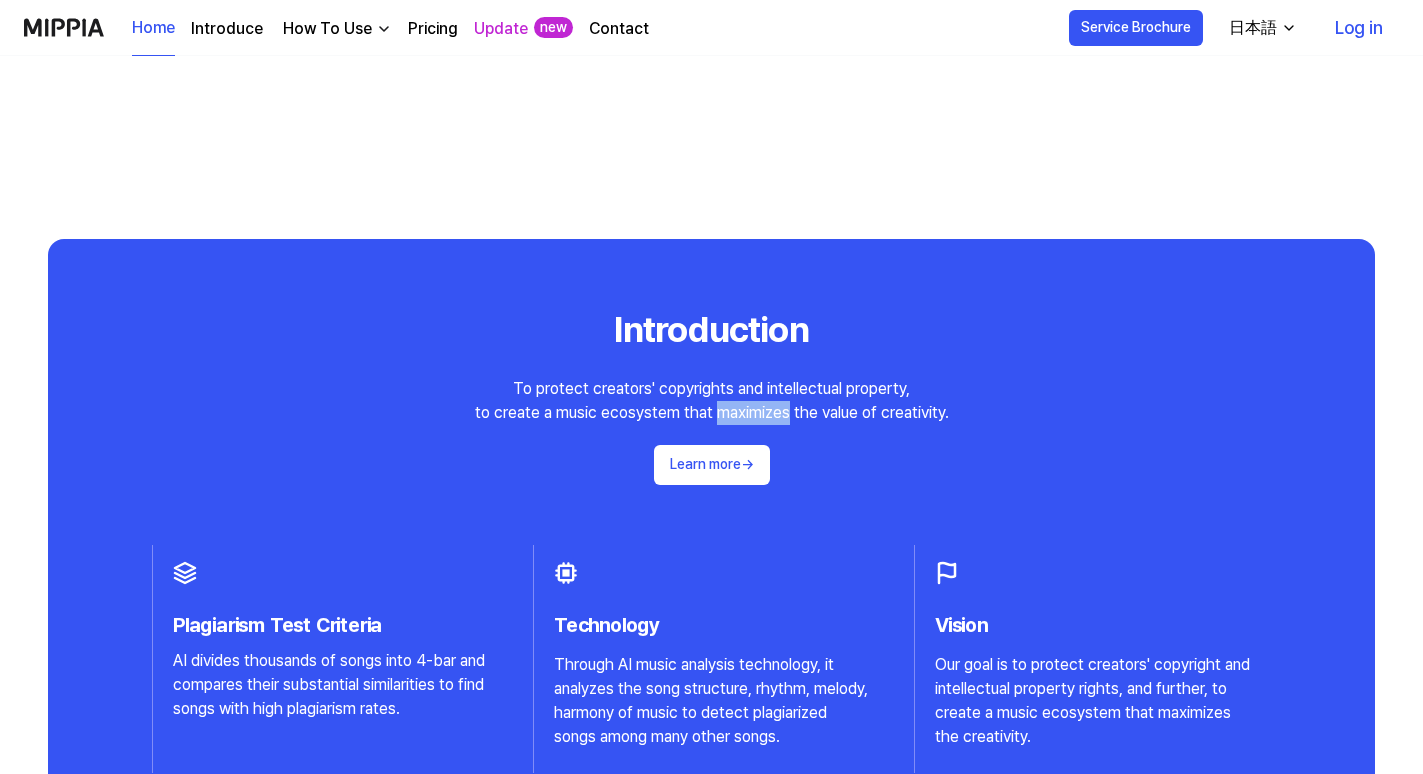 click on "To protect creators' copyrights and intellectual property,
to create a music ecosystem that maximizes the value of creativity." at bounding box center (712, 401) 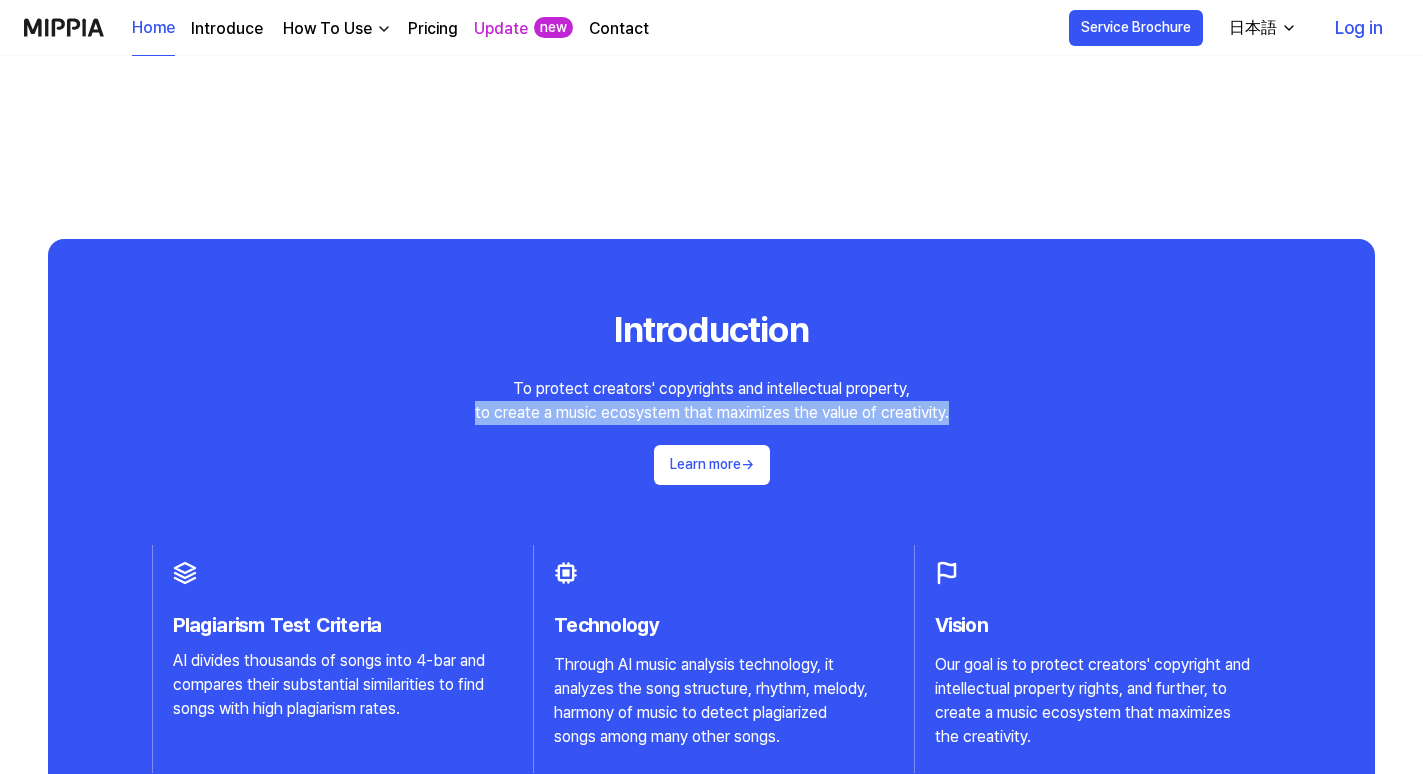 click on "Introduction To protect creators' copyrights and intellectual property,
to create a music ecosystem that maximizes the value of creativity. Learn more  →" at bounding box center (711, 394) 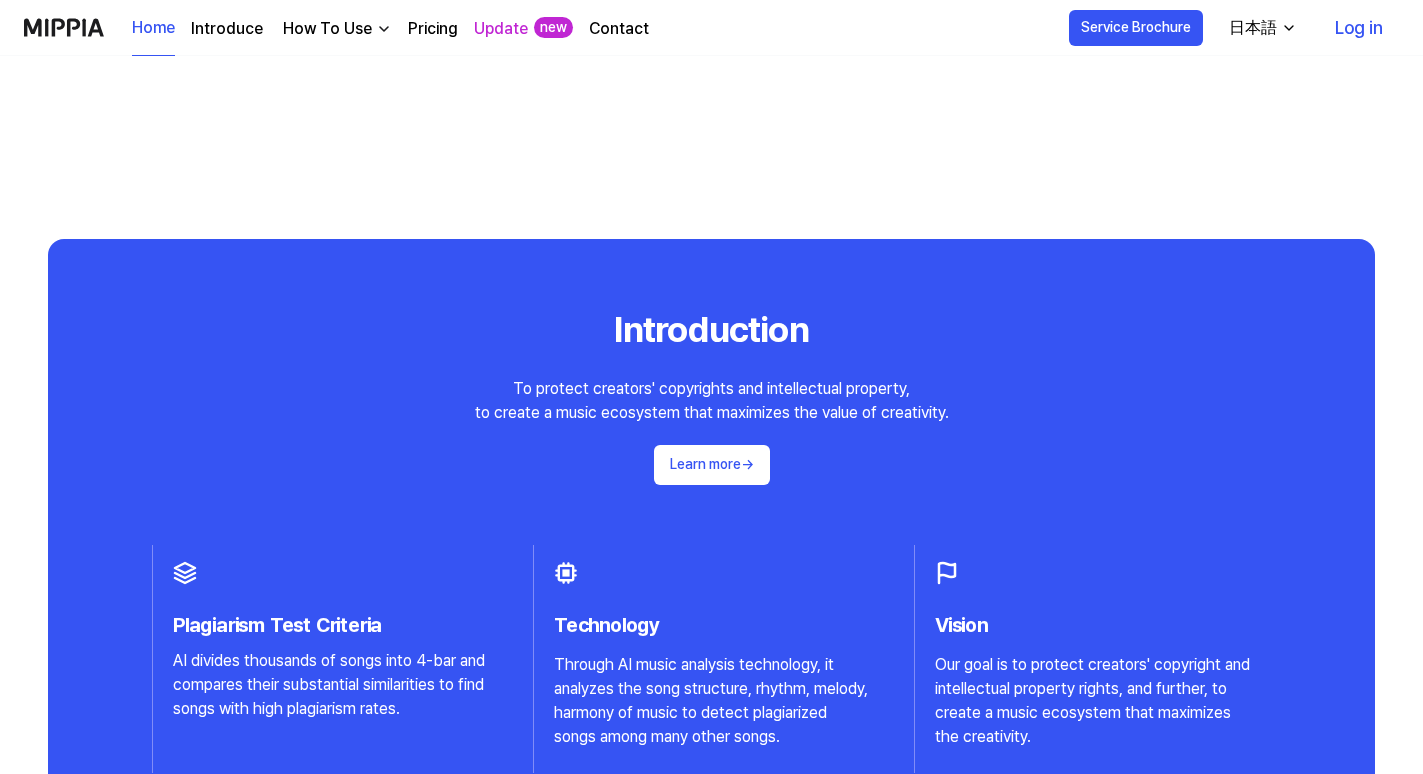 click on "Introduction To protect creators' copyrights and intellectual property,
to create a music ecosystem that maximizes the value of creativity. Learn more  →" at bounding box center [711, 394] 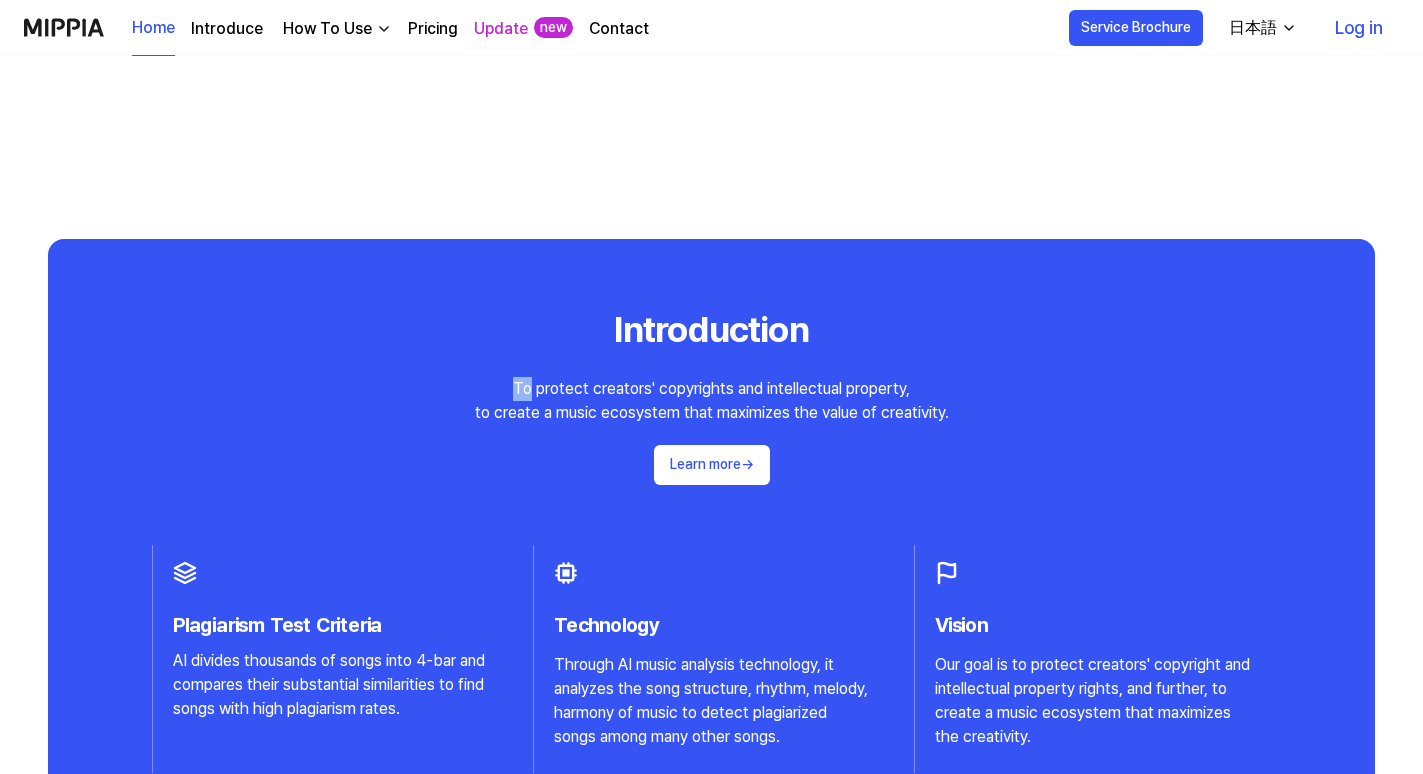 click on "Introduction To protect creators' copyrights and intellectual property,
to create a music ecosystem that maximizes the value of creativity. Learn more  →" at bounding box center [711, 394] 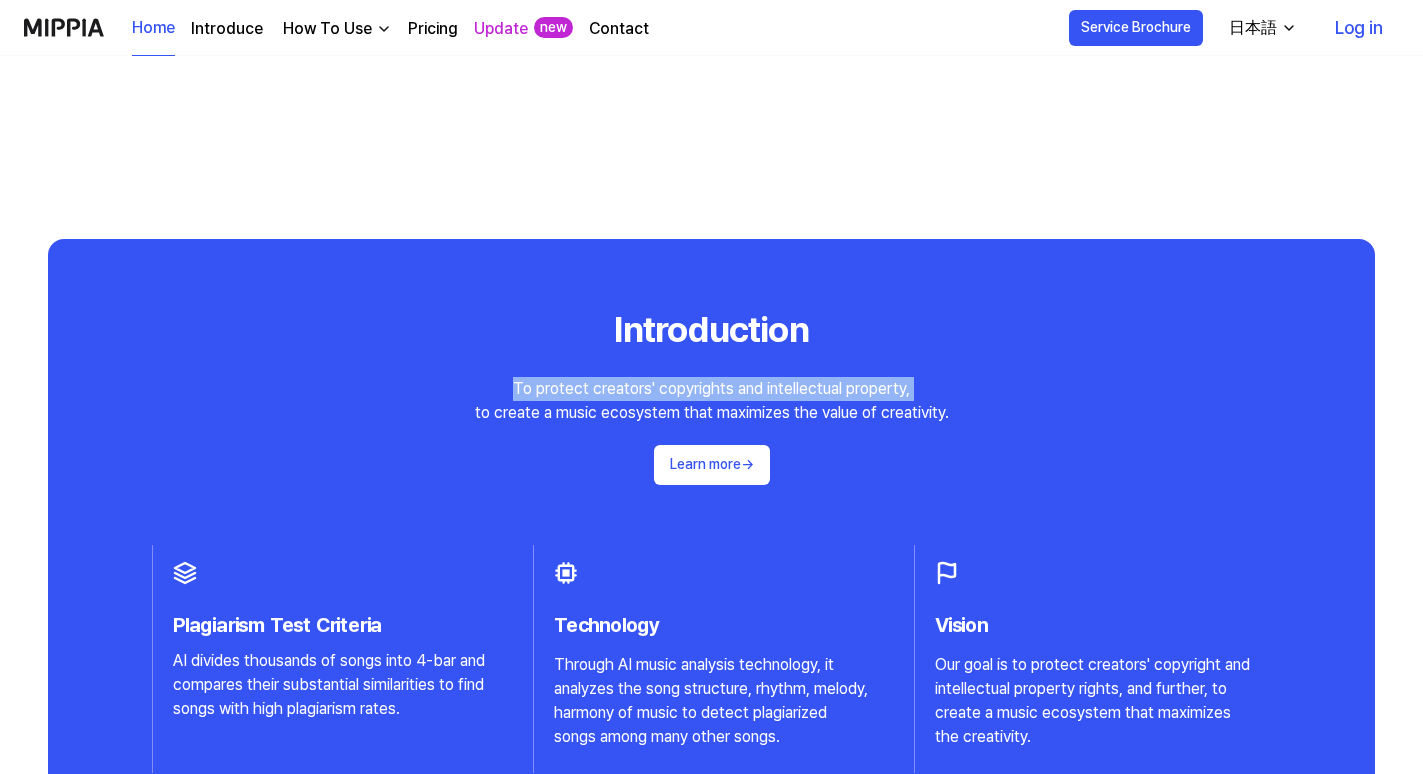 click on "Introduction" at bounding box center (711, 330) 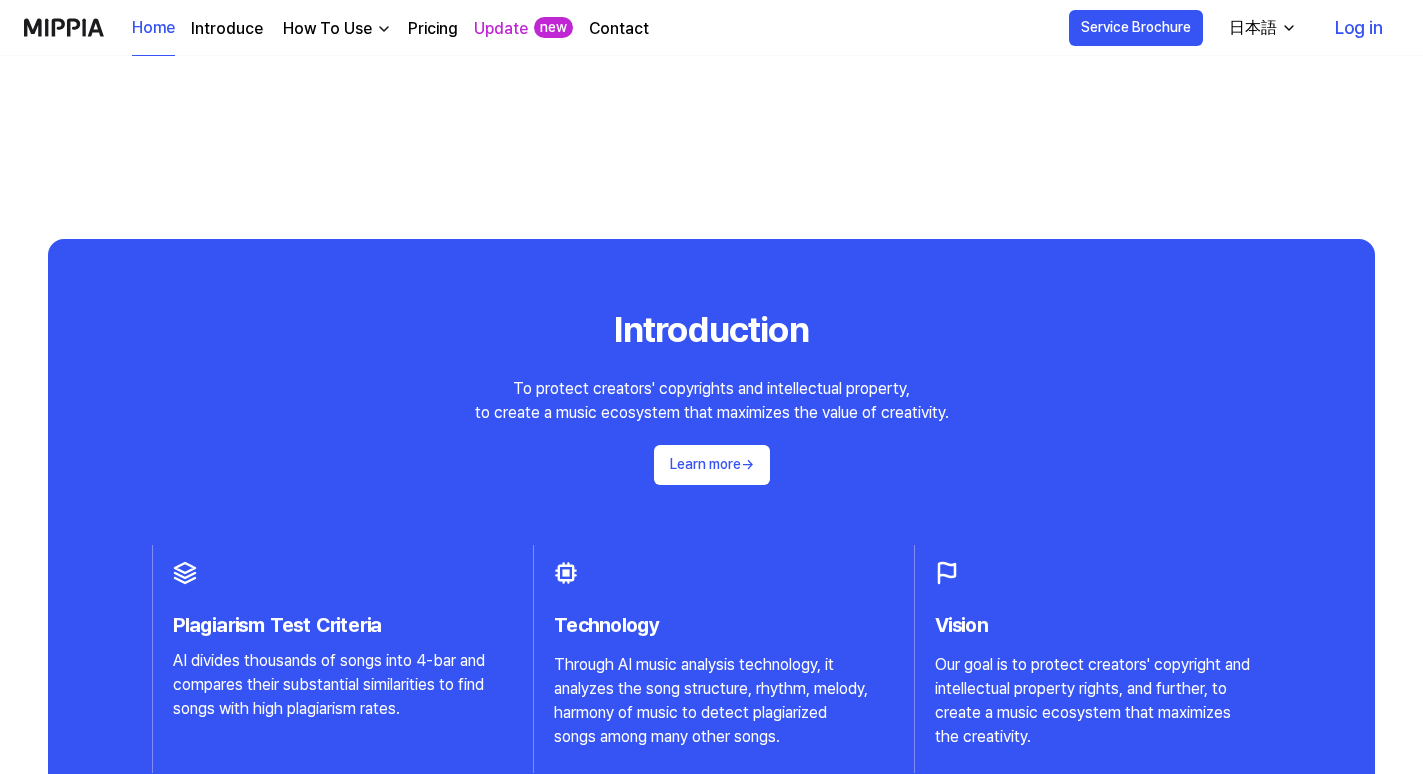 click on "Introduction" at bounding box center (711, 330) 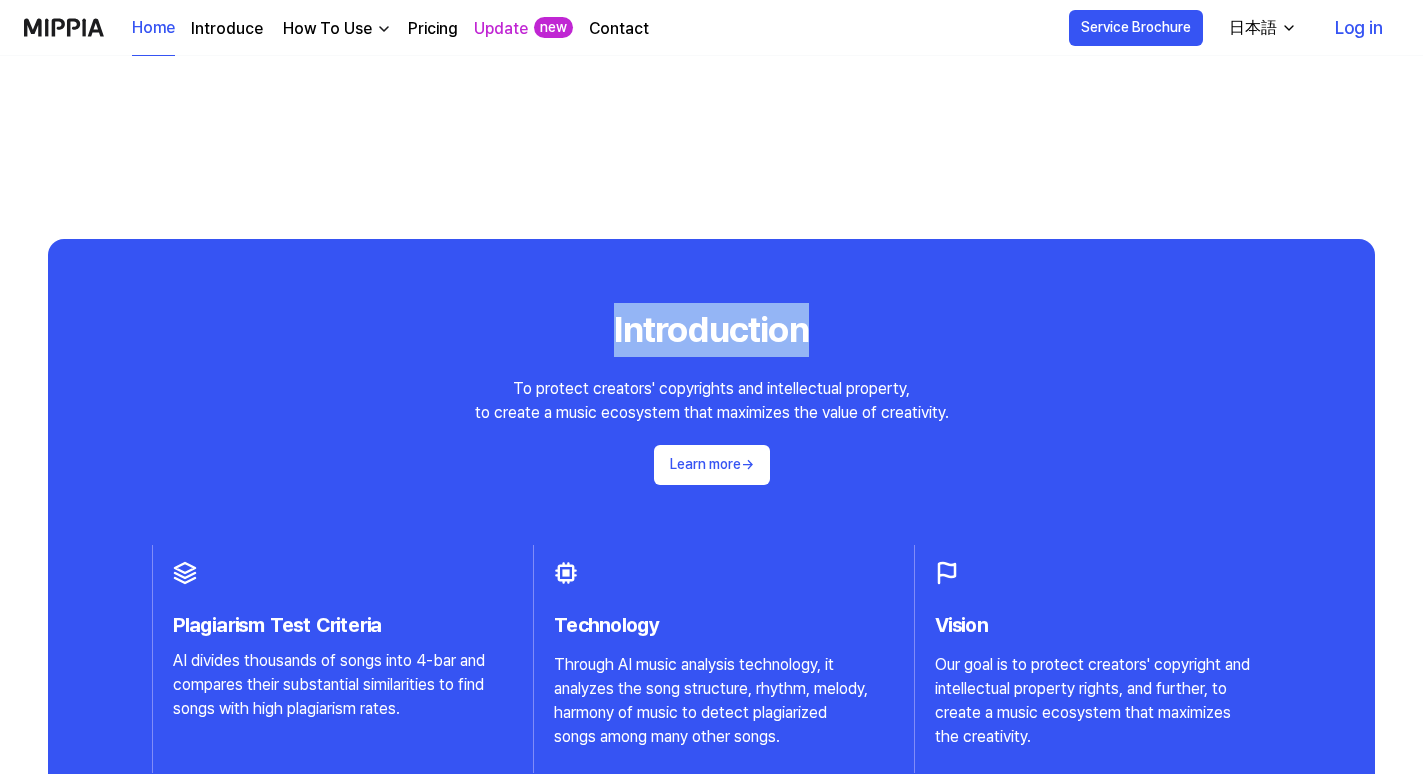 click on "Introduction" at bounding box center [711, 330] 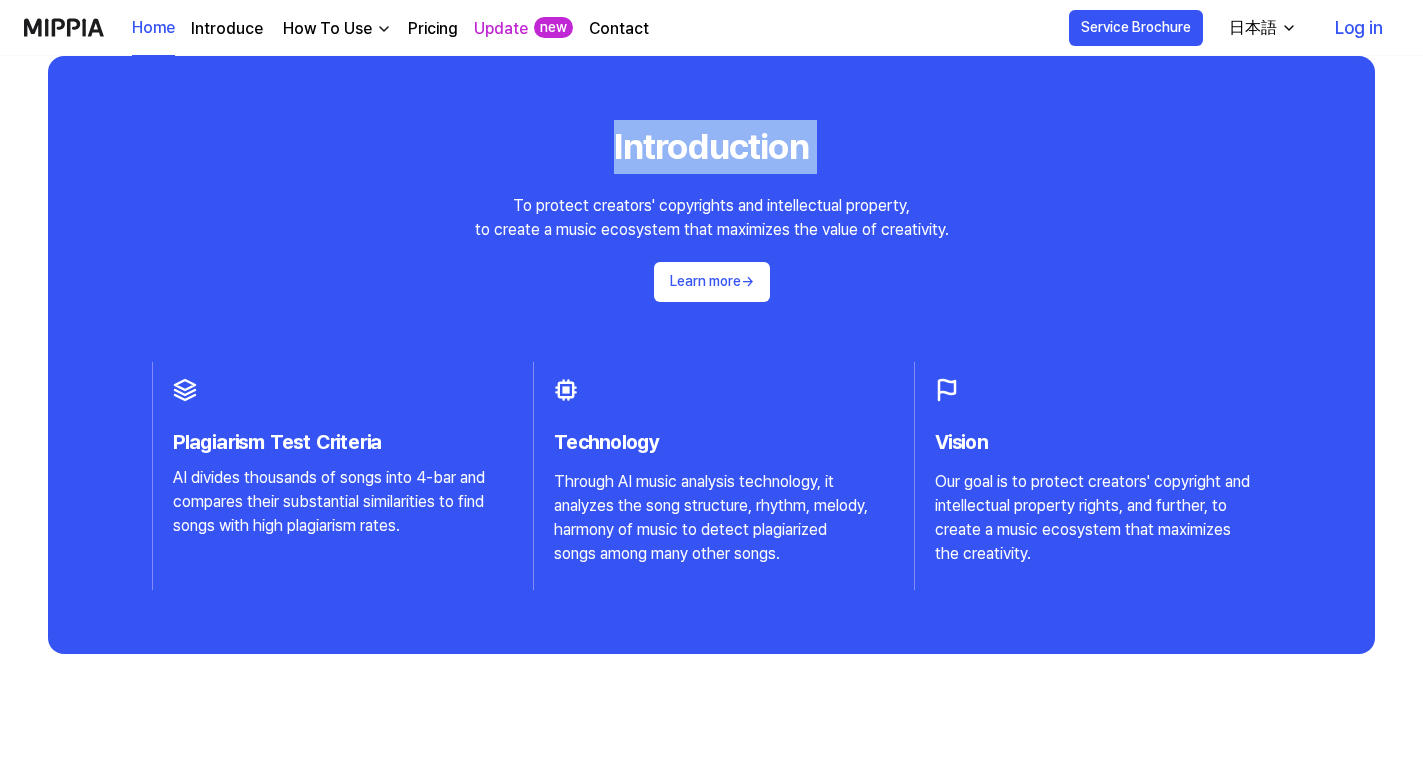 scroll, scrollTop: 1946, scrollLeft: 0, axis: vertical 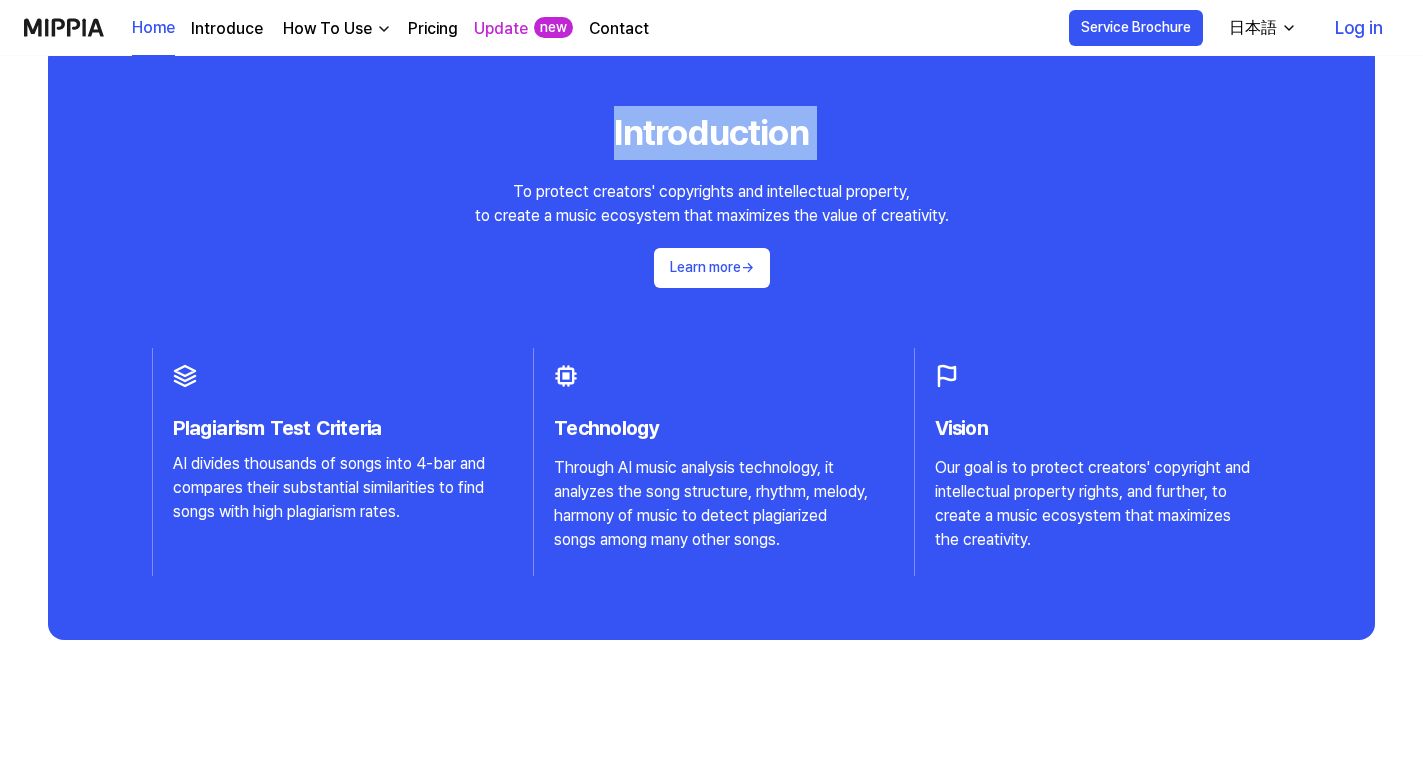click on "Through AI music analysis technology, it analyzes the song structure, rhythm, melody, harmony of music to detect plagiarized songs among many other songs." at bounding box center (712, 504) 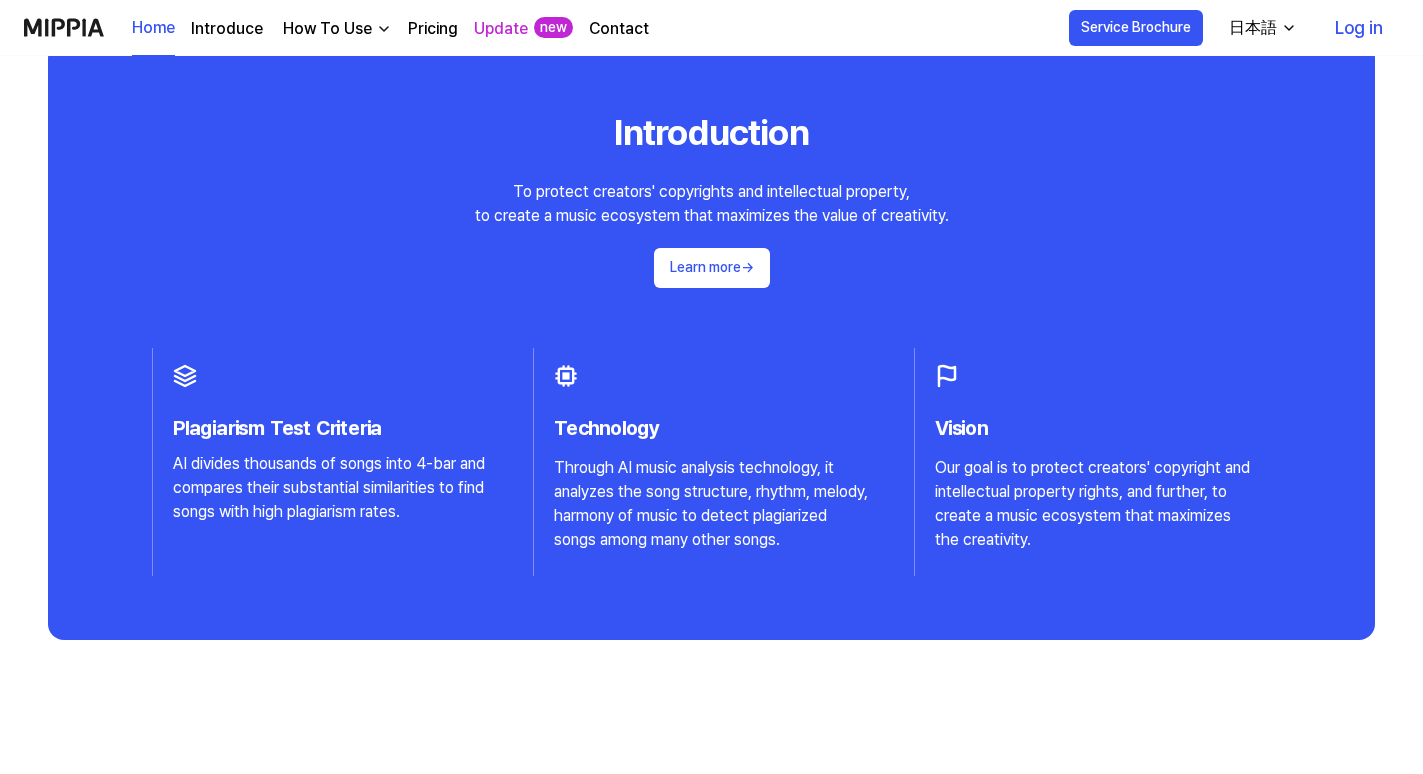 click on "Through AI music analysis technology, it analyzes the song structure, rhythm, melody, harmony of music to detect plagiarized songs among many other songs." at bounding box center [712, 504] 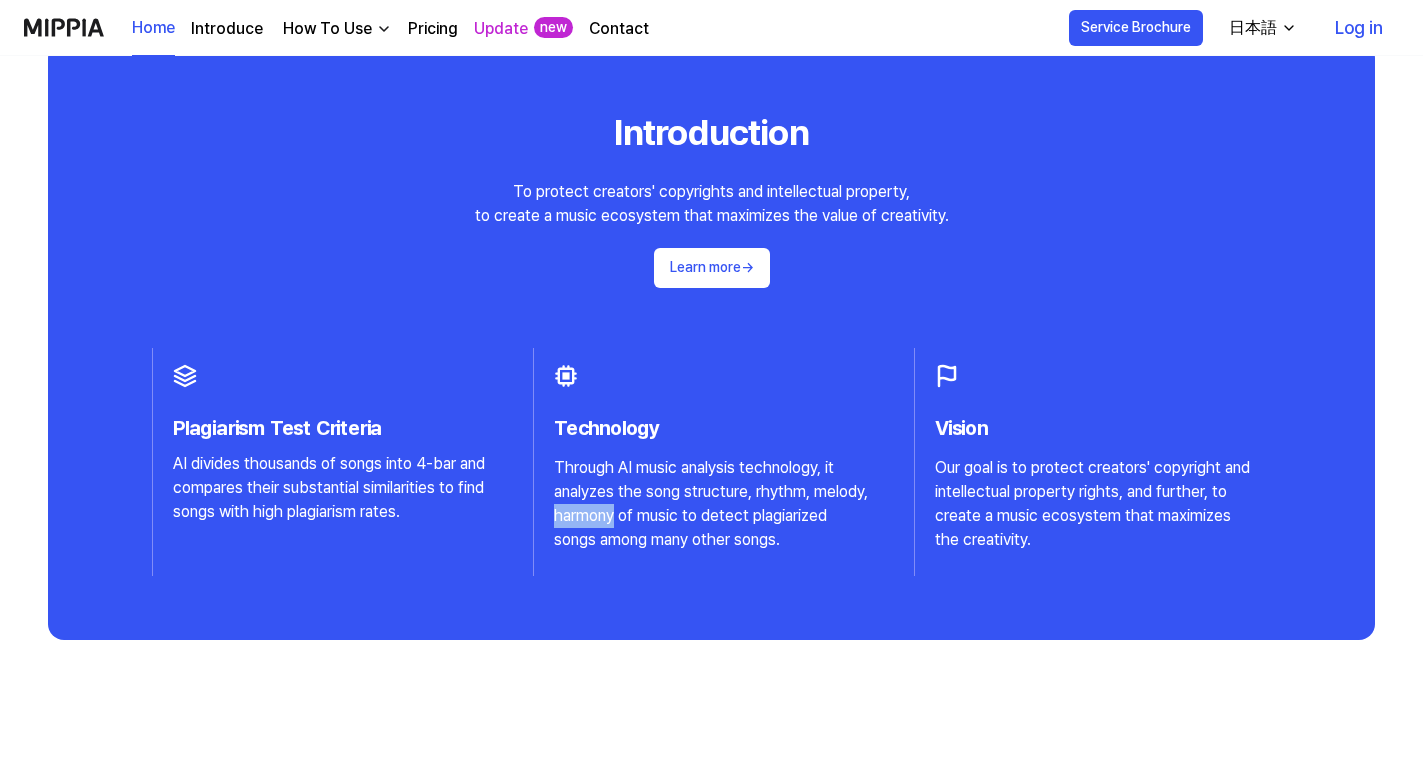 click on "Through AI music analysis technology, it analyzes the song structure, rhythm, melody, harmony of music to detect plagiarized songs among many other songs." at bounding box center (712, 504) 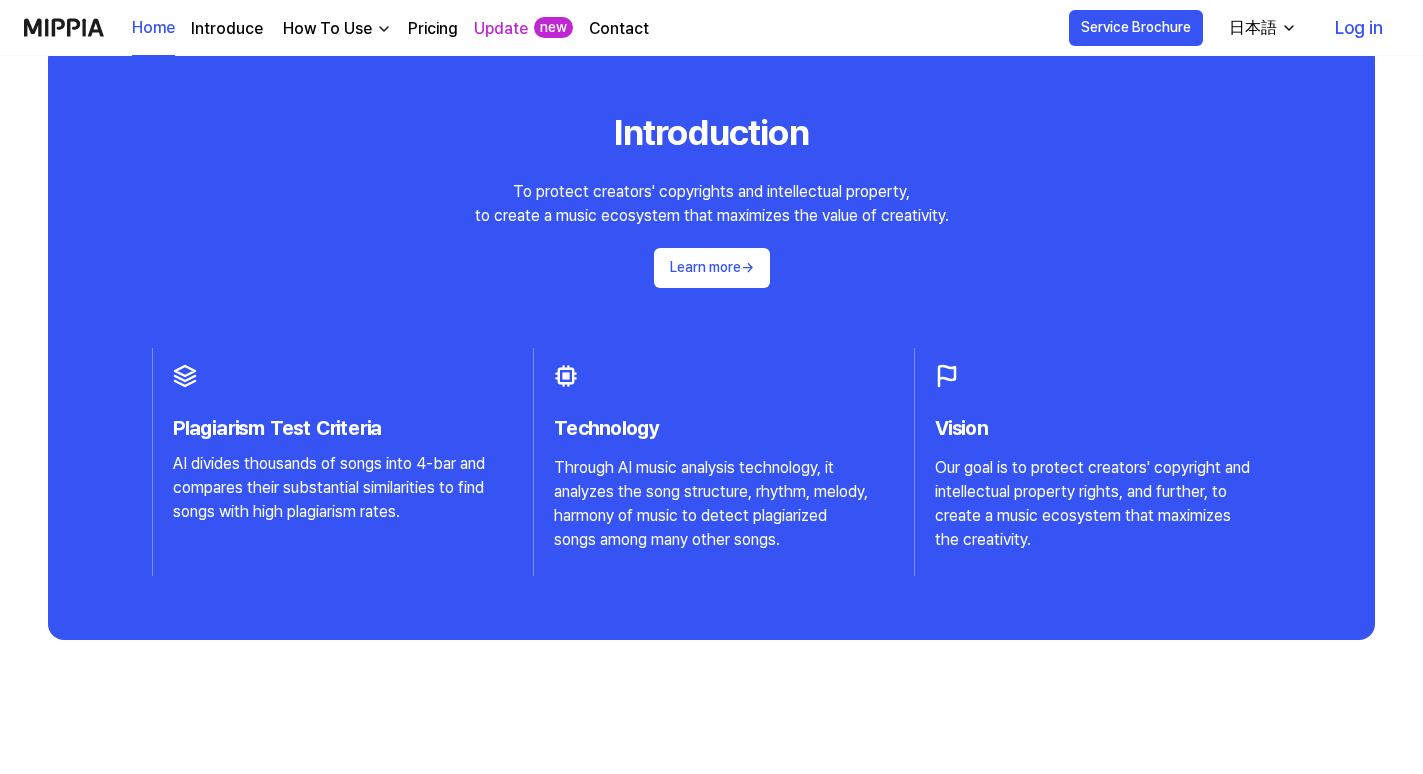 click on "Through AI music analysis technology, it analyzes the song structure, rhythm, melody, harmony of music to detect plagiarized songs among many other songs." at bounding box center [712, 504] 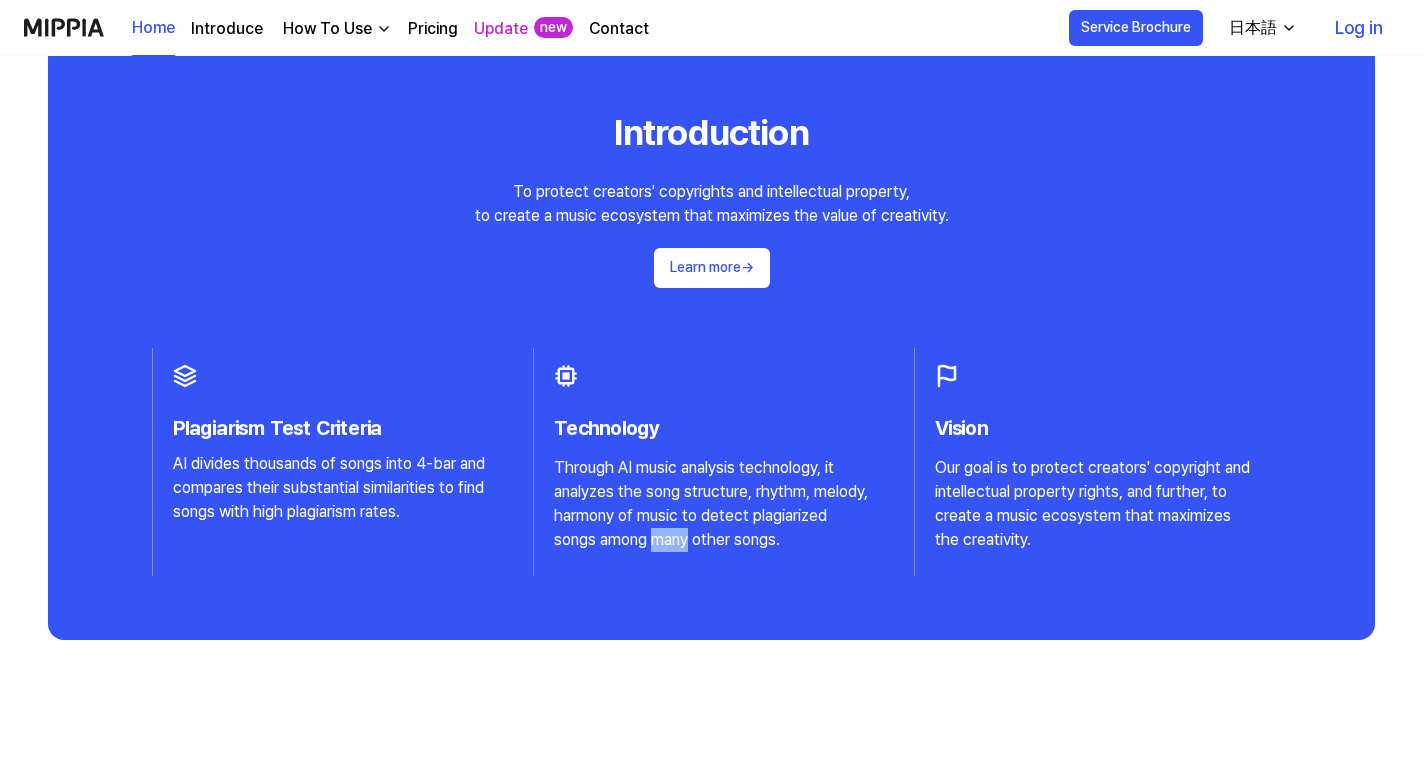 click on "Through AI music analysis technology, it analyzes the song structure, rhythm, melody, harmony of music to detect plagiarized songs among many other songs." at bounding box center [712, 504] 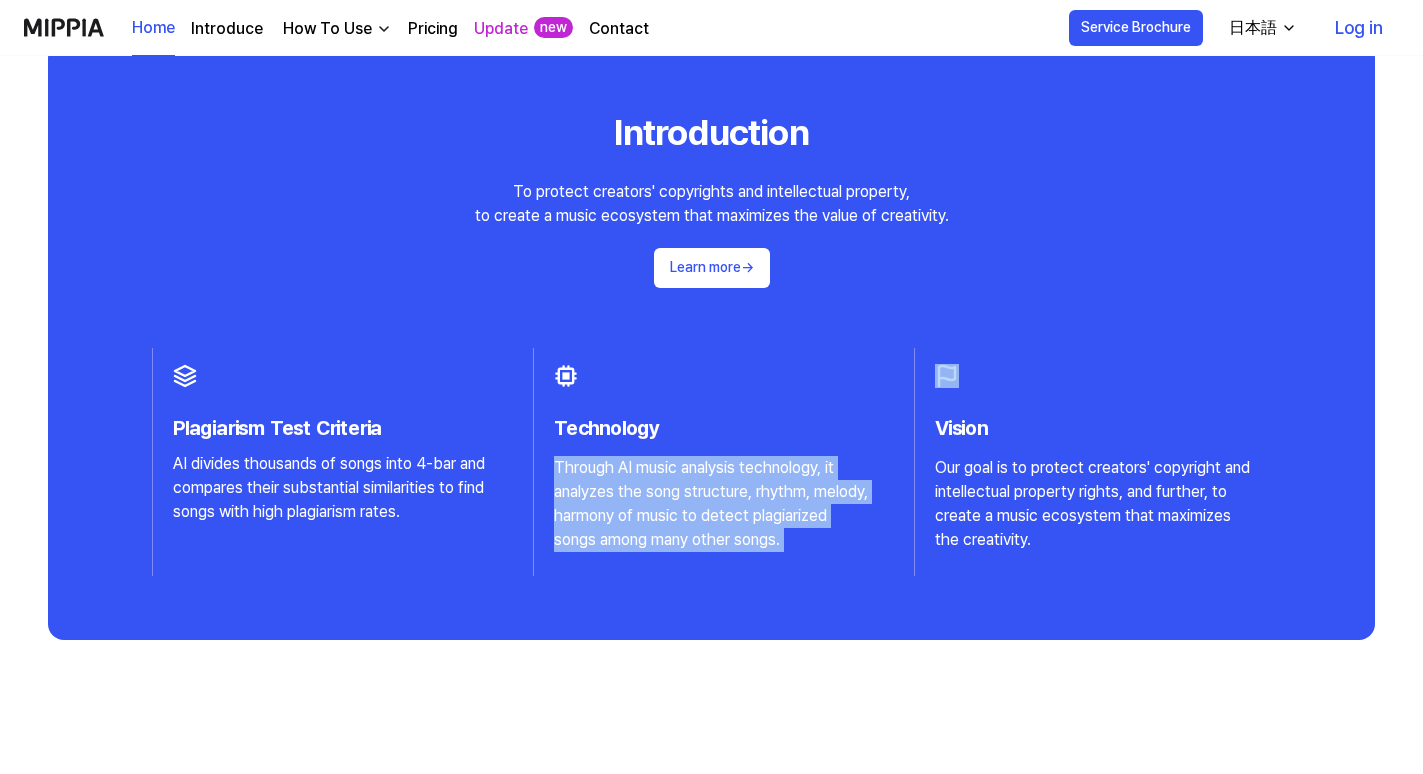 click on "Our goal is to protect creators' copyright and intellectual property rights, and further, to create a music ecosystem that maximizes the creativity." at bounding box center (1093, 504) 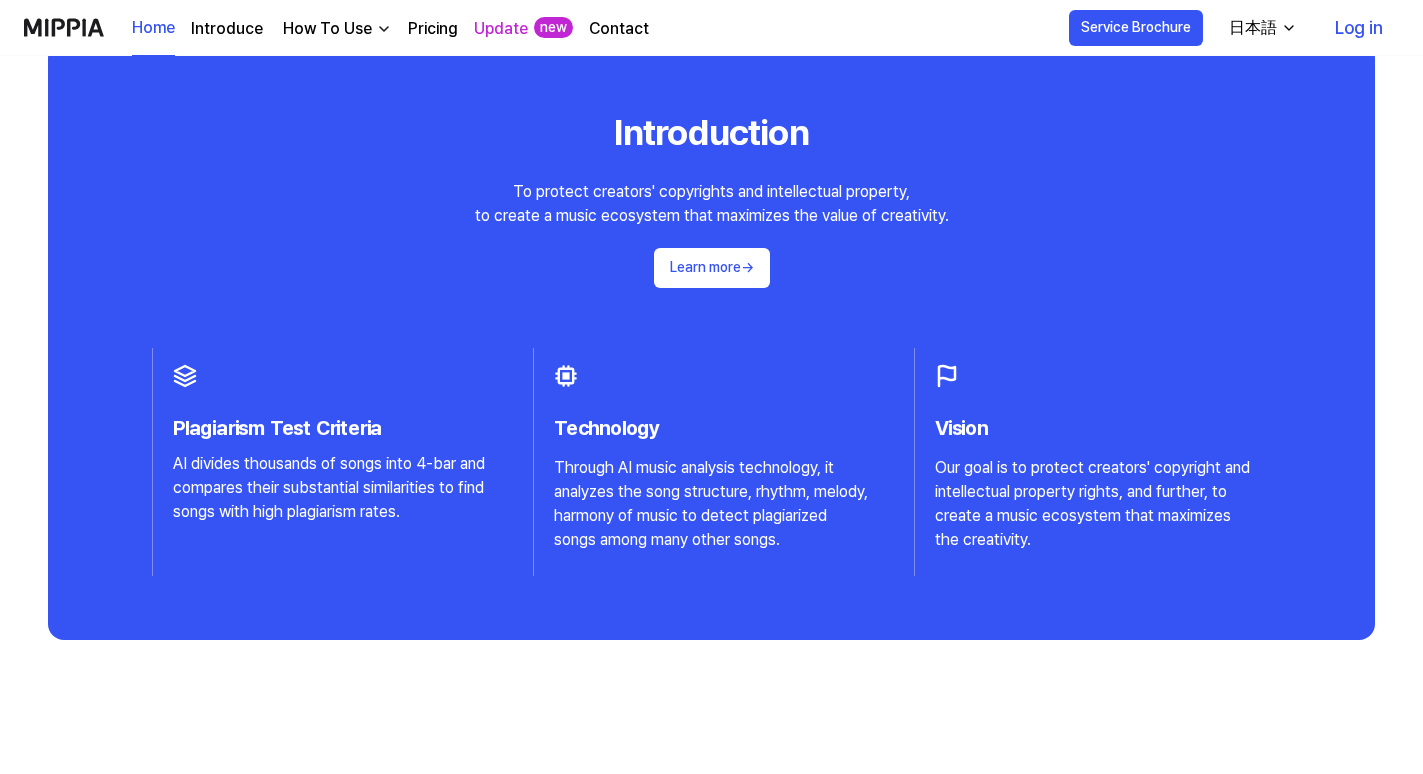 click on "Our goal is to protect creators' copyright and intellectual property rights, and further, to create a music ecosystem that maximizes the creativity." at bounding box center [1093, 504] 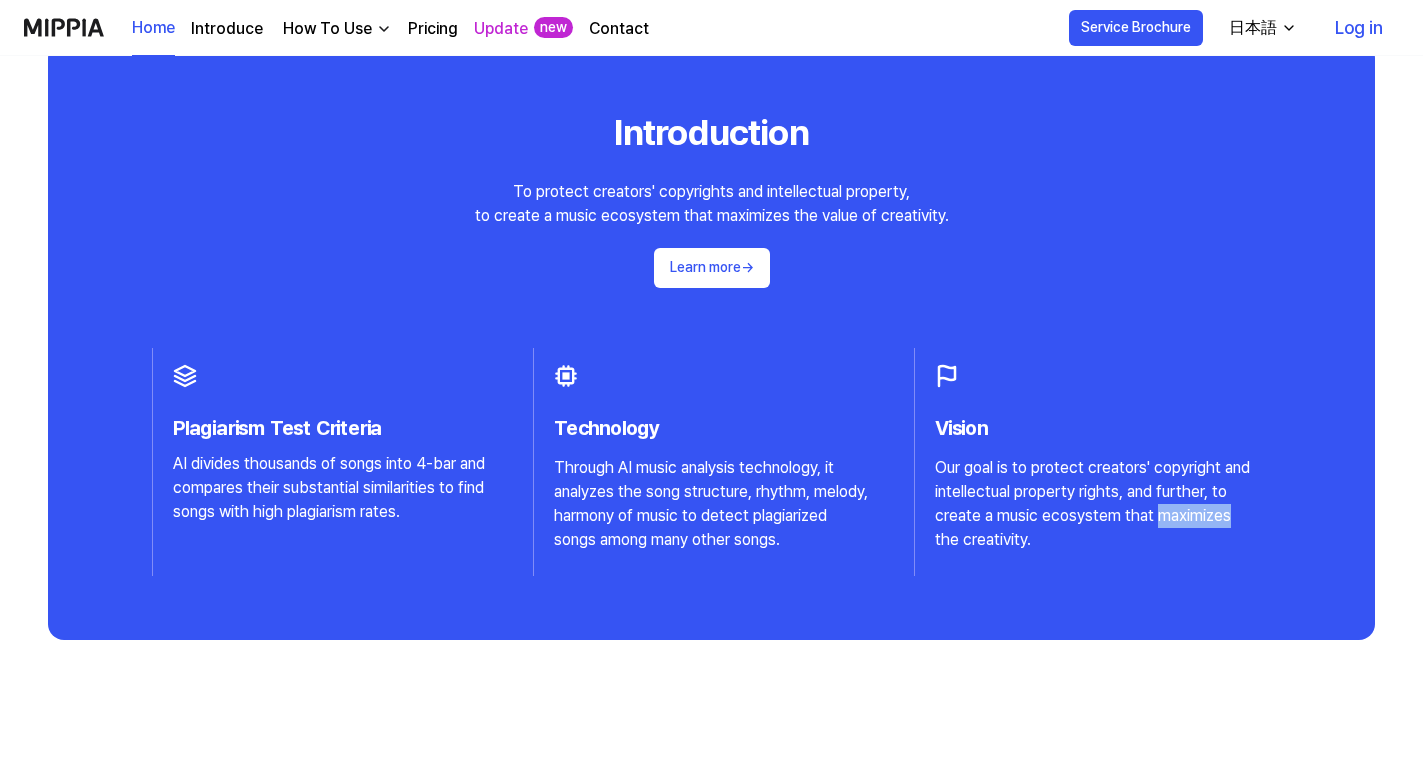click on "Our goal is to protect creators' copyright and intellectual property rights, and further, to create a music ecosystem that maximizes the creativity." at bounding box center (1093, 504) 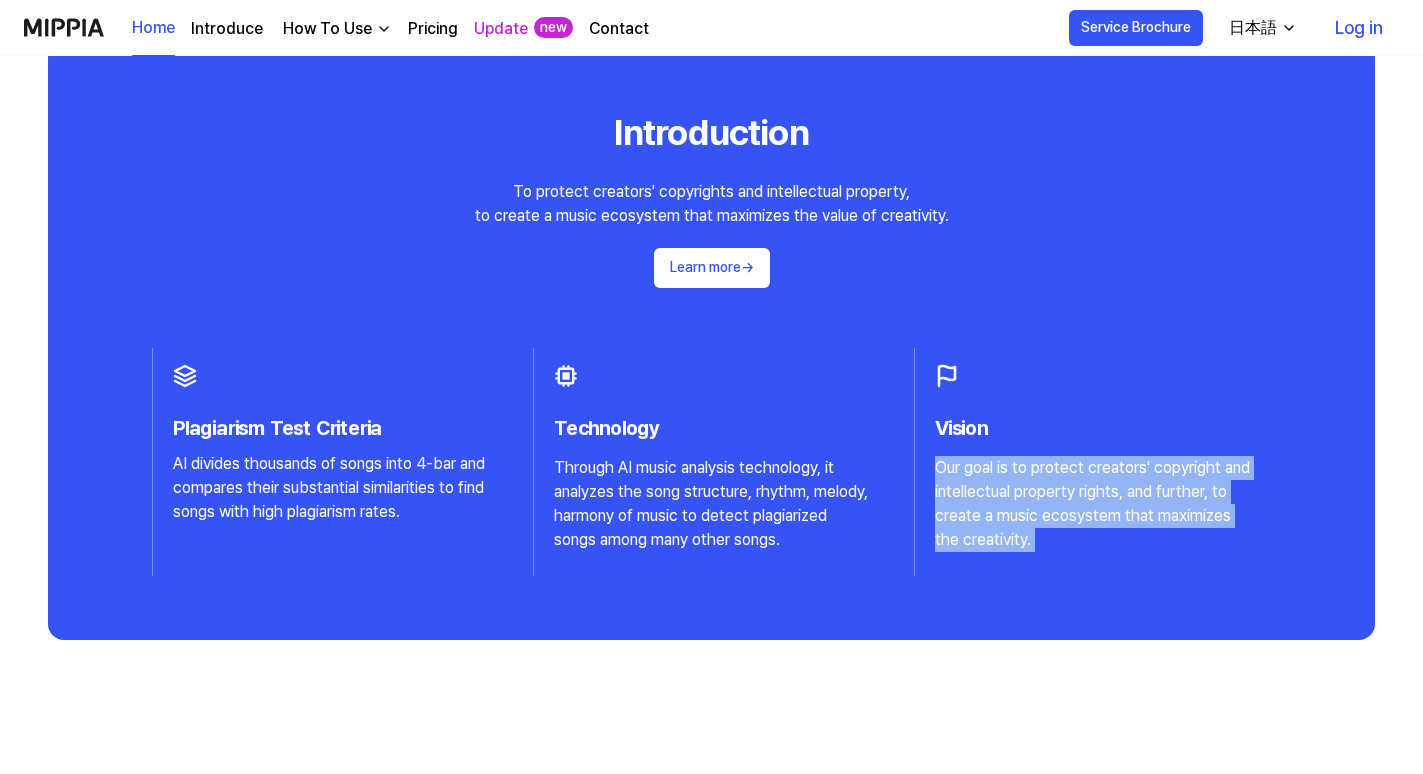 click on "Our goal is to protect creators' copyright and intellectual property rights, and further, to create a music ecosystem that maximizes the creativity." at bounding box center [1093, 504] 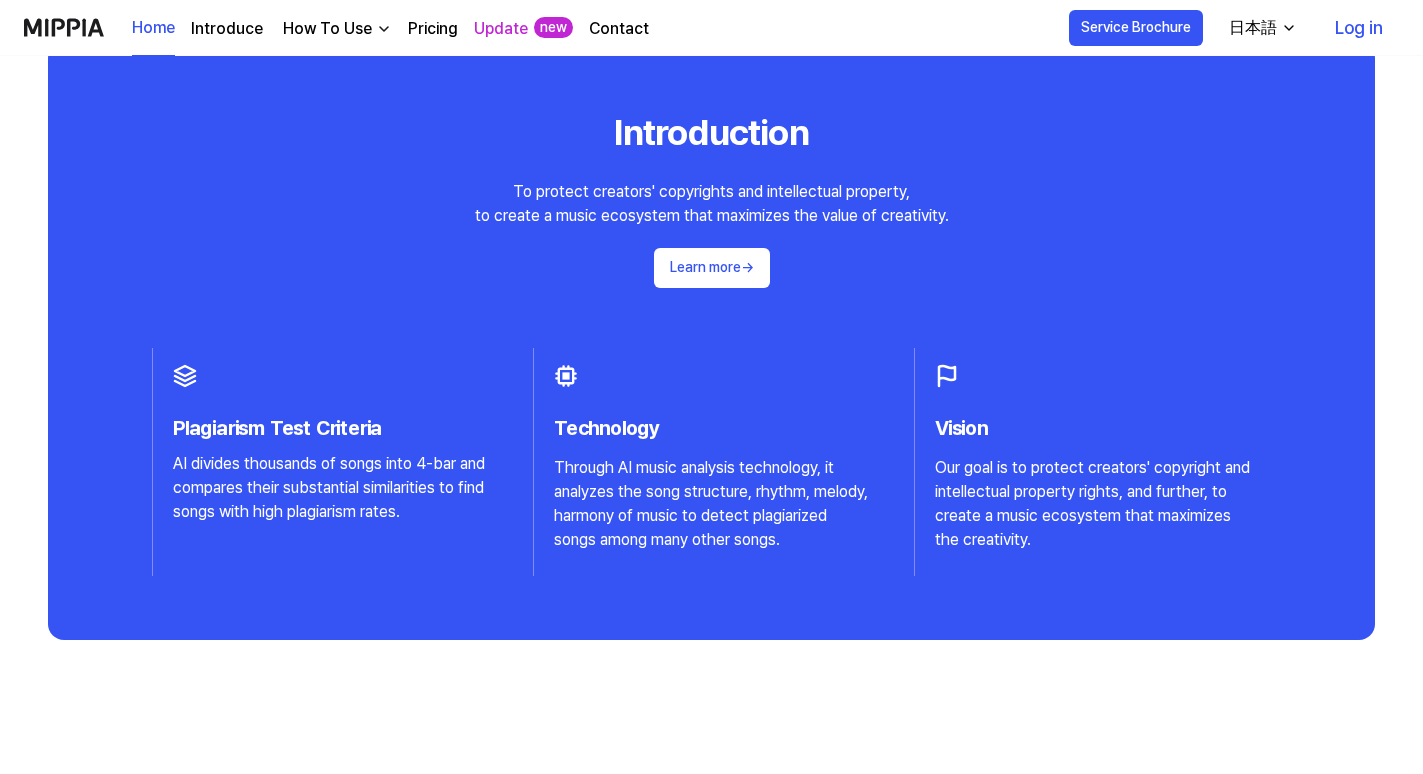 click on "Through AI music analysis technology, it analyzes the song structure, rhythm, melody, harmony of music to detect plagiarized songs among many other songs." at bounding box center (712, 504) 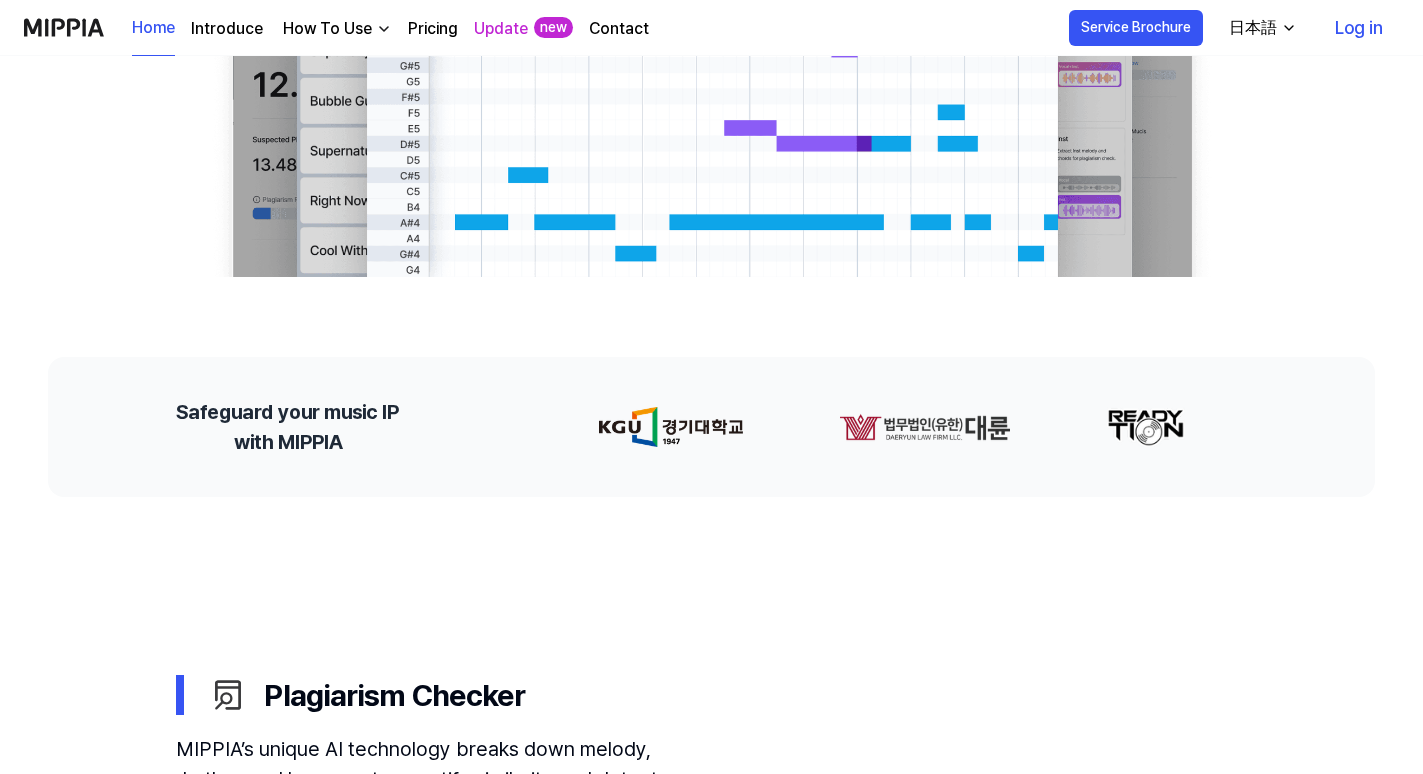 scroll, scrollTop: 0, scrollLeft: 0, axis: both 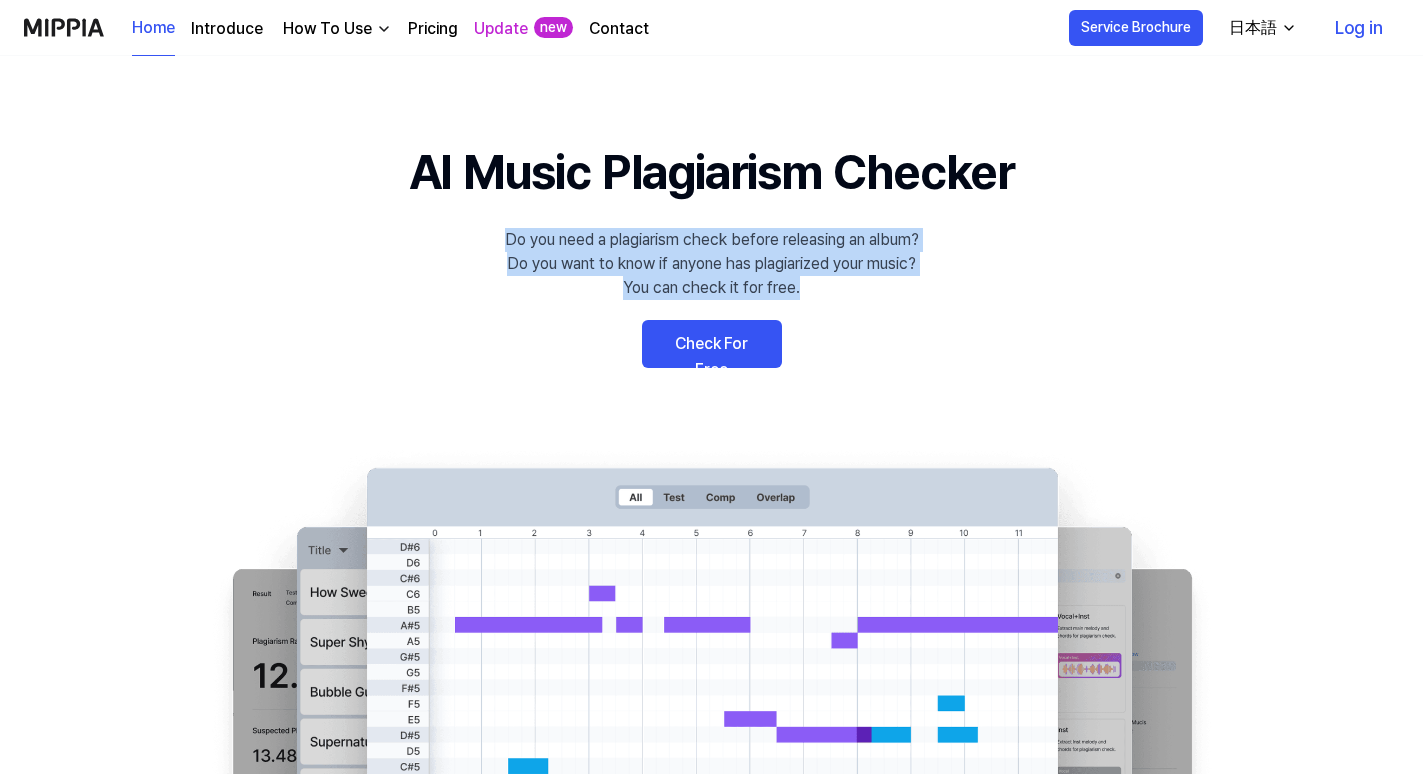 drag, startPoint x: 819, startPoint y: 297, endPoint x: 489, endPoint y: 232, distance: 336.3406 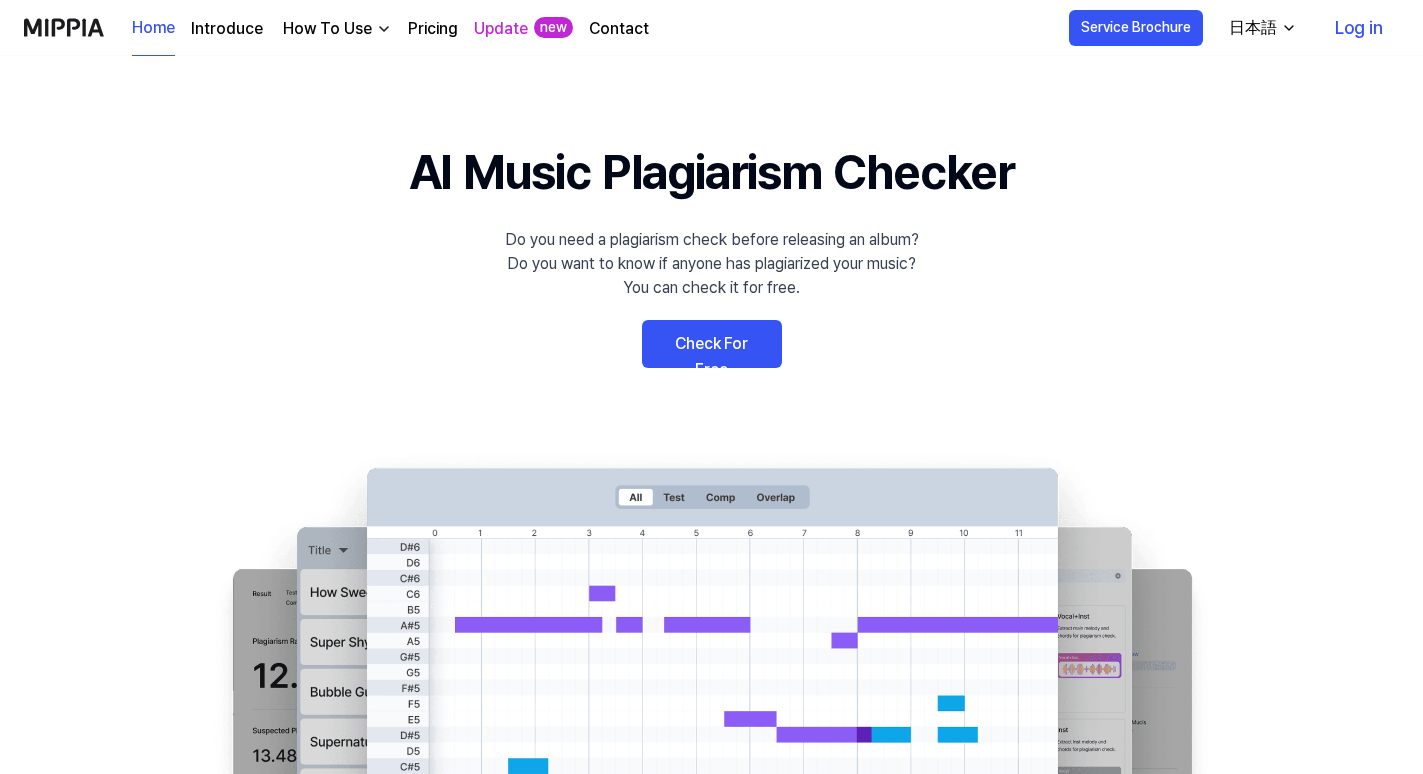 click on "AI Music Plagiarism Checker" at bounding box center [711, 172] 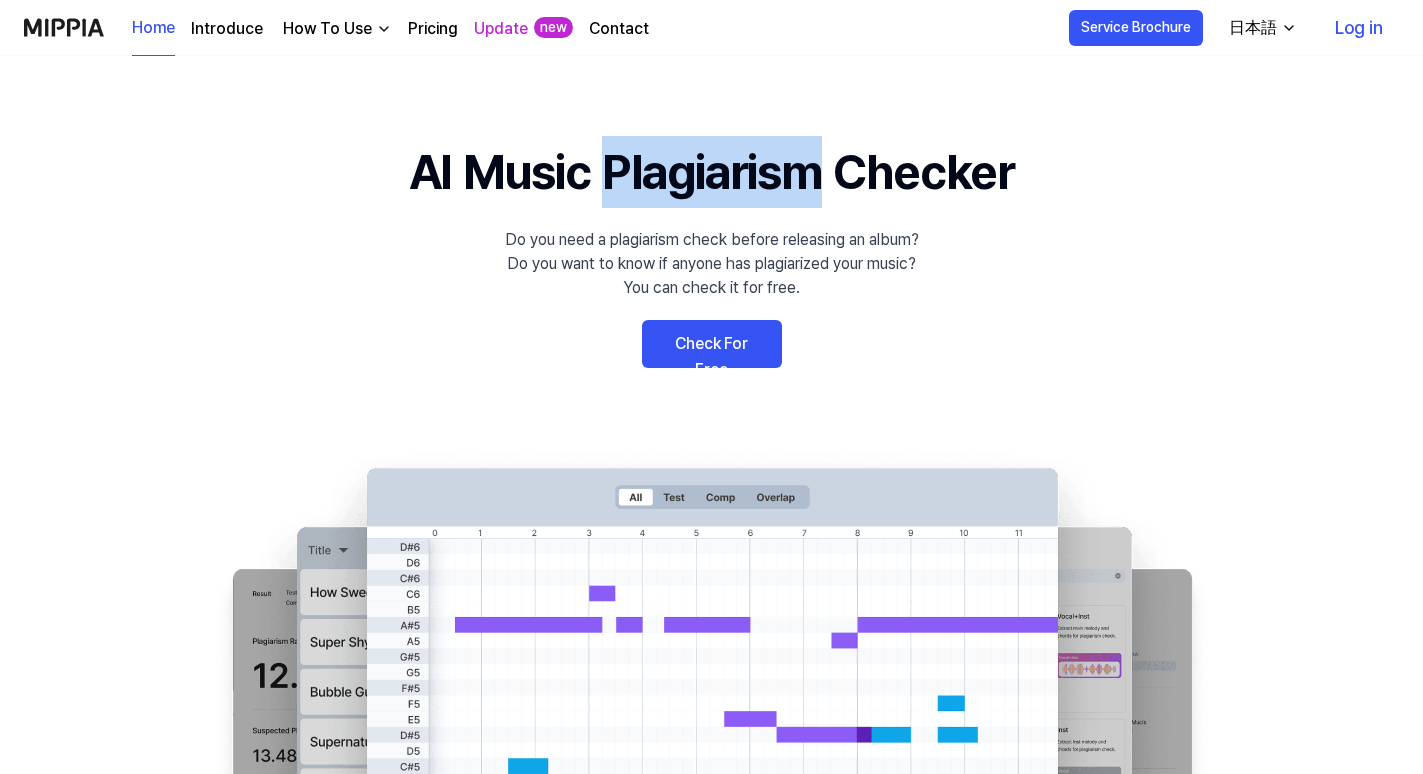 click on "AI Music Plagiarism Checker" at bounding box center [711, 172] 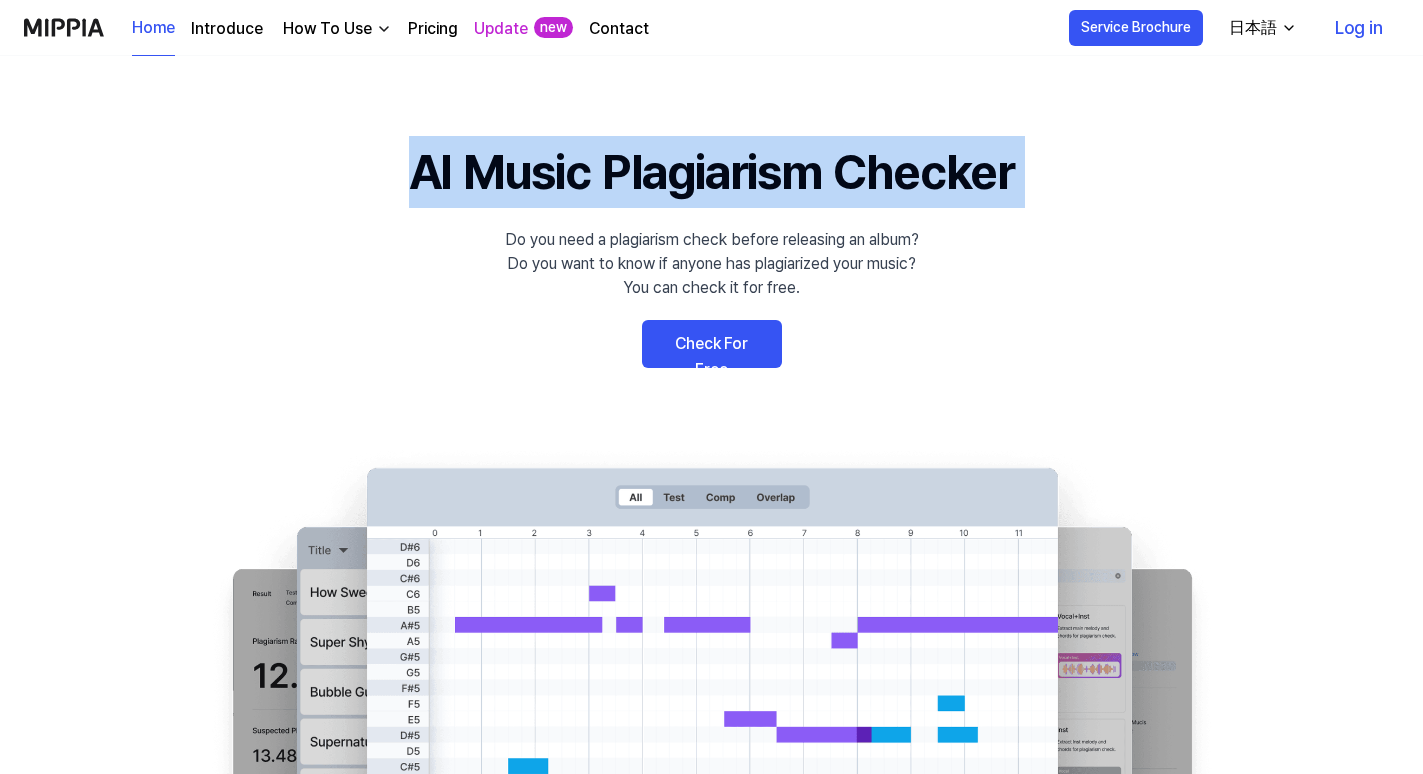 click on "Do you need a plagiarism check before releasing an album?
Do you want to know if anyone has plagiarized your music?
You can check it for free." at bounding box center [712, 264] 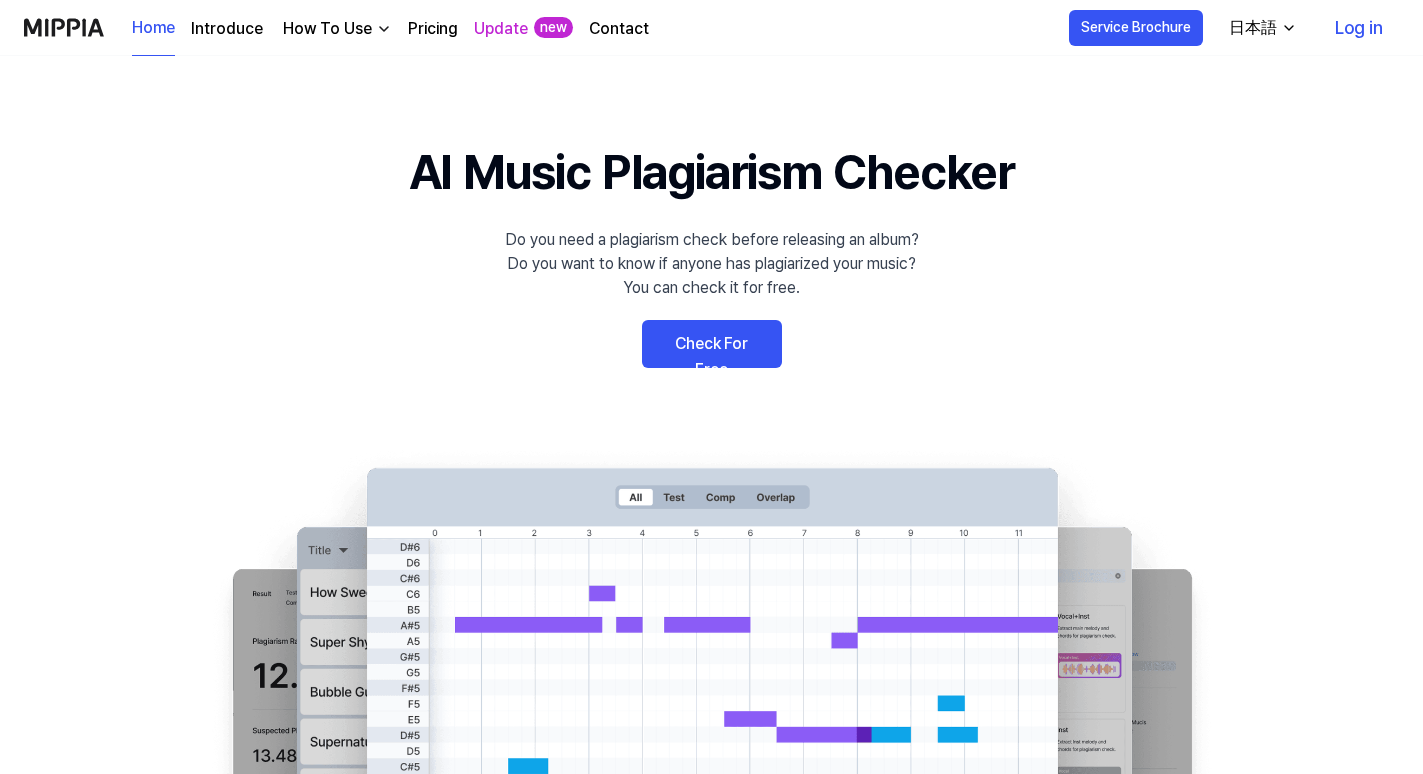 click on "Do you need a plagiarism check before releasing an album?
Do you want to know if anyone has plagiarized your music?
You can check it for free." at bounding box center [712, 264] 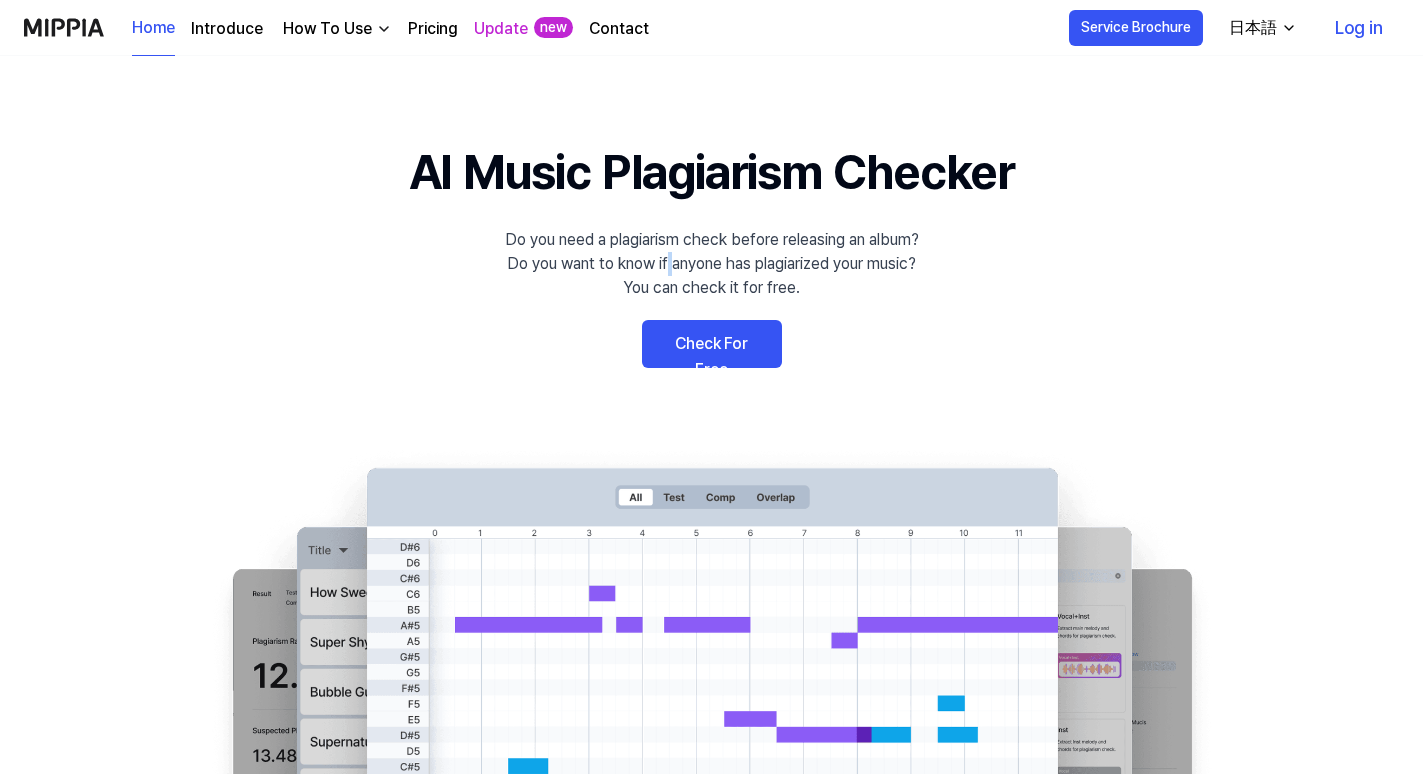 click on "Do you need a plagiarism check before releasing an album?
Do you want to know if anyone has plagiarized your music?
You can check it for free." at bounding box center [712, 264] 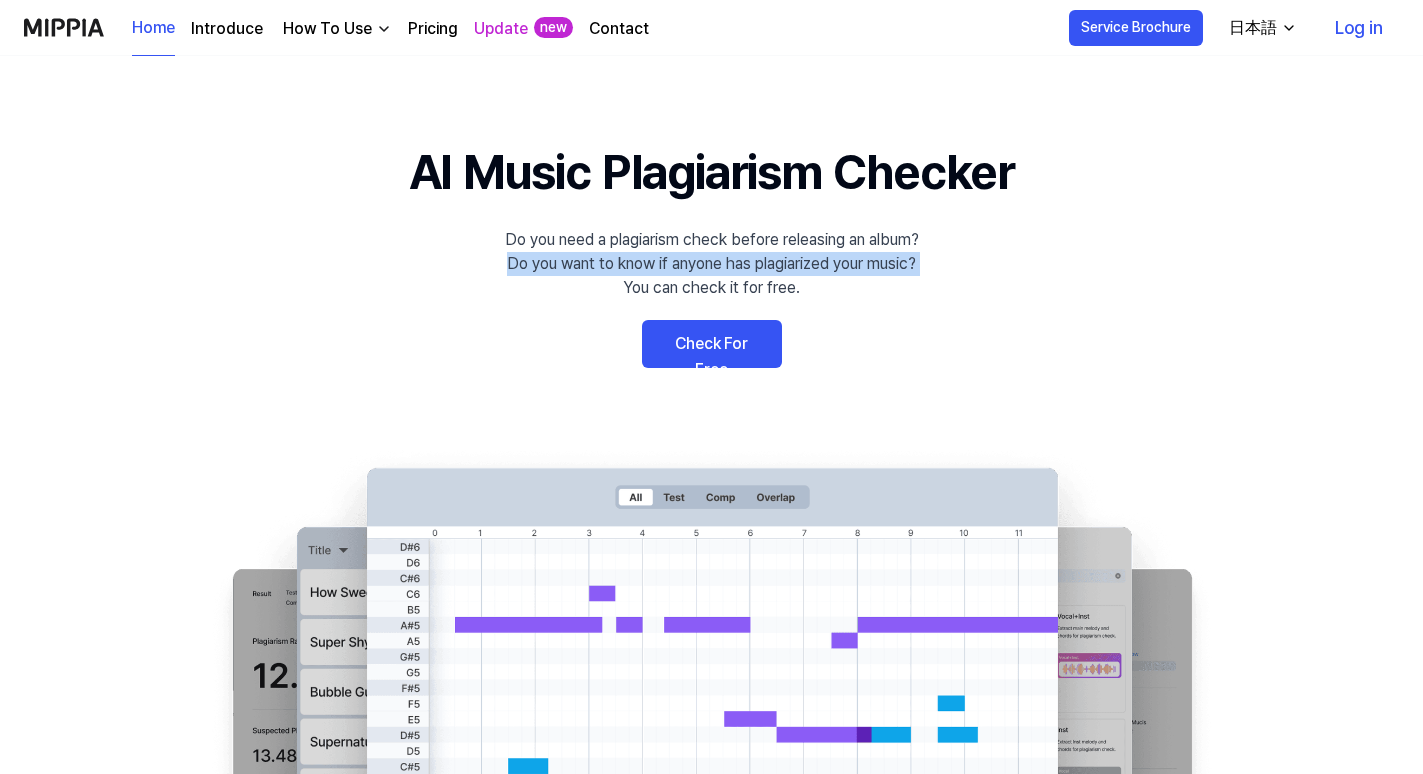 click on "Do you need a plagiarism check before releasing an album?
Do you want to know if anyone has plagiarized your music?
You can check it for free." at bounding box center (712, 264) 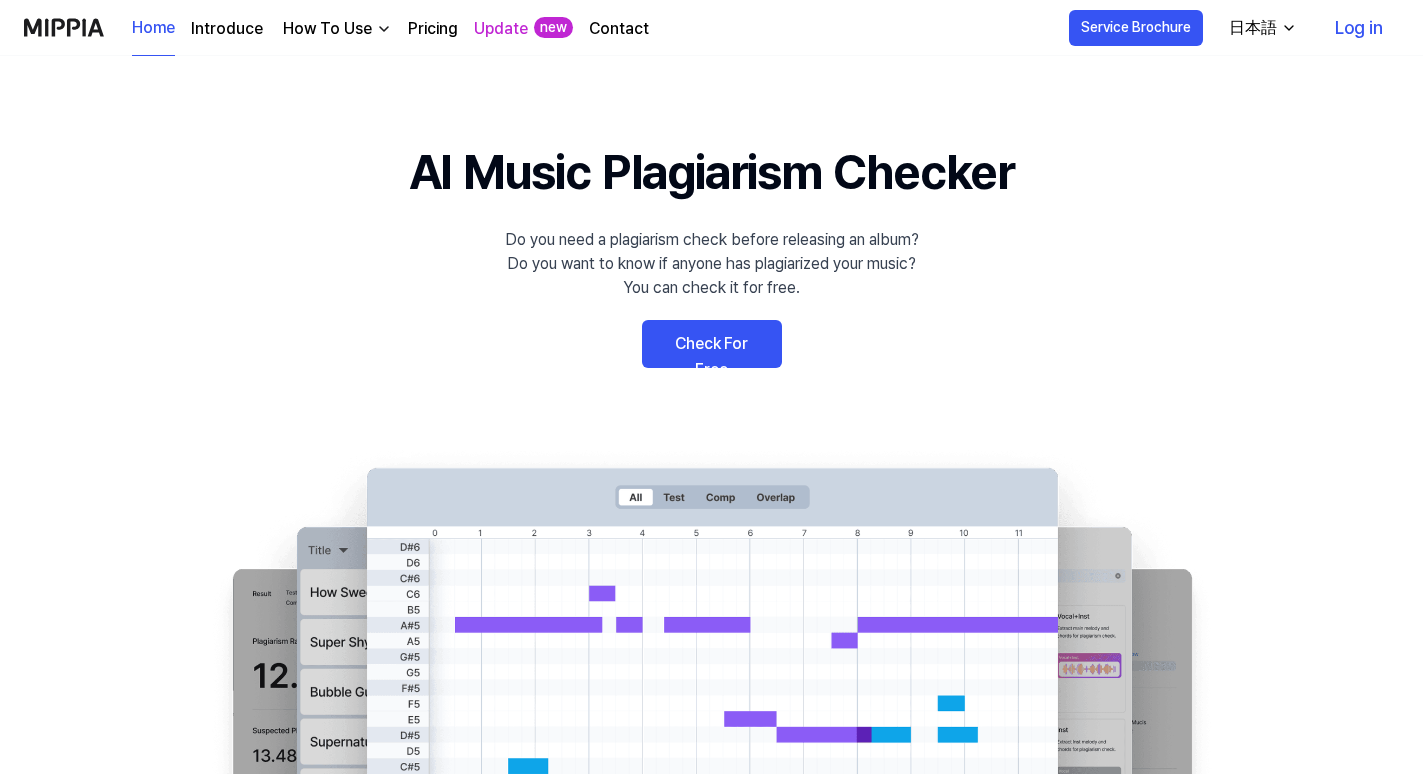 click on "Do you need a plagiarism check before releasing an album?
Do you want to know if anyone has plagiarized your music?
You can check it for free." at bounding box center [712, 264] 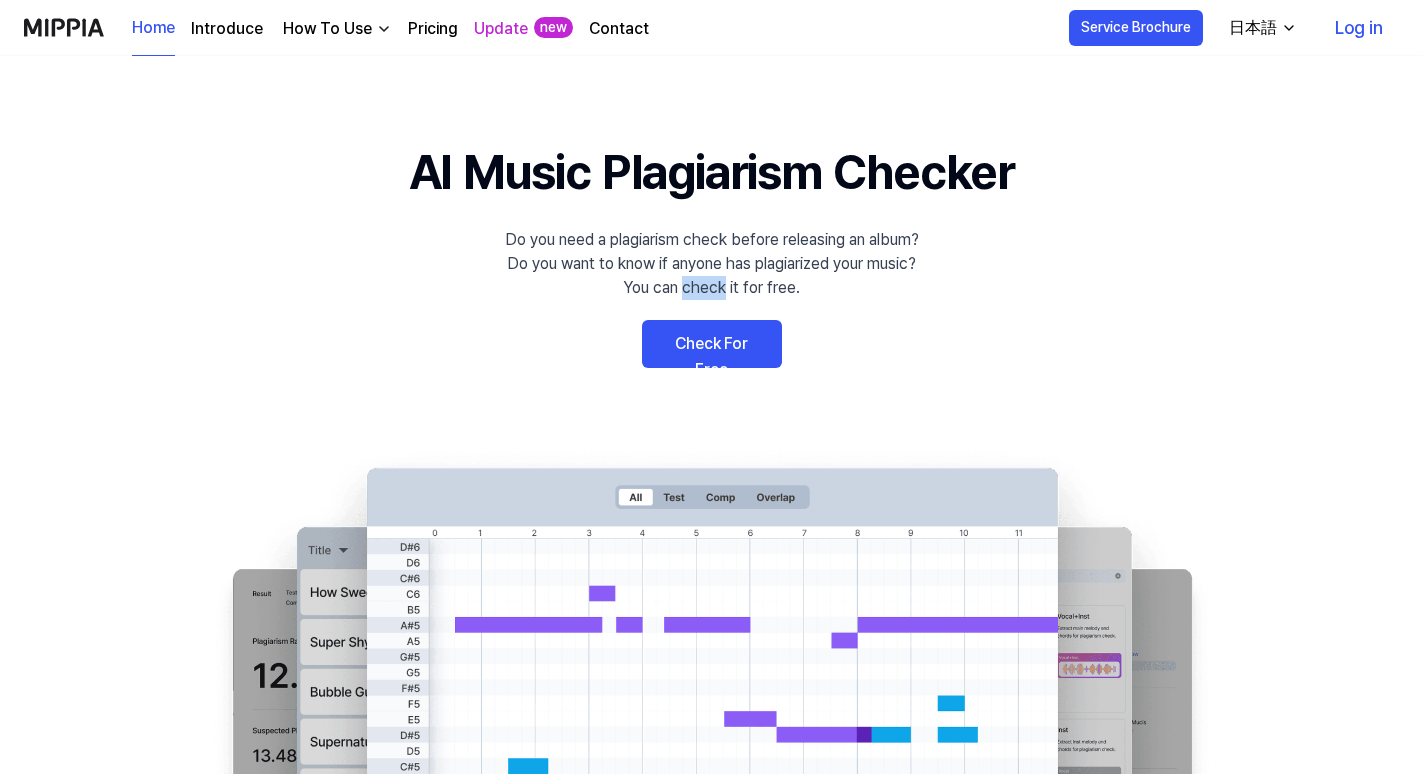 click on "Do you need a plagiarism check before releasing an album?
Do you want to know if anyone has plagiarized your music?
You can check it for free." at bounding box center (712, 264) 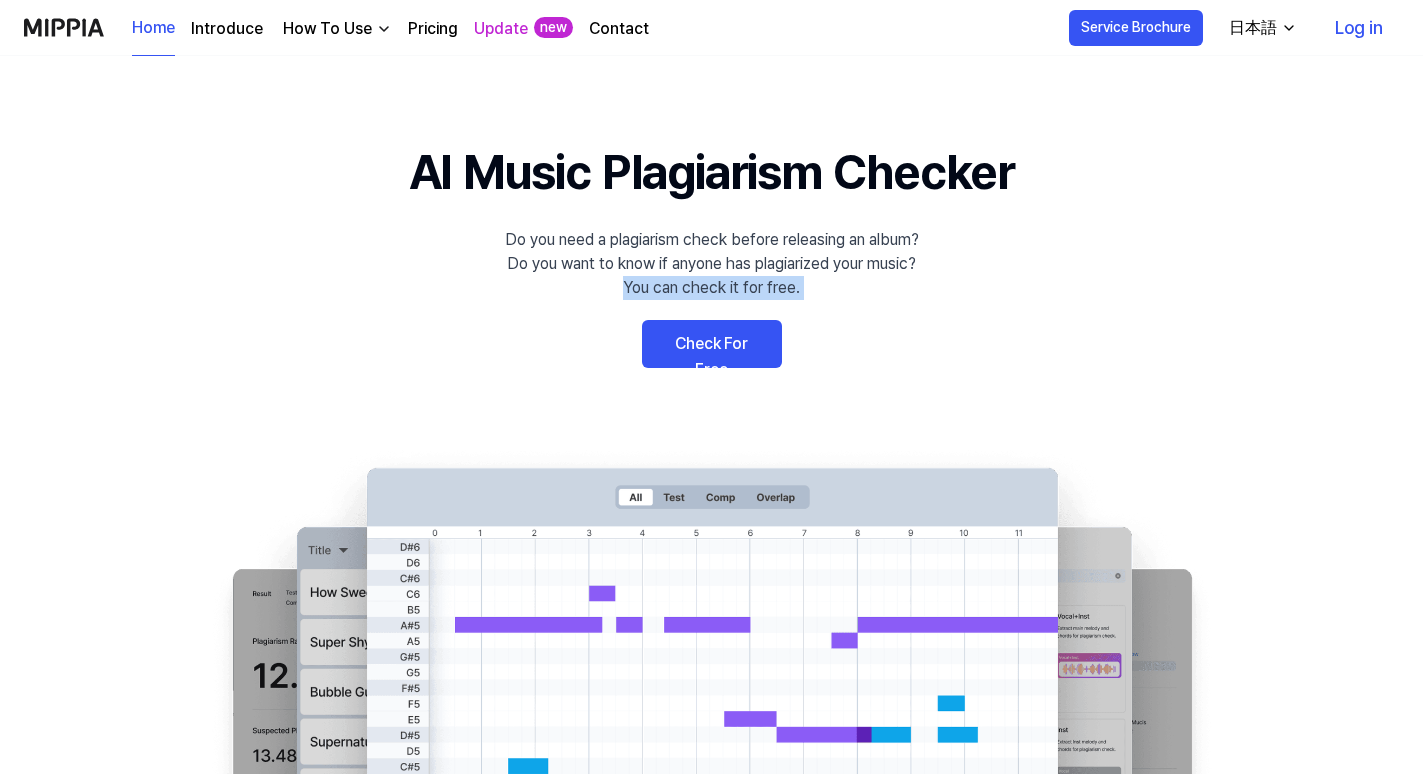 click on "Do you need a plagiarism check before releasing an album?
Do you want to know if anyone has plagiarized your music?
You can check it for free." at bounding box center [712, 264] 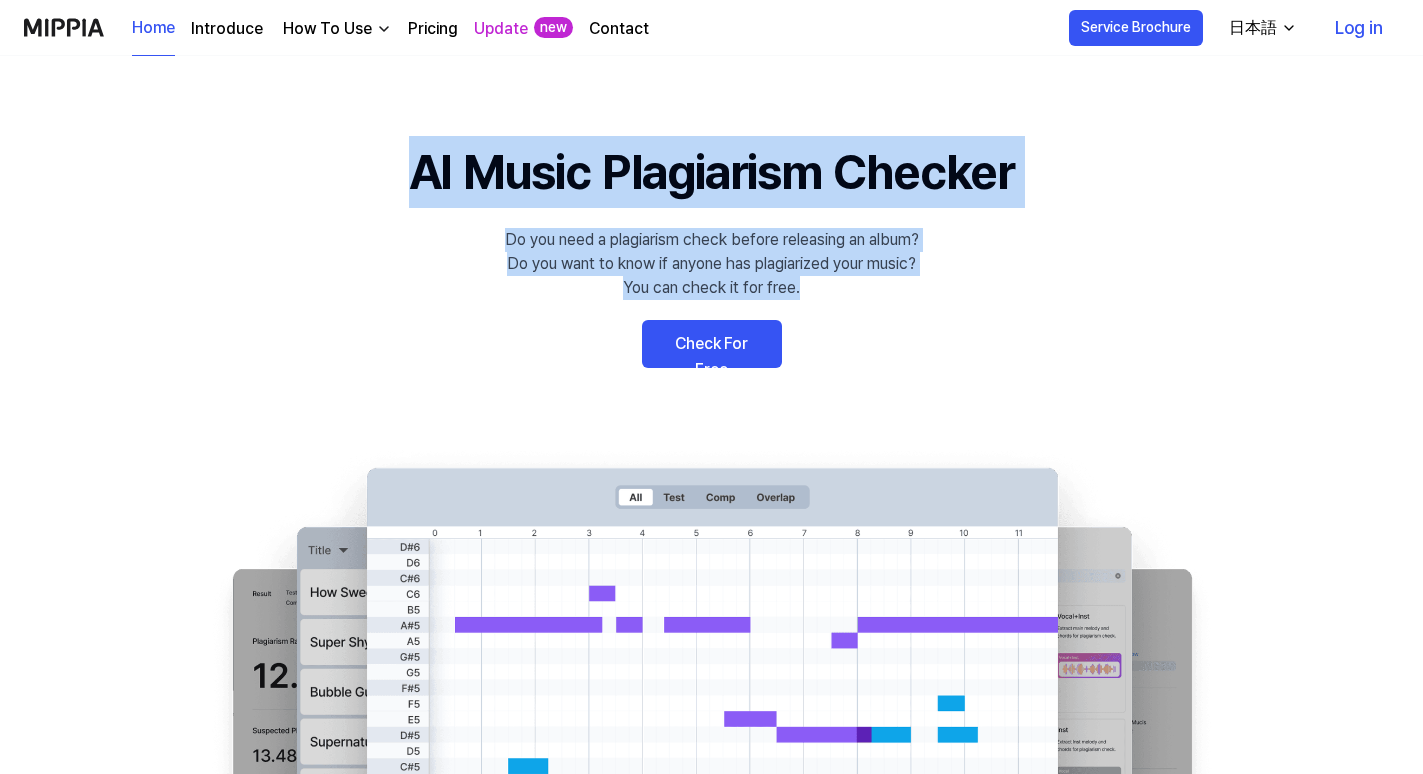 drag, startPoint x: 850, startPoint y: 285, endPoint x: 359, endPoint y: 166, distance: 505.2148 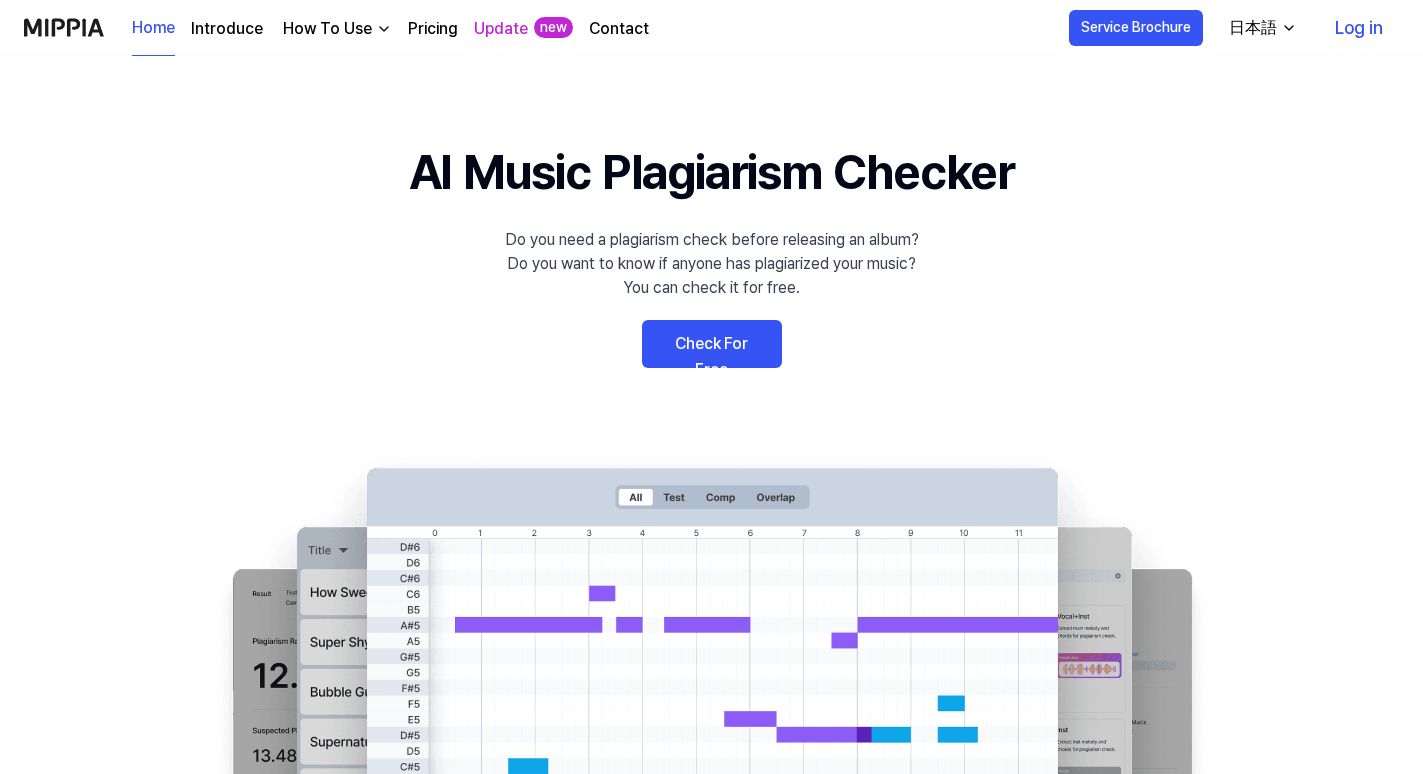 click on "AI Music Plagiarism Checker" at bounding box center (711, 172) 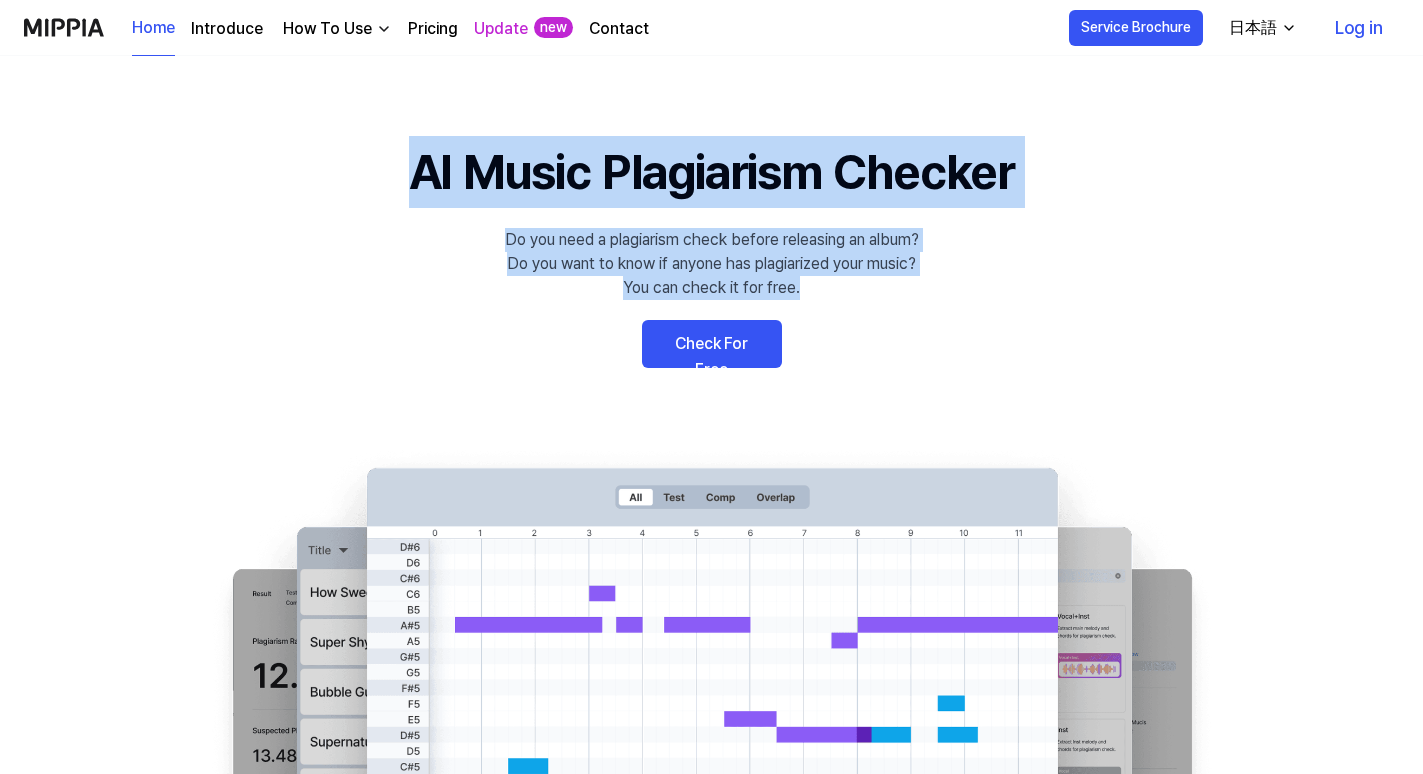 drag, startPoint x: 390, startPoint y: 169, endPoint x: 856, endPoint y: 315, distance: 488.33594 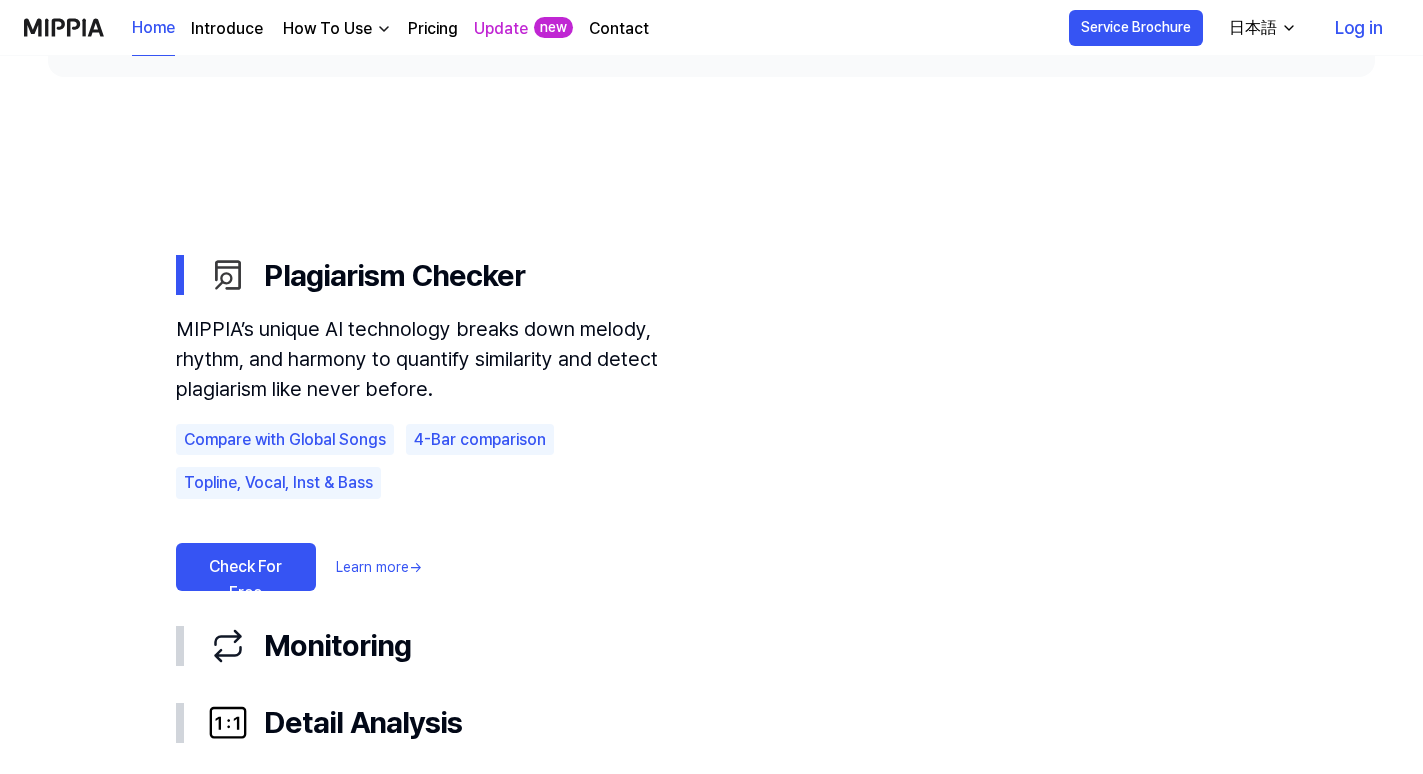 scroll, scrollTop: 991, scrollLeft: 0, axis: vertical 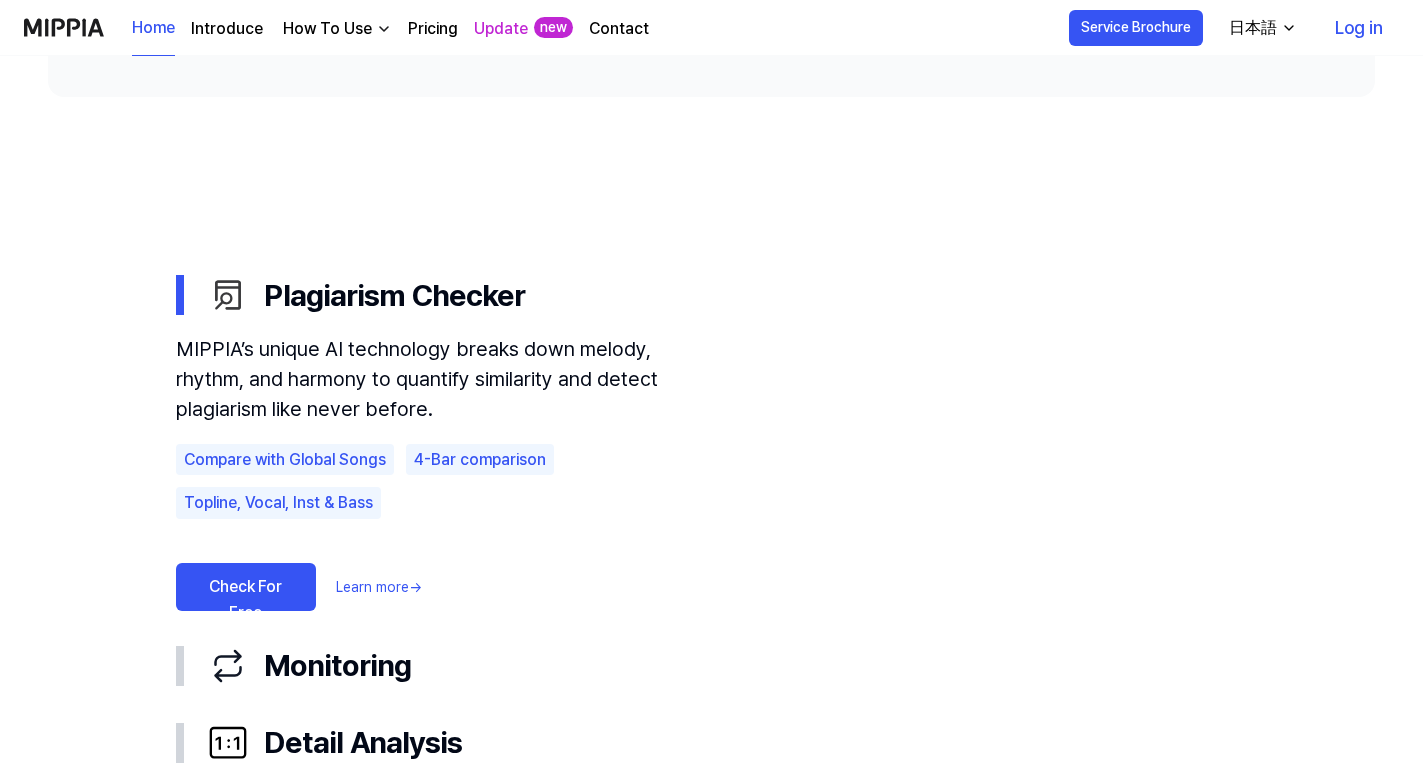click on "MIPPIA’s unique AI technology breaks down melody, rhythm, and harmony to quantify similarity and detect plagiarism like never before." at bounding box center (446, 379) 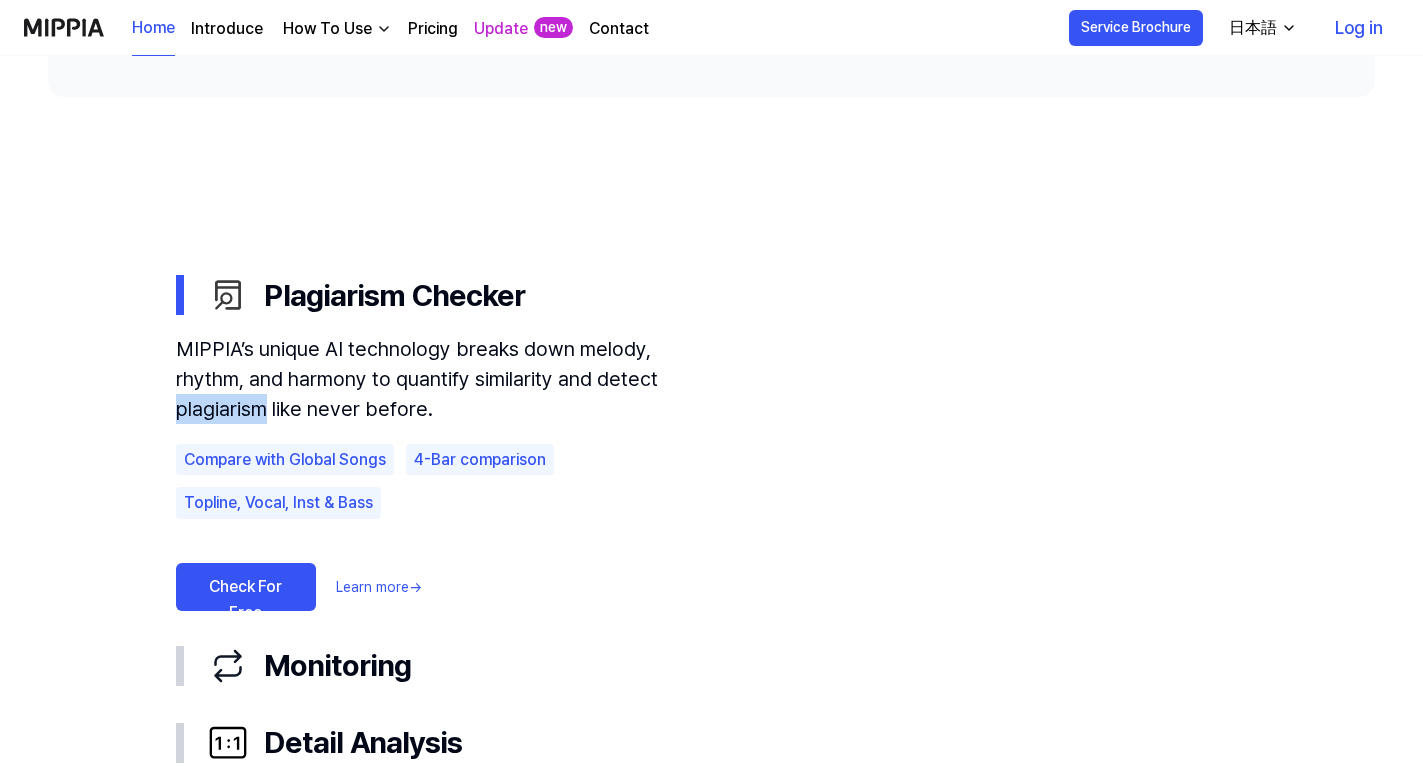 click on "MIPPIA’s unique AI technology breaks down melody, rhythm, and harmony to quantify similarity and detect plagiarism like never before." at bounding box center (446, 379) 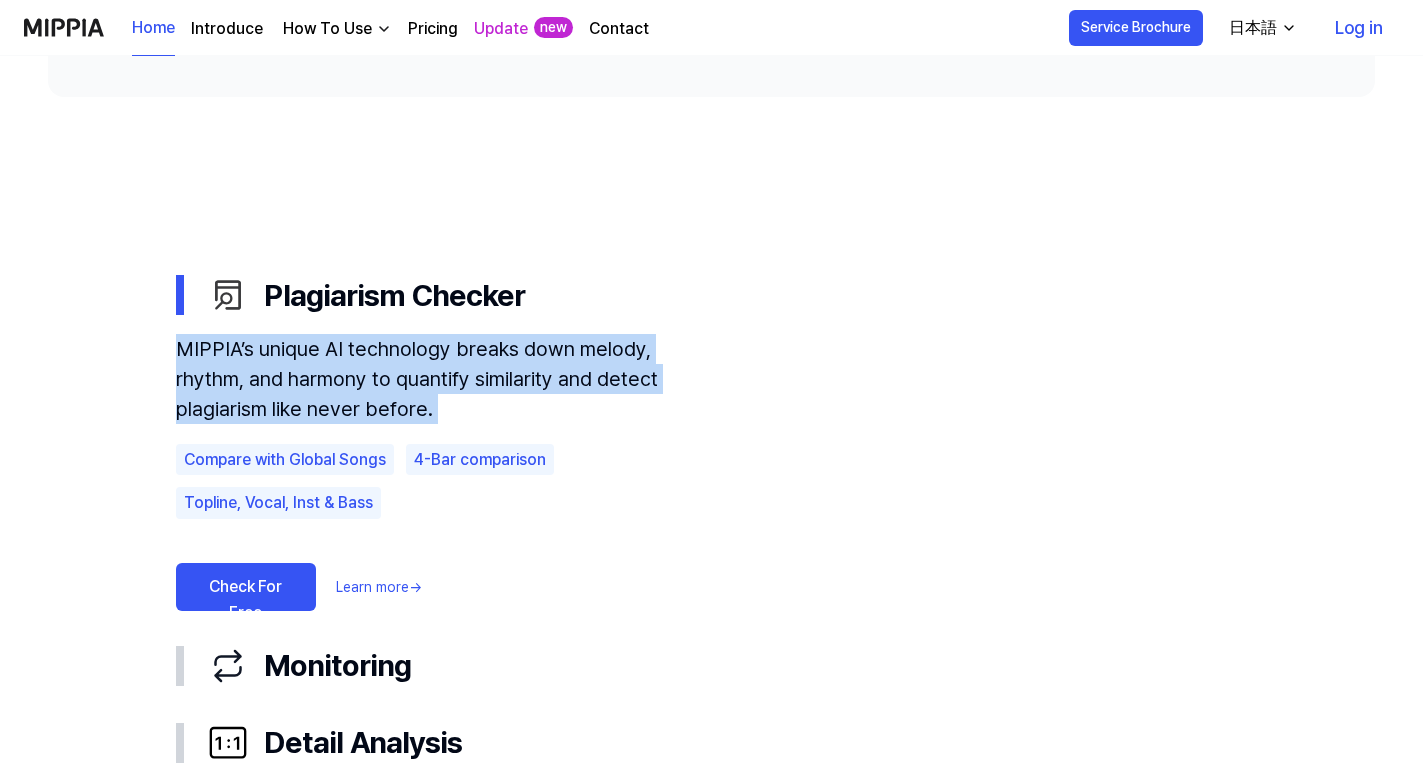 click on "MIPPIA’s unique AI technology breaks down melody, rhythm, and harmony to quantify similarity and detect plagiarism like never before." at bounding box center [446, 379] 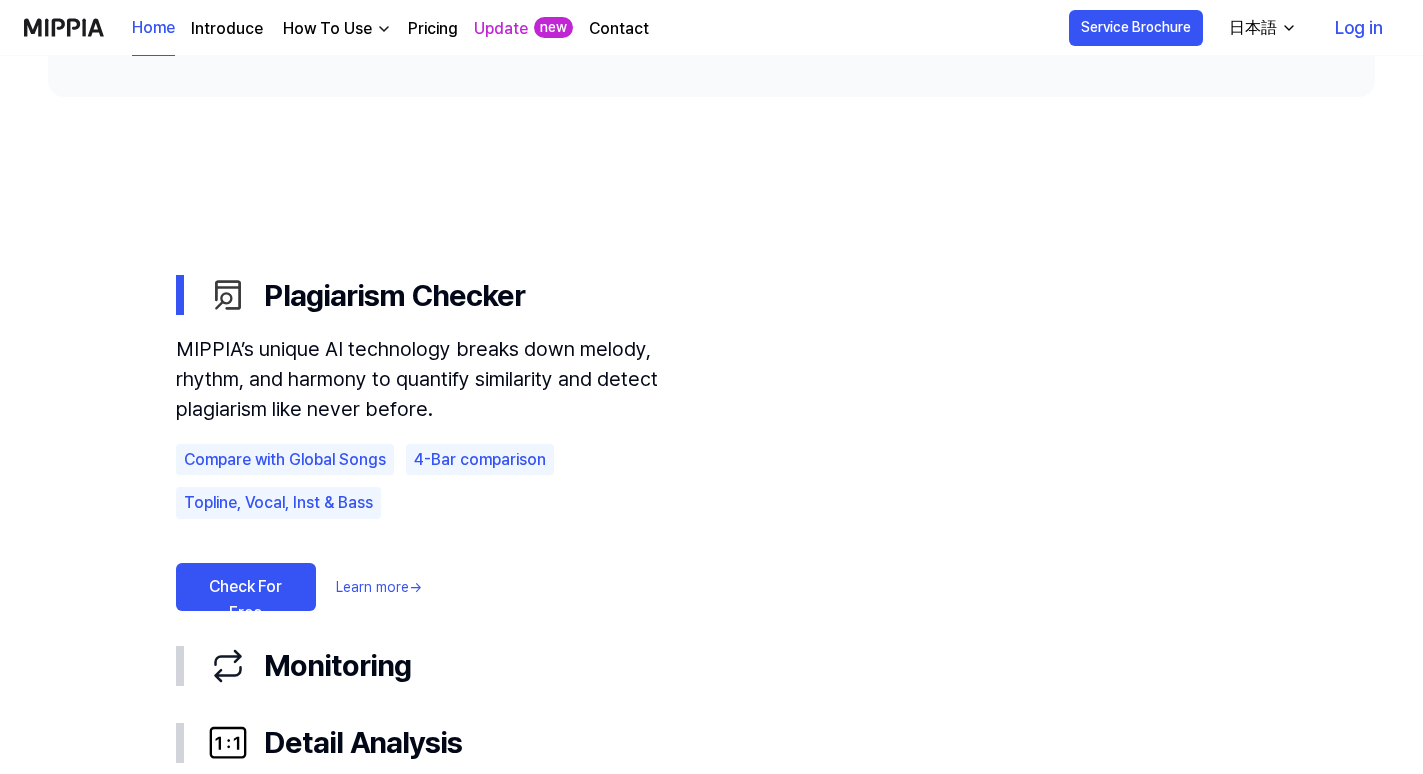 click on "MIPPIA’s unique AI technology breaks down melody, rhythm, and harmony to quantify similarity and detect plagiarism like never before." at bounding box center (446, 379) 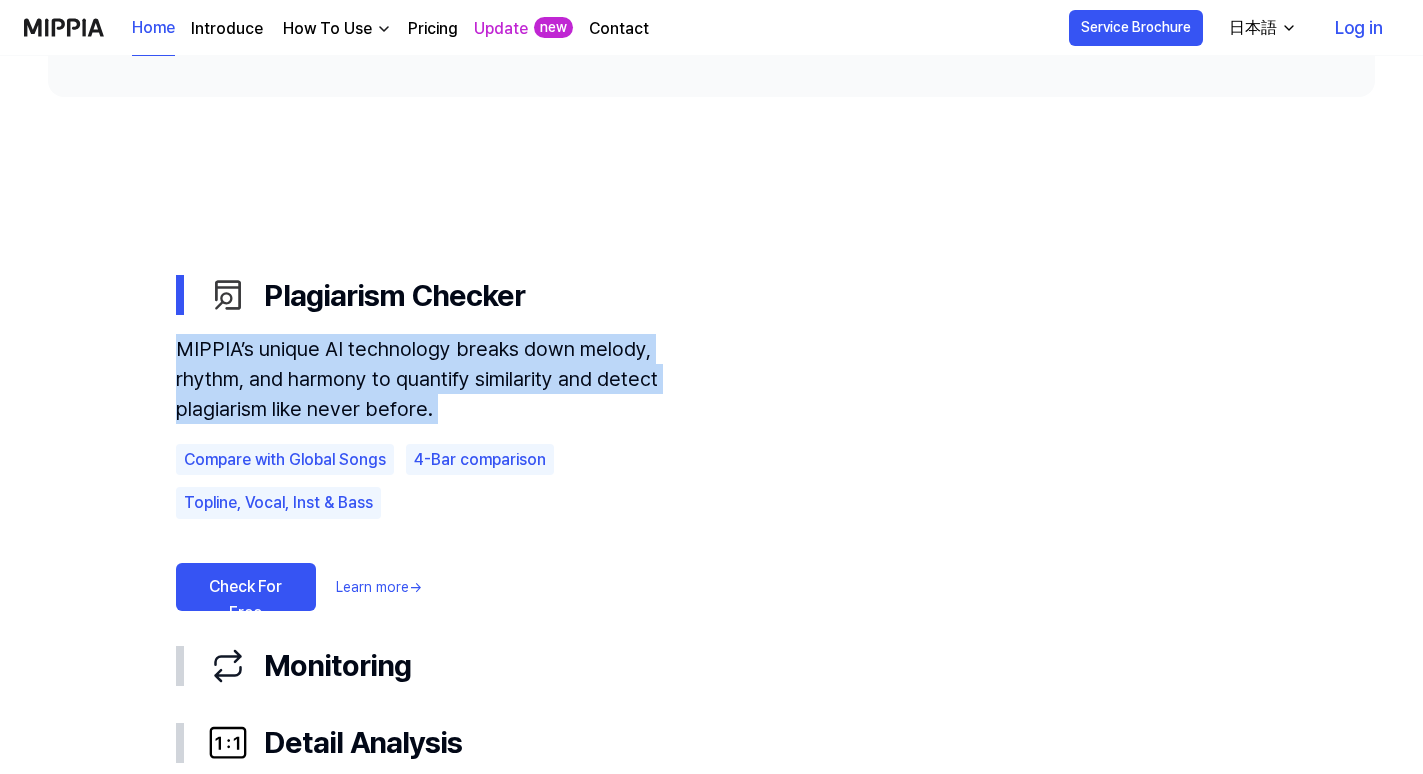 click on "MIPPIA’s unique AI technology breaks down melody, rhythm, and harmony to quantify similarity and detect plagiarism like never before." at bounding box center [446, 379] 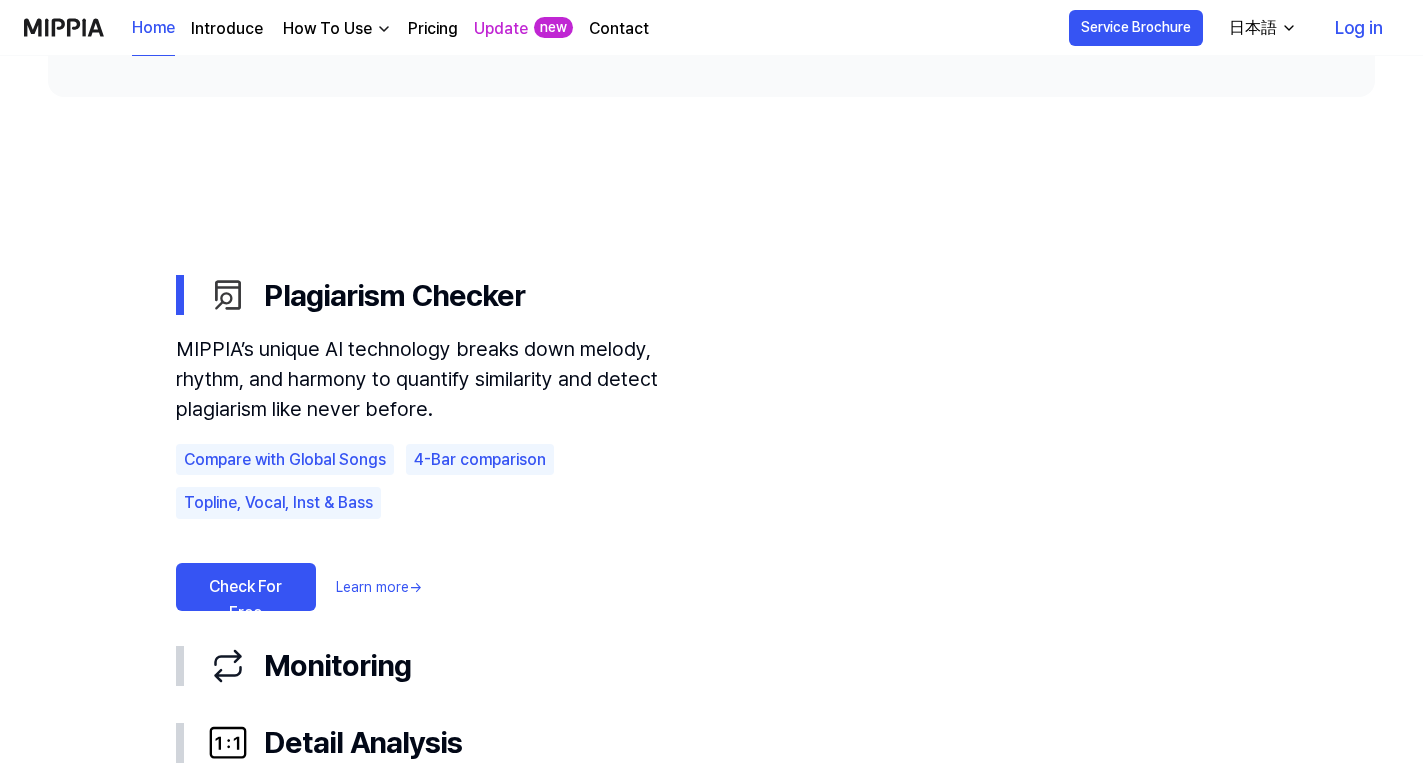 click on "MIPPIA’s unique AI technology breaks down melody, rhythm, and harmony to quantify similarity and detect plagiarism like never before." at bounding box center (446, 379) 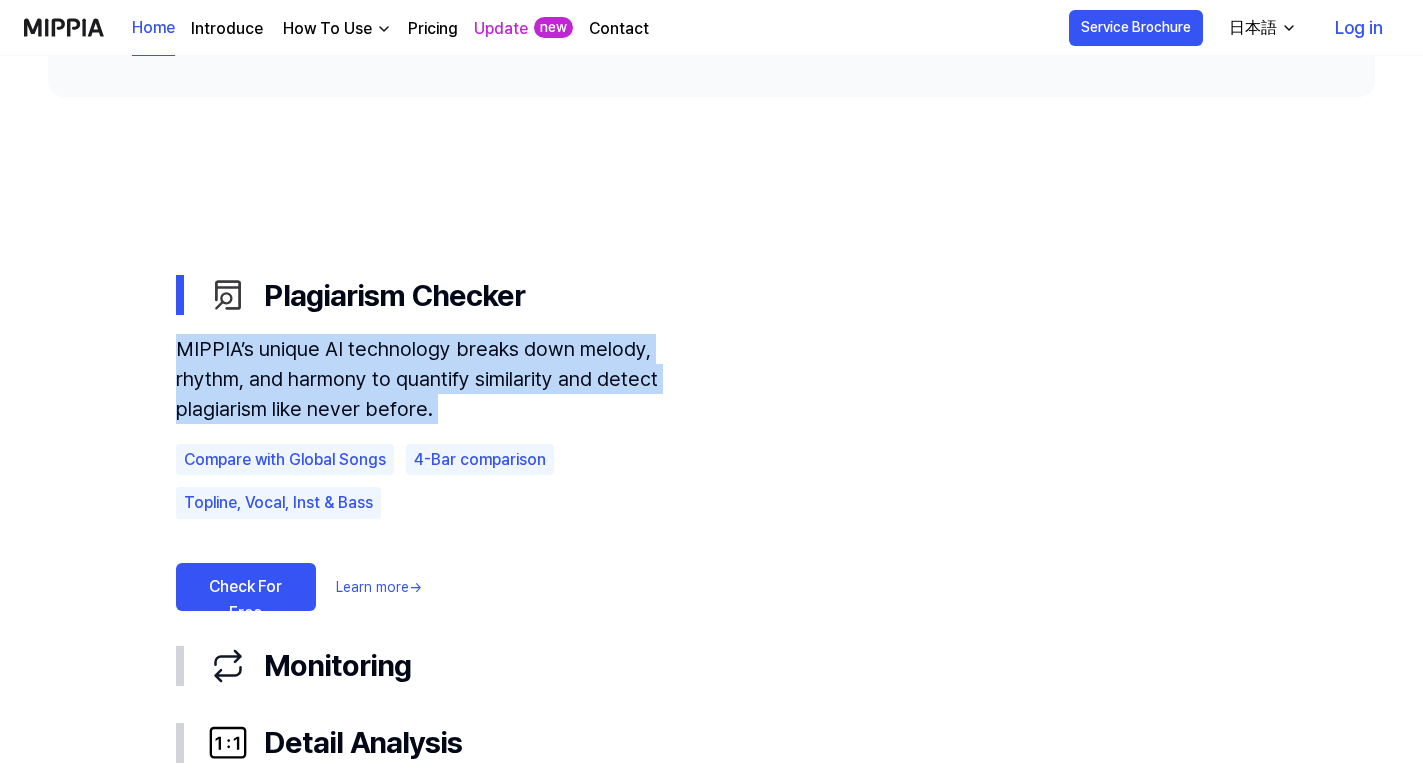click on "MIPPIA’s unique AI technology breaks down melody, rhythm, and harmony to quantify similarity and detect plagiarism like never before." at bounding box center (446, 379) 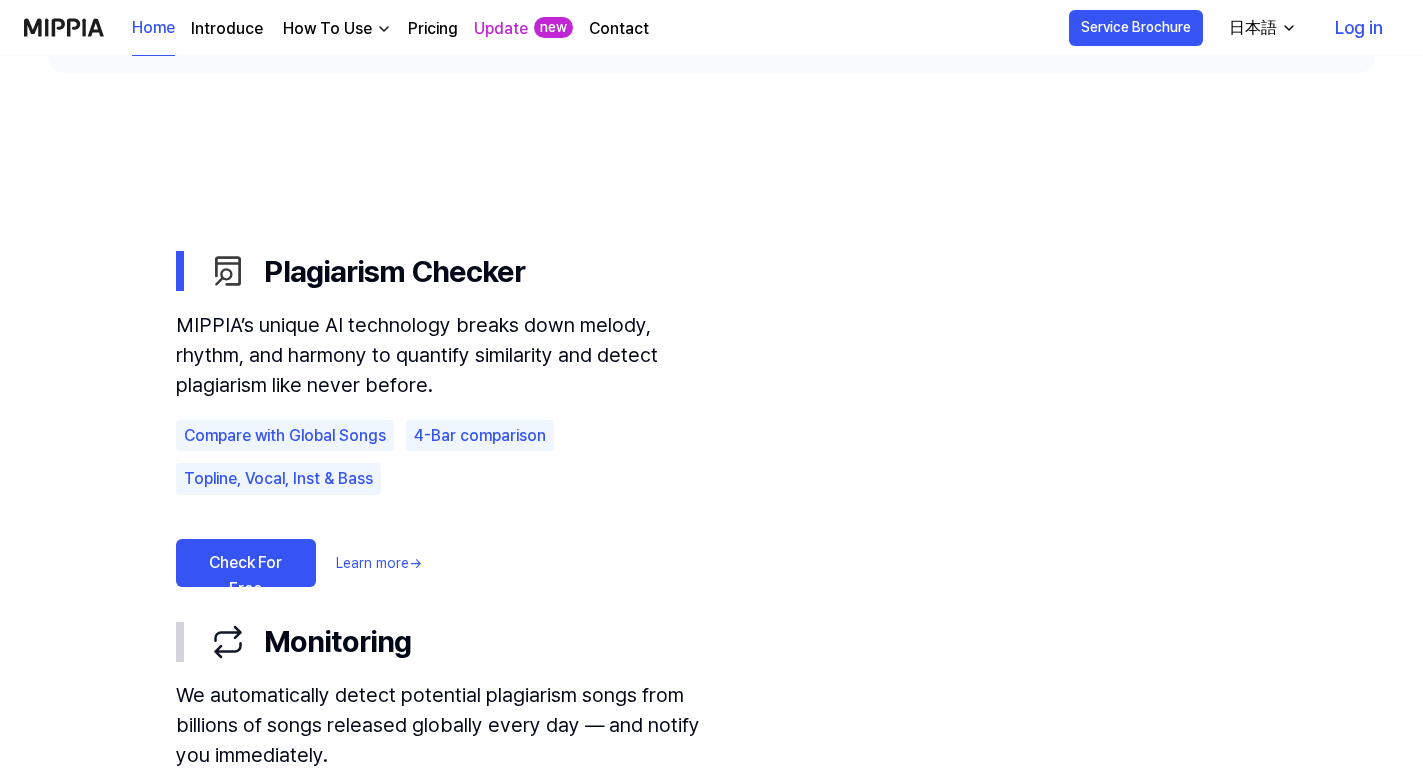 scroll, scrollTop: 1001, scrollLeft: 0, axis: vertical 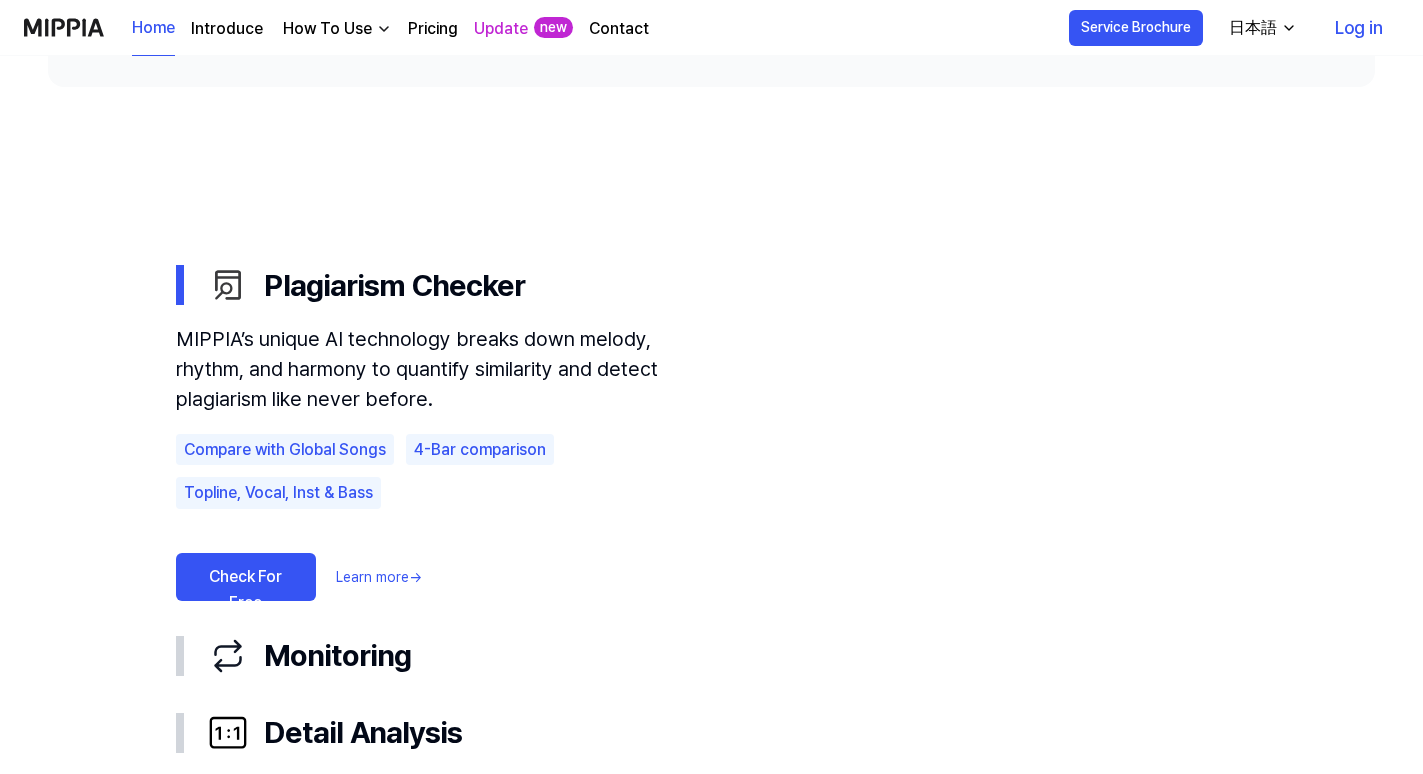 click on "MIPPIA’s unique AI technology breaks down melody, rhythm, and harmony to quantify similarity and detect plagiarism like never before." at bounding box center [446, 369] 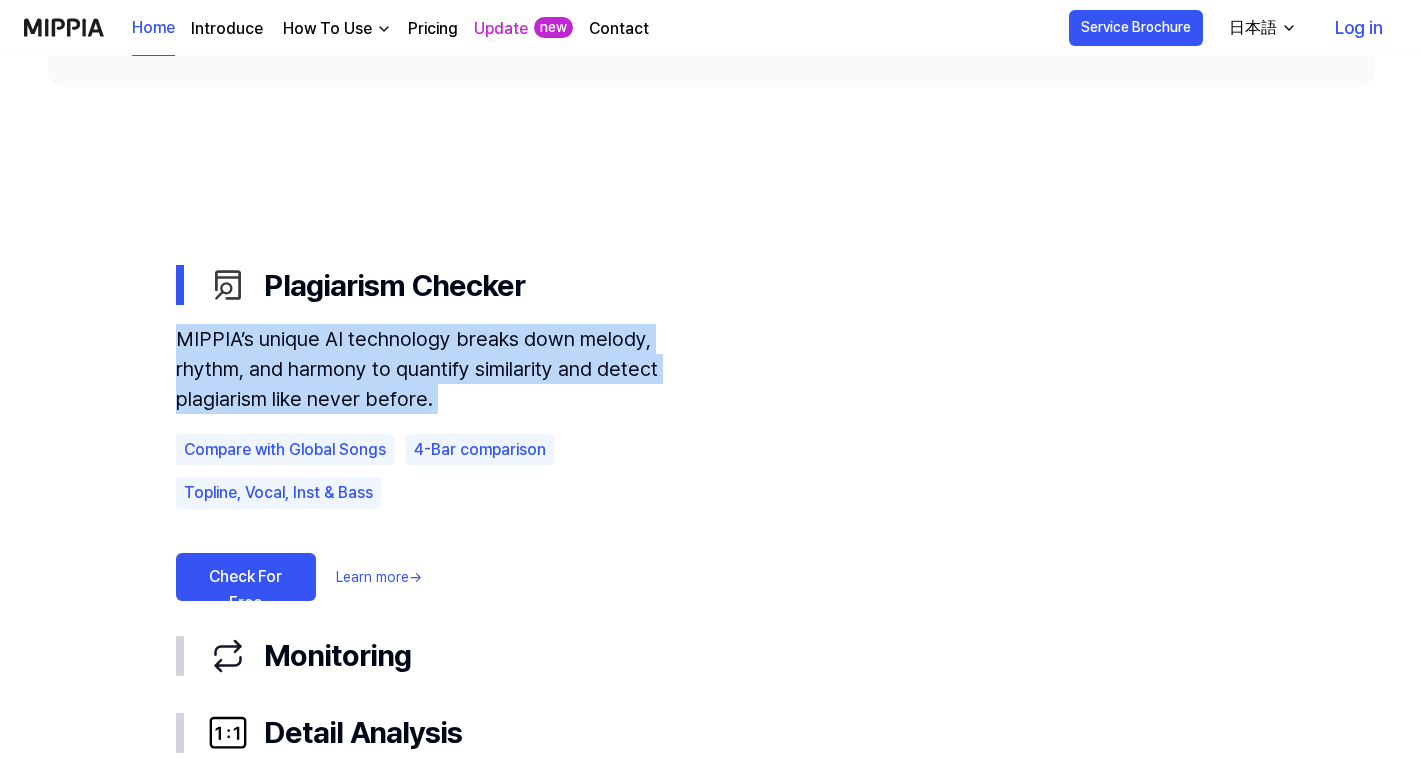 click on "MIPPIA’s unique AI technology breaks down melody, rhythm, and harmony to quantify similarity and detect plagiarism like never before." at bounding box center [446, 369] 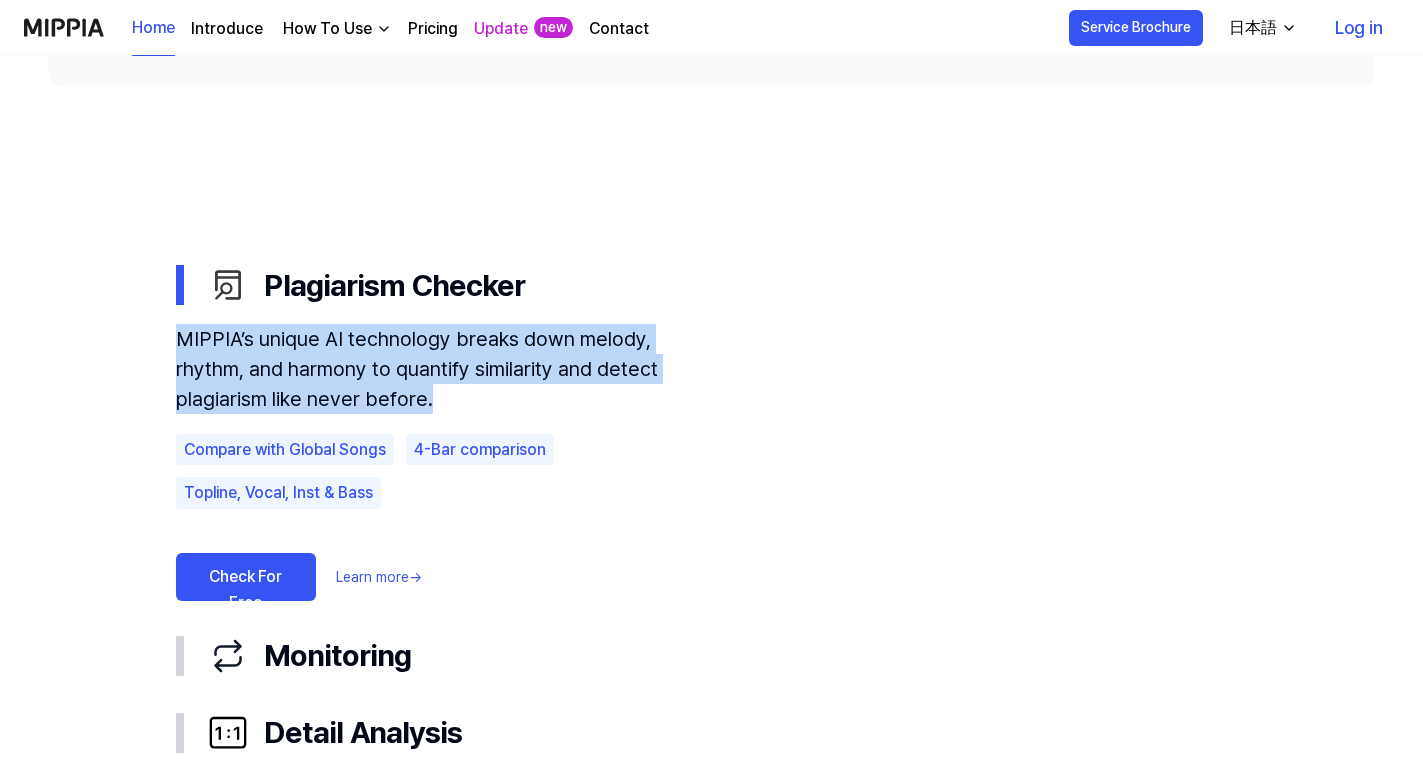 drag, startPoint x: 588, startPoint y: 386, endPoint x: 175, endPoint y: 343, distance: 415.23245 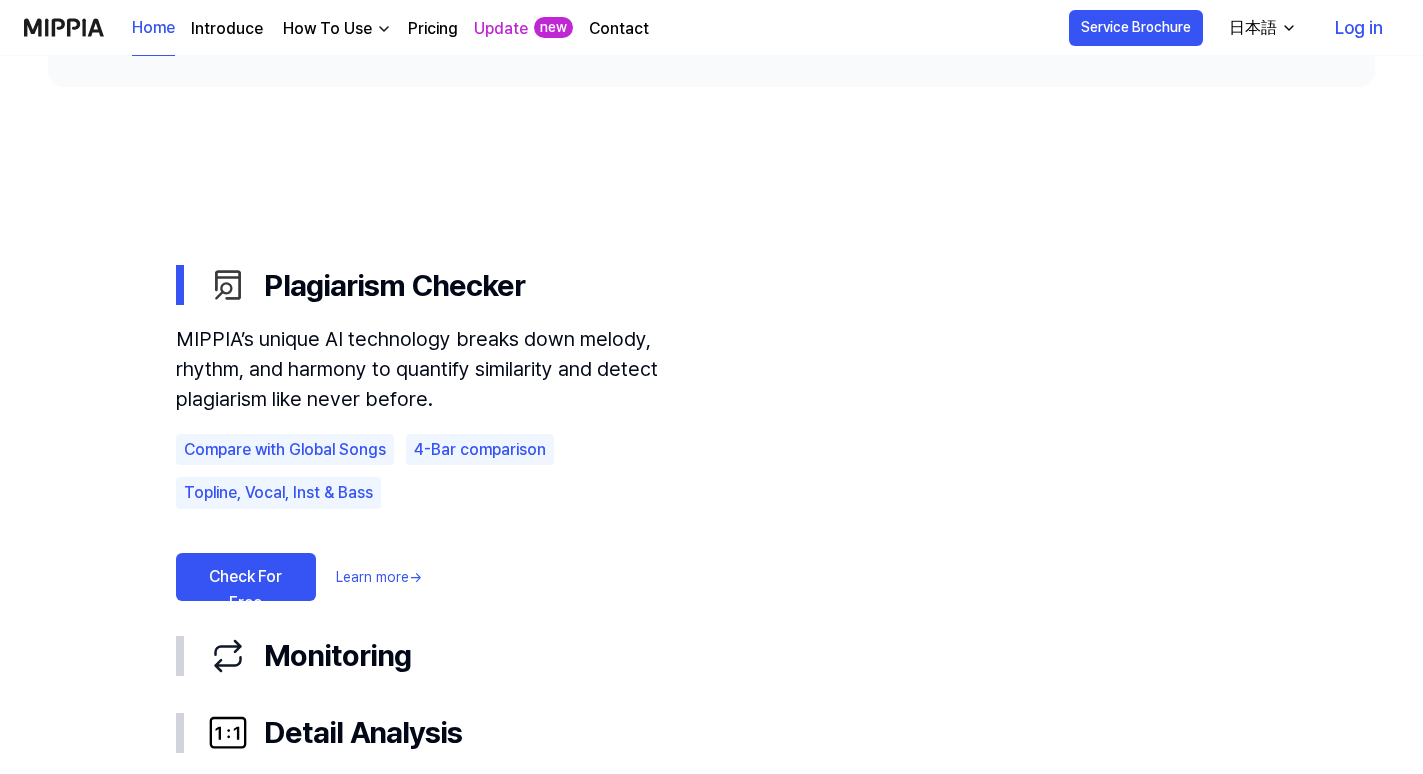 click on "MIPPIA’s unique AI technology breaks down melody, rhythm, and harmony to quantify similarity and detect plagiarism like never before." at bounding box center [446, 369] 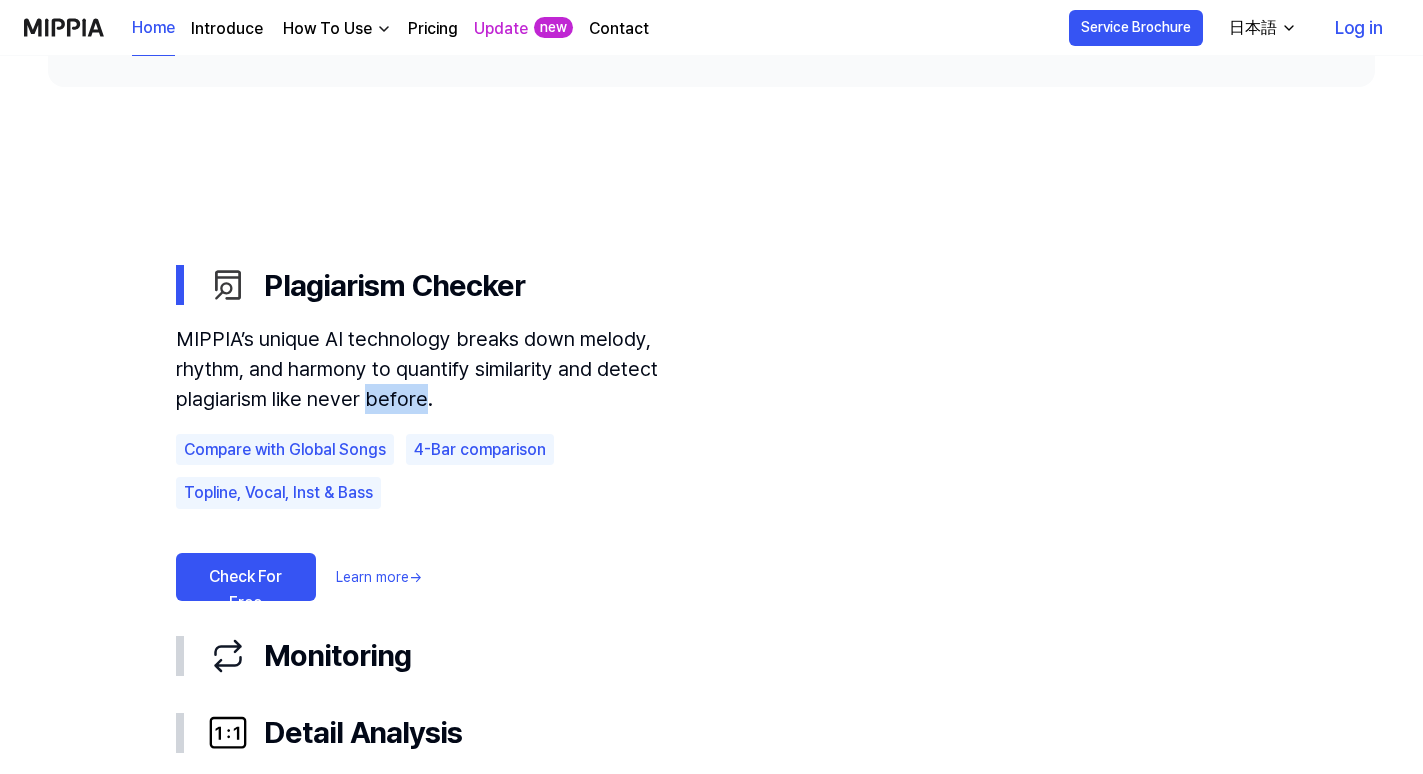 click on "MIPPIA’s unique AI technology breaks down melody, rhythm, and harmony to quantify similarity and detect plagiarism like never before." at bounding box center [446, 369] 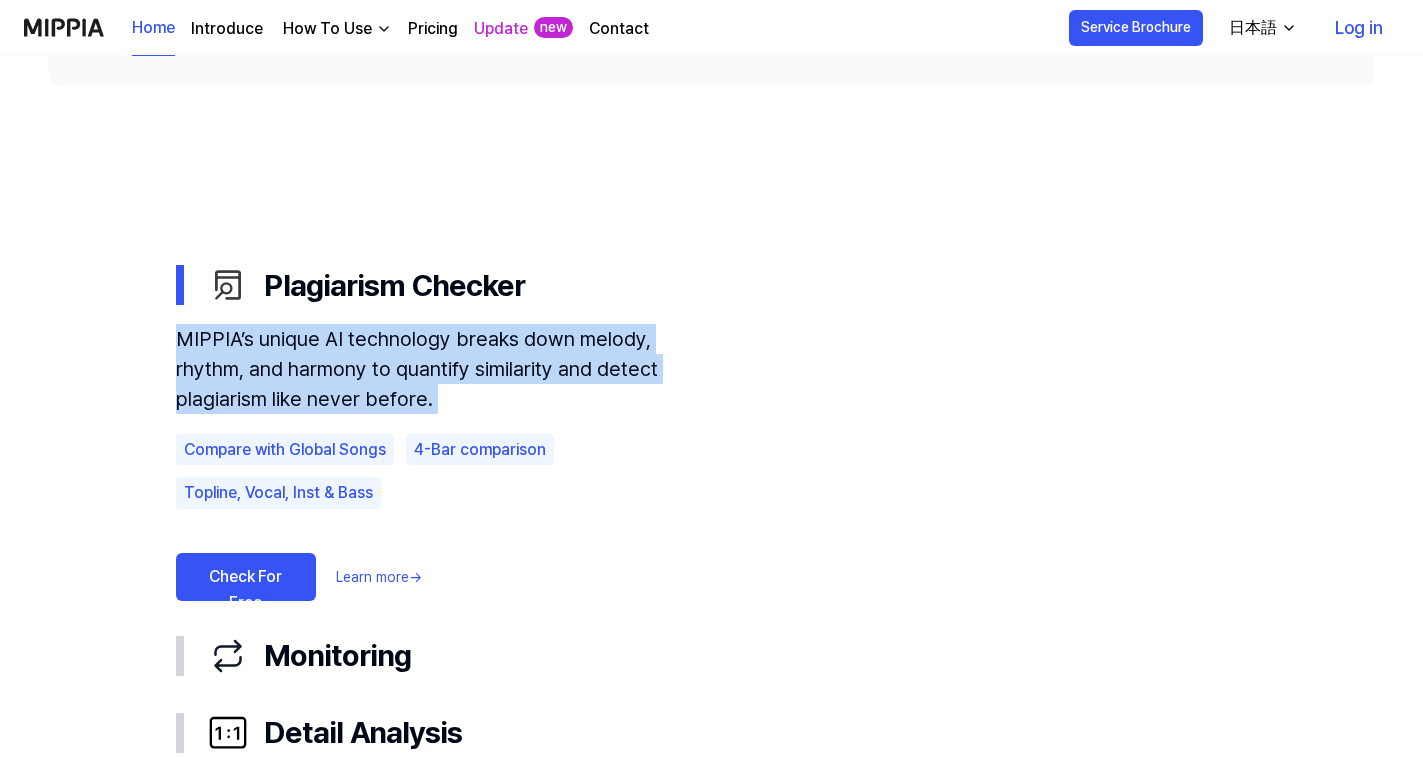 click on "MIPPIA’s unique AI technology breaks down melody, rhythm, and harmony to quantify similarity and detect plagiarism like never before." at bounding box center (446, 369) 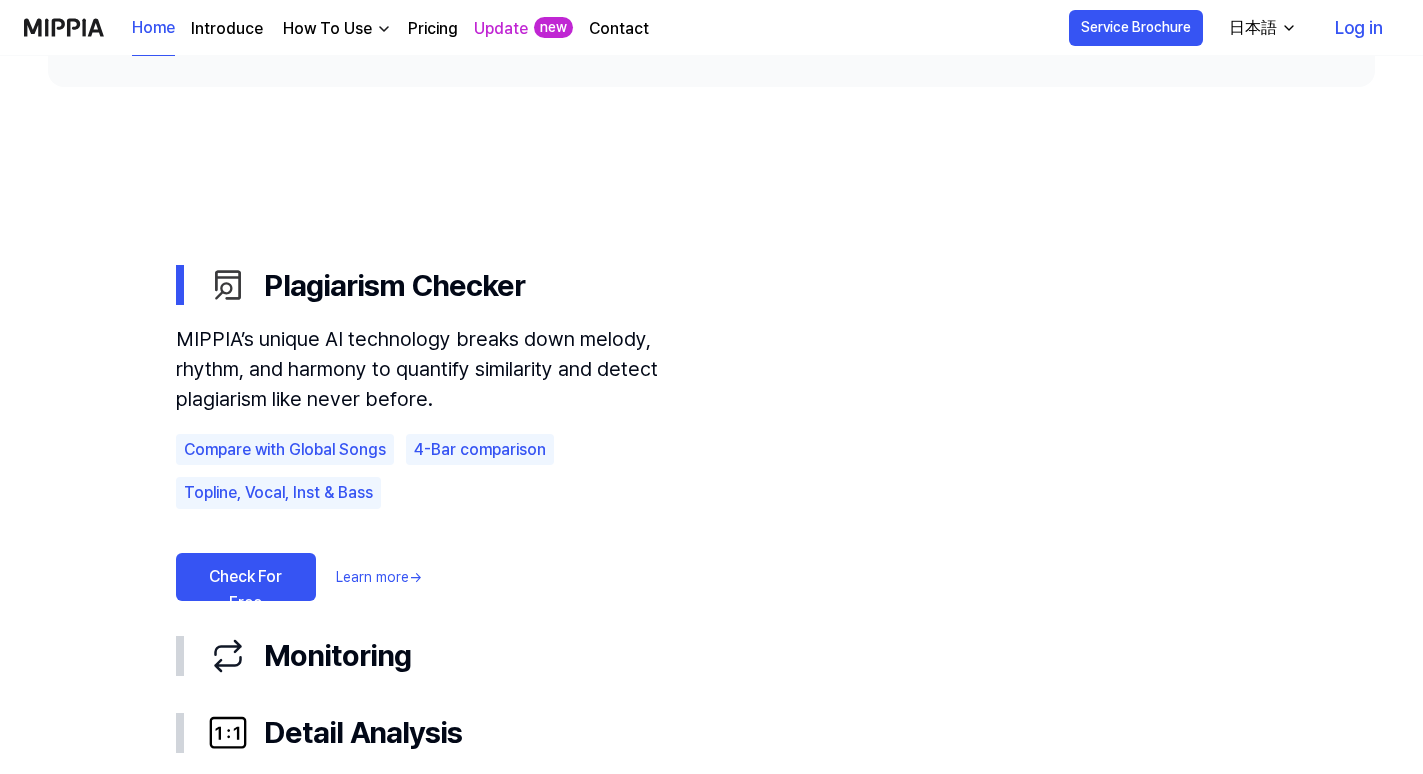 click on "MIPPIA’s unique AI technology breaks down melody, rhythm, and harmony to quantify similarity and detect plagiarism like never before." at bounding box center (446, 369) 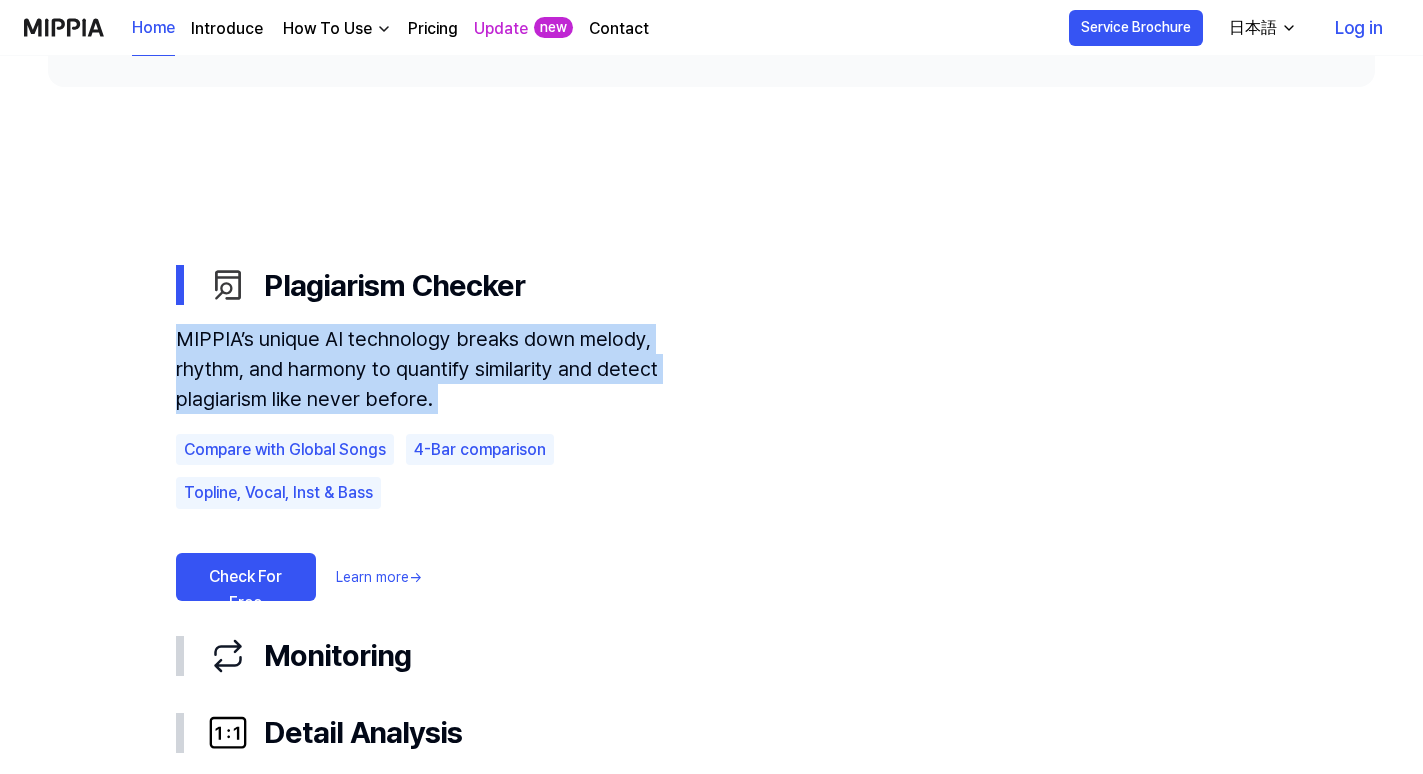 click on "MIPPIA’s unique AI technology breaks down melody, rhythm, and harmony to quantify similarity and detect plagiarism like never before." at bounding box center [446, 369] 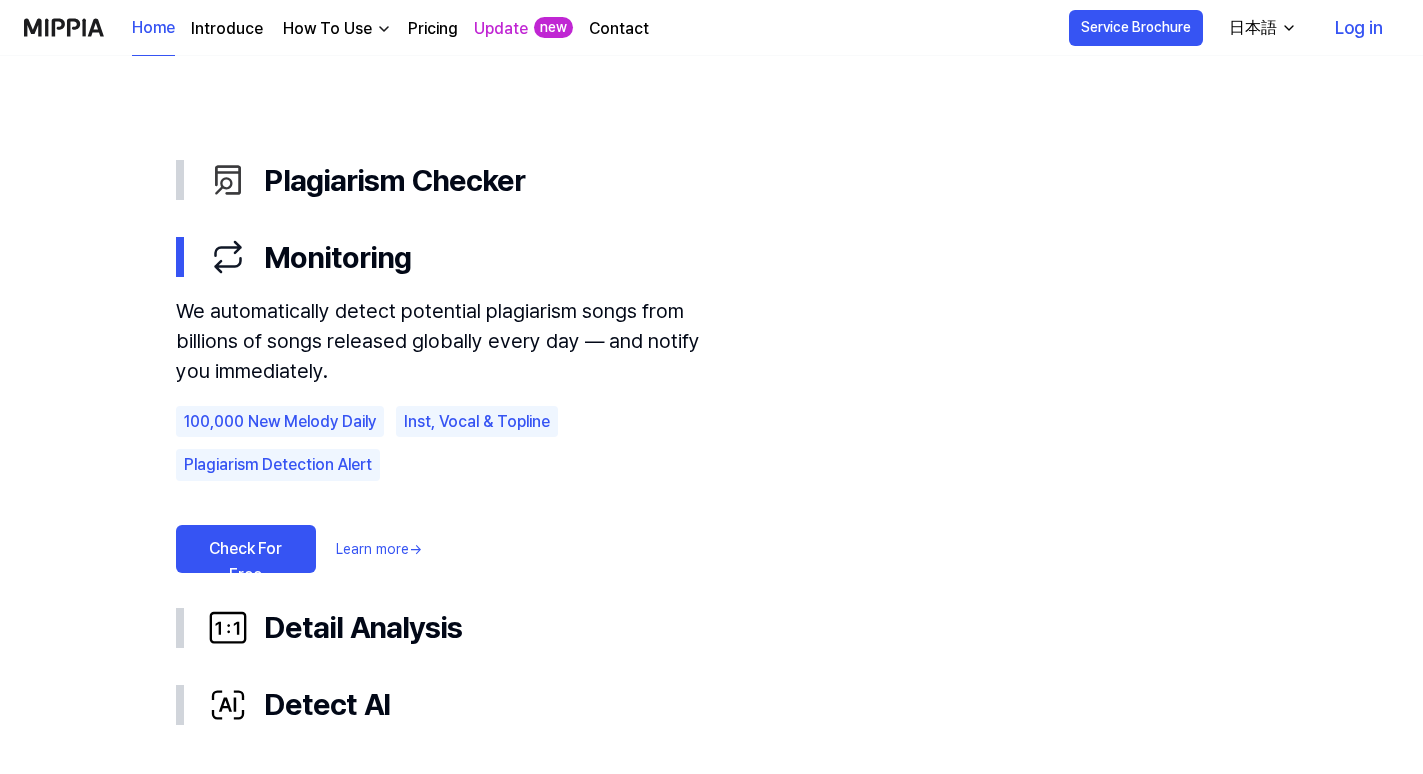 scroll, scrollTop: 1118, scrollLeft: 0, axis: vertical 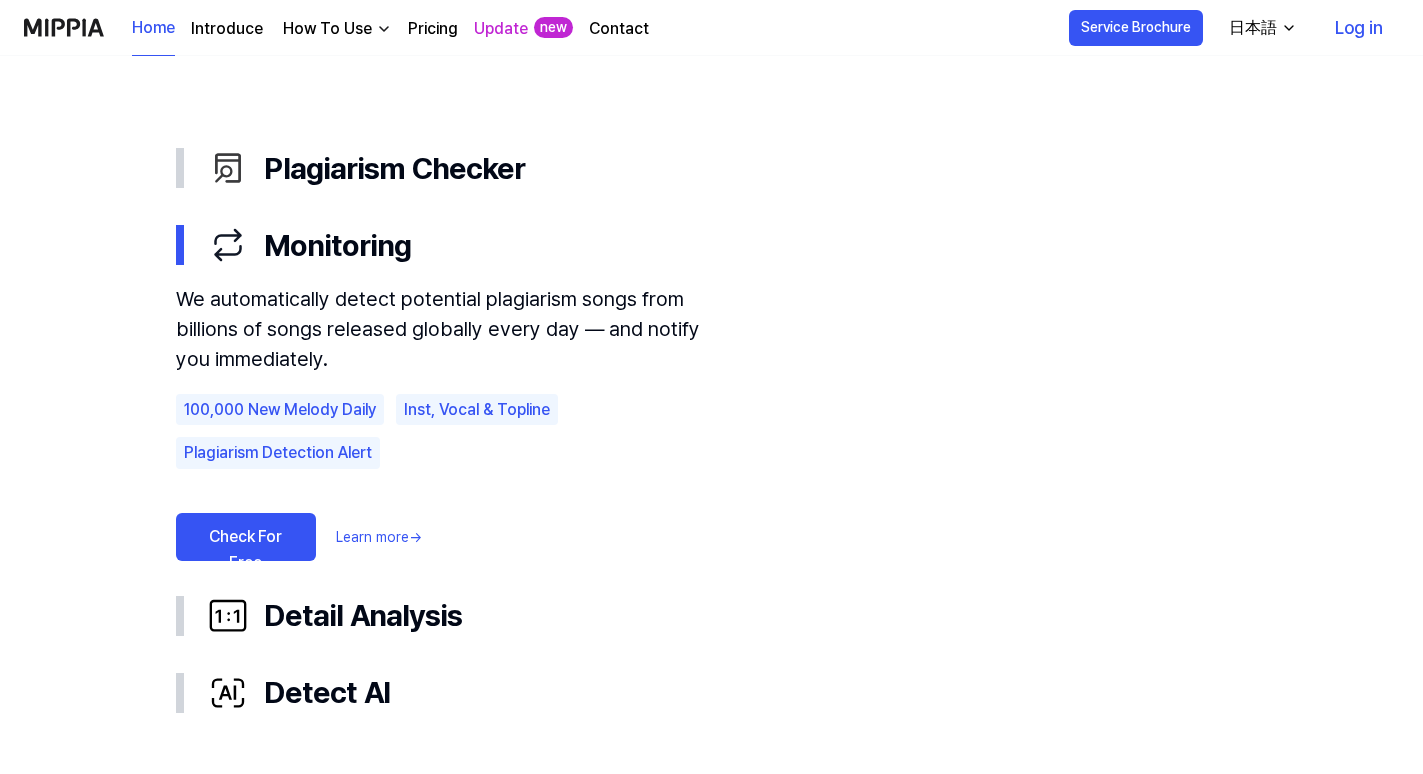 click on "We automatically detect potential plagiarism songs from billions of songs released globally every day — and notify you immediately." at bounding box center (446, 329) 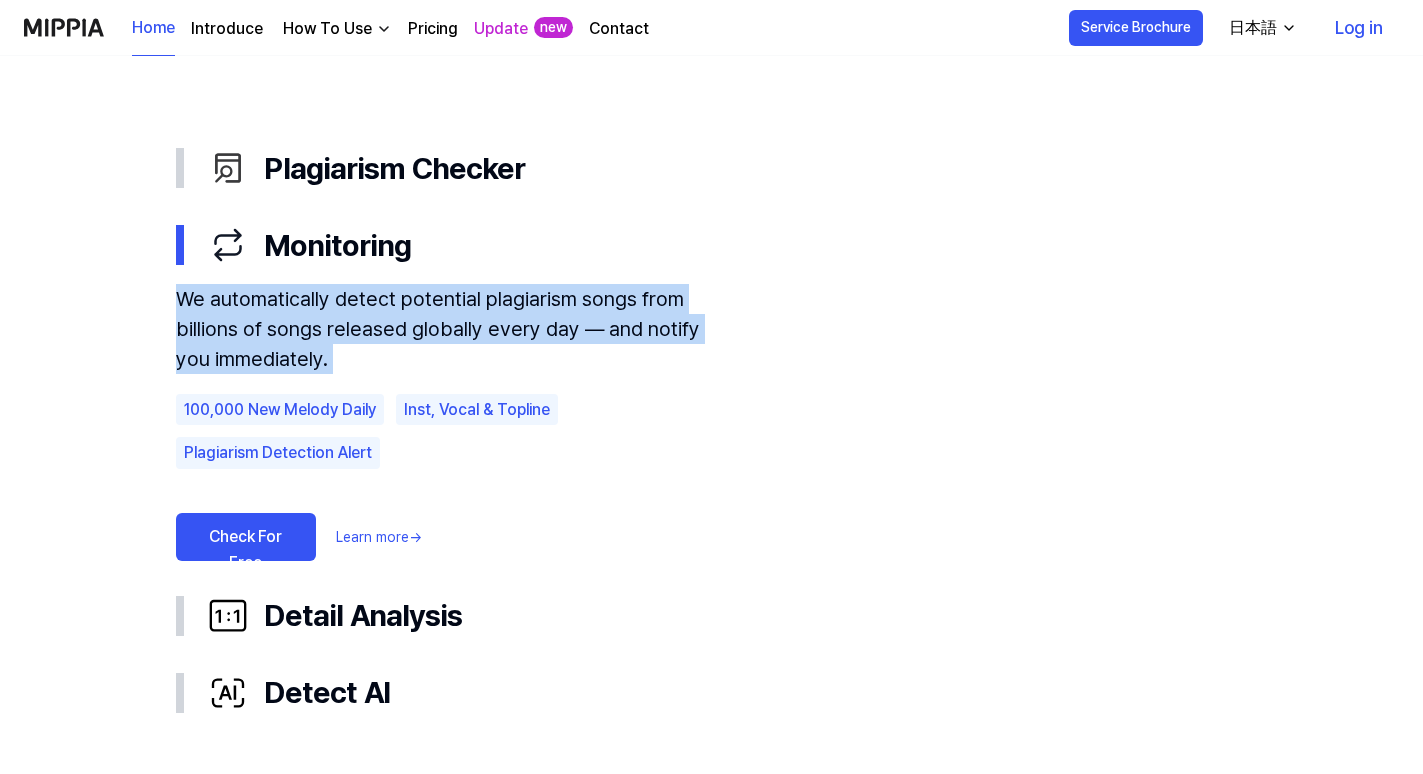 click on "We automatically detect potential plagiarism songs from billions of songs released globally every day — and notify you immediately." at bounding box center [446, 329] 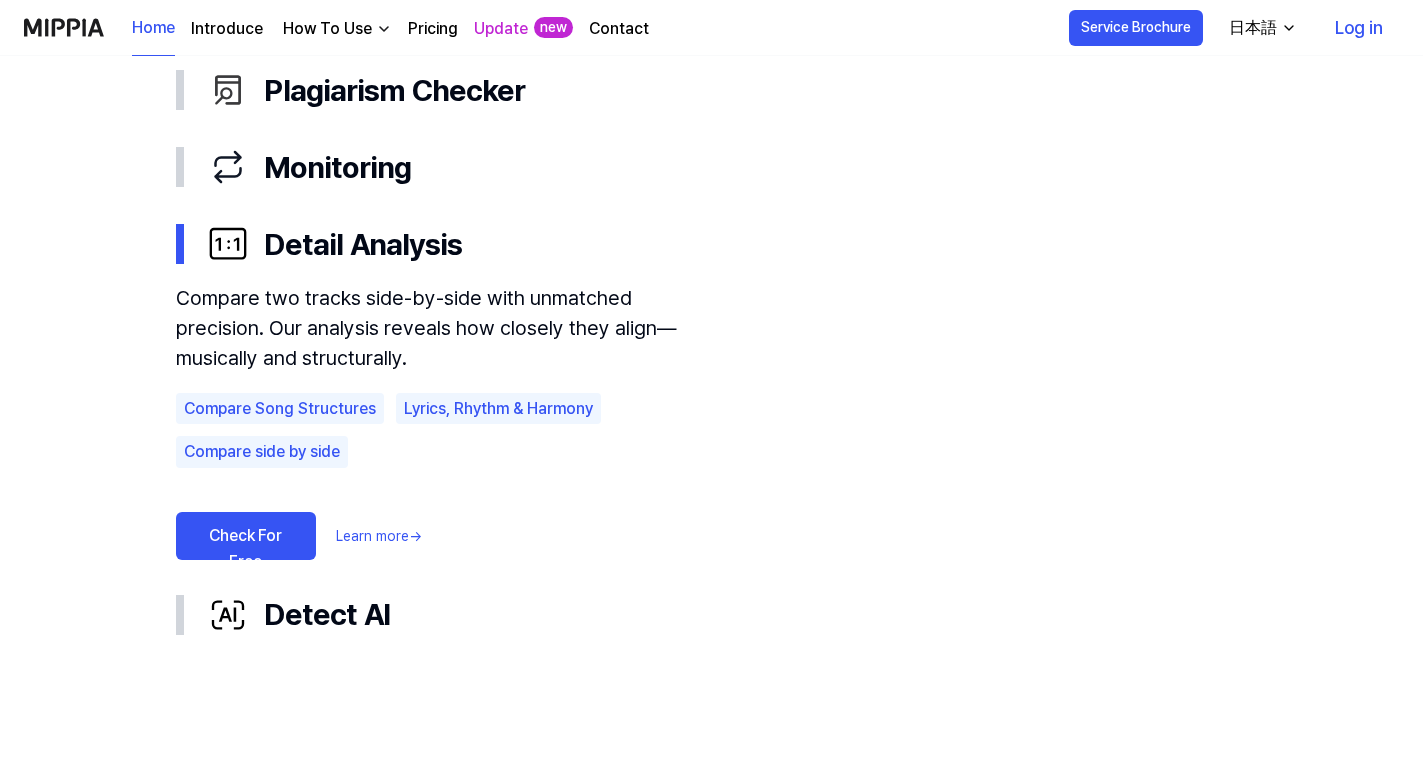 scroll, scrollTop: 1188, scrollLeft: 0, axis: vertical 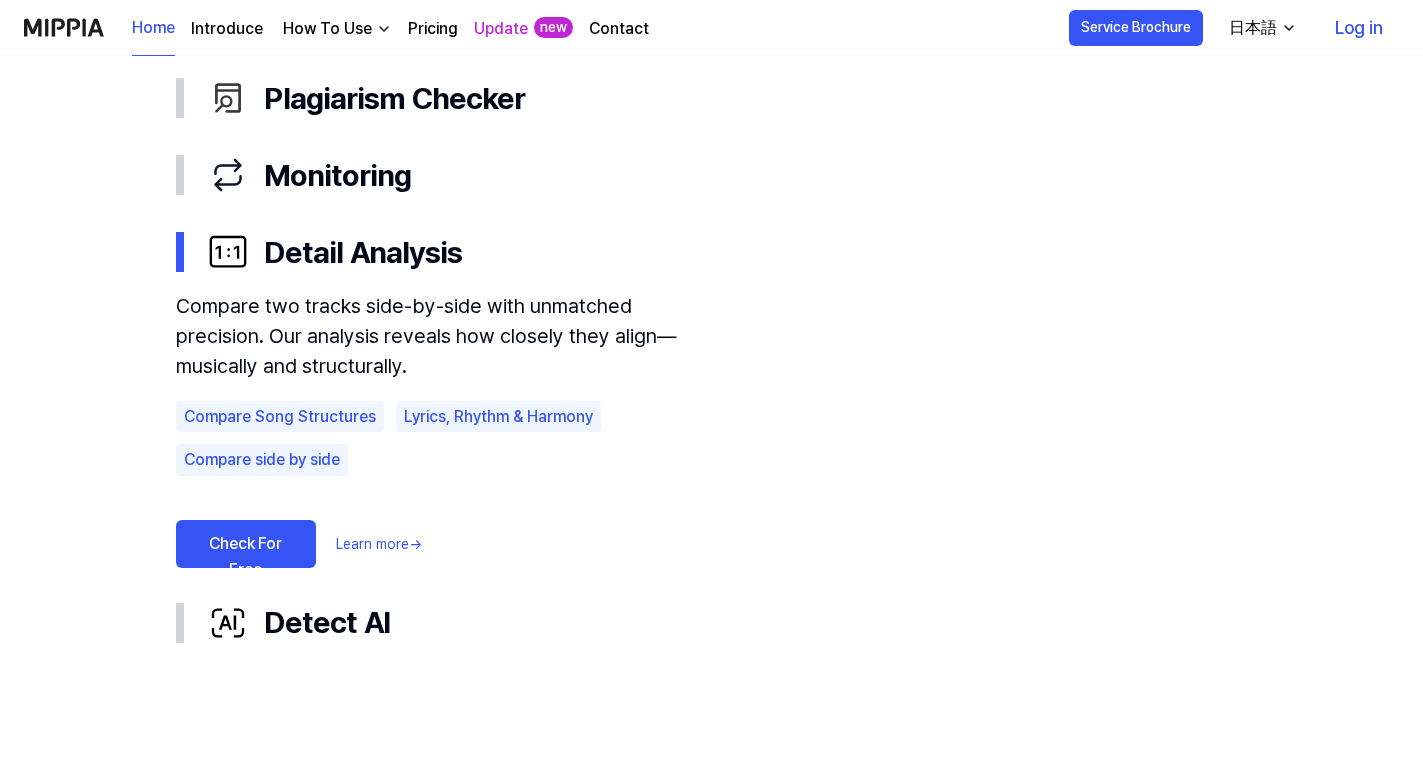 click on "Compare two tracks side-by-side with unmatched precision. Our analysis reveals how closely they align—musically and structurally." at bounding box center [446, 336] 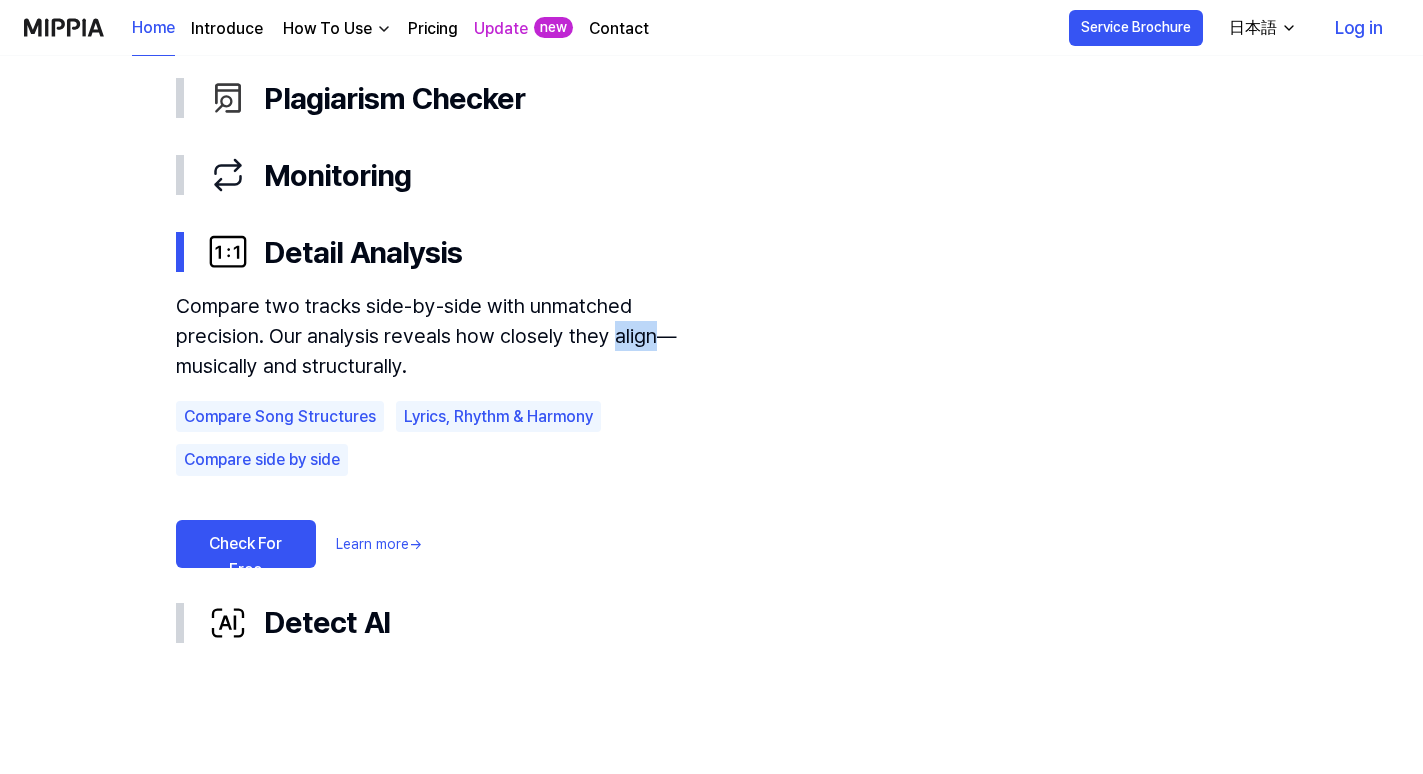 click on "Compare two tracks side-by-side with unmatched precision. Our analysis reveals how closely they align—musically and structurally." at bounding box center [446, 336] 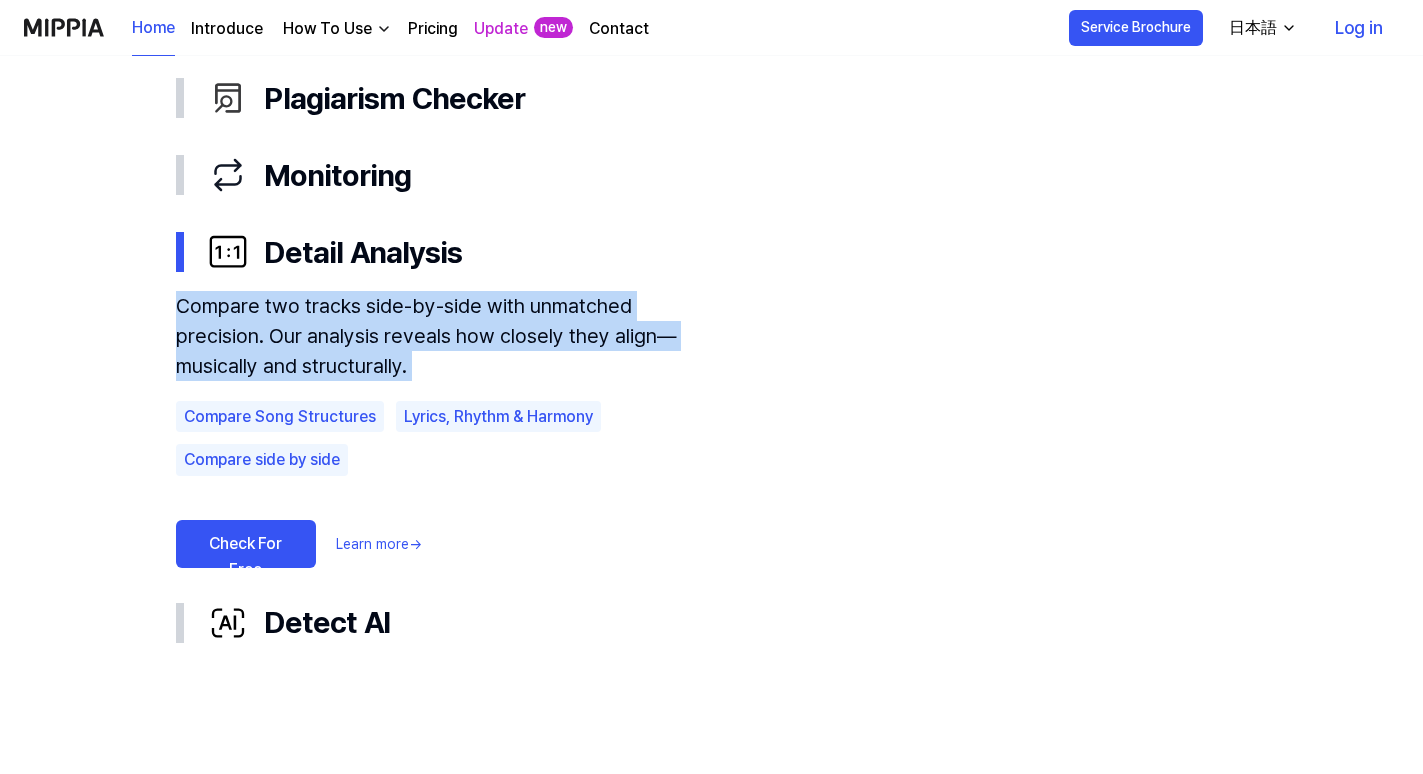 click on "Compare two tracks side-by-side with unmatched precision. Our analysis reveals how closely they align—musically and structurally." at bounding box center (446, 336) 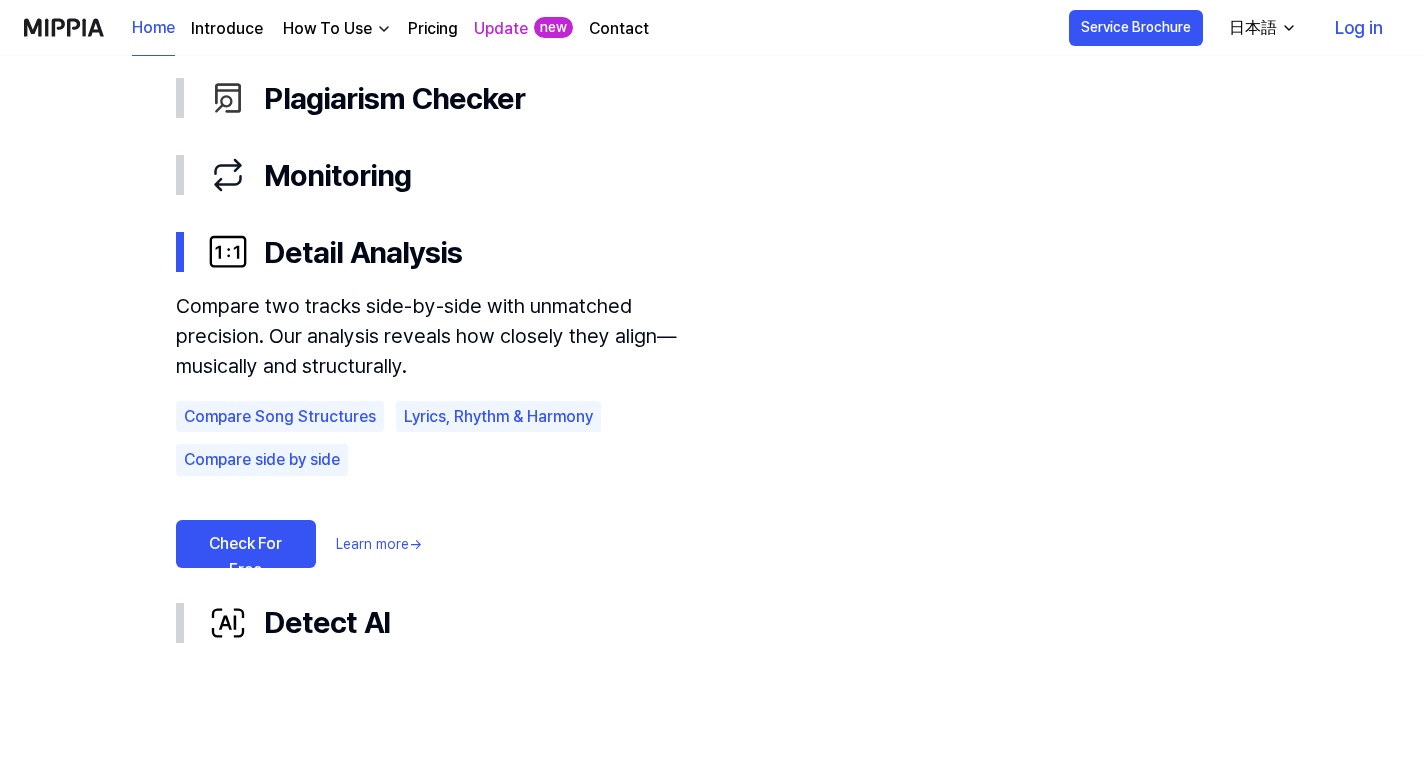 click on "Compare two tracks side-by-side with unmatched precision. Our analysis reveals how closely they align—musically and structurally." at bounding box center [446, 336] 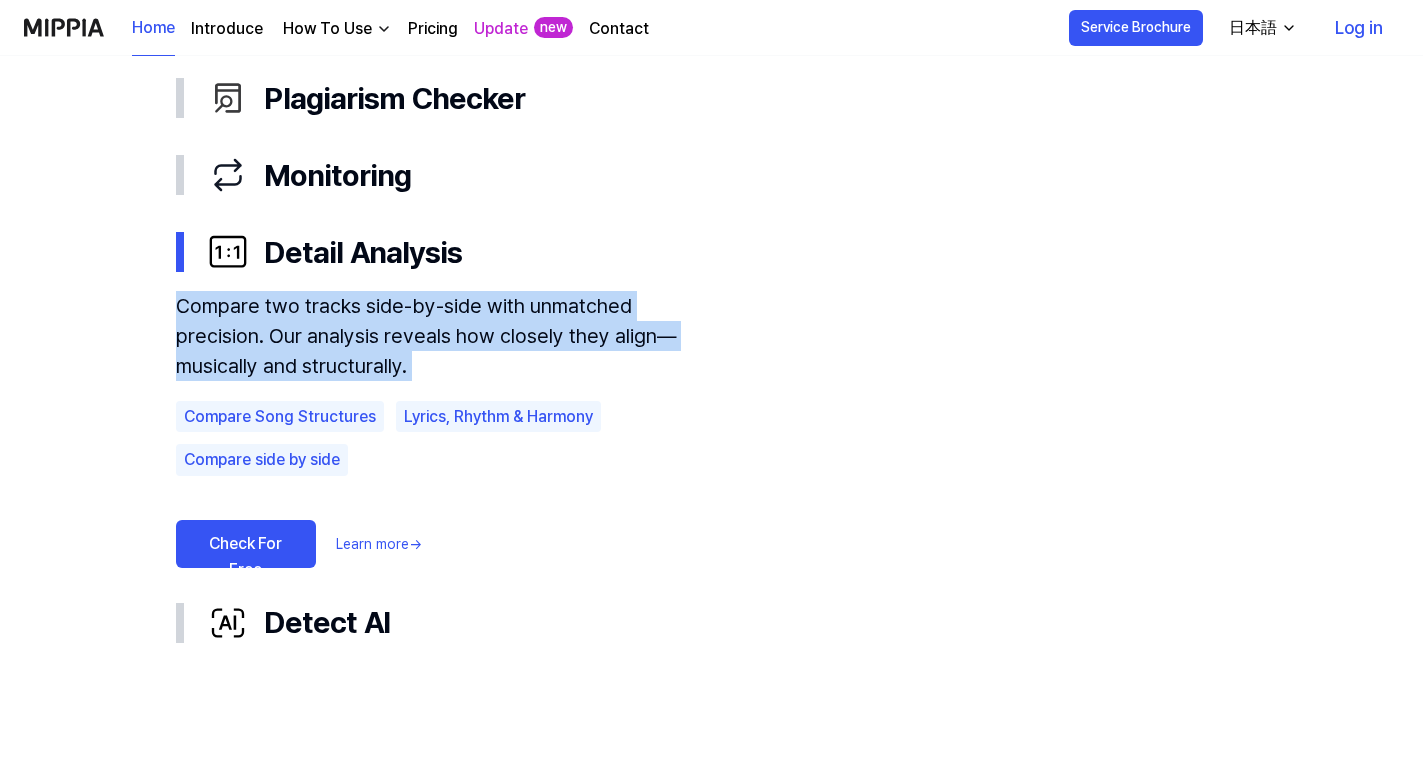 click on "Compare two tracks side-by-side with unmatched precision. Our analysis reveals how closely they align—musically and structurally." at bounding box center (446, 336) 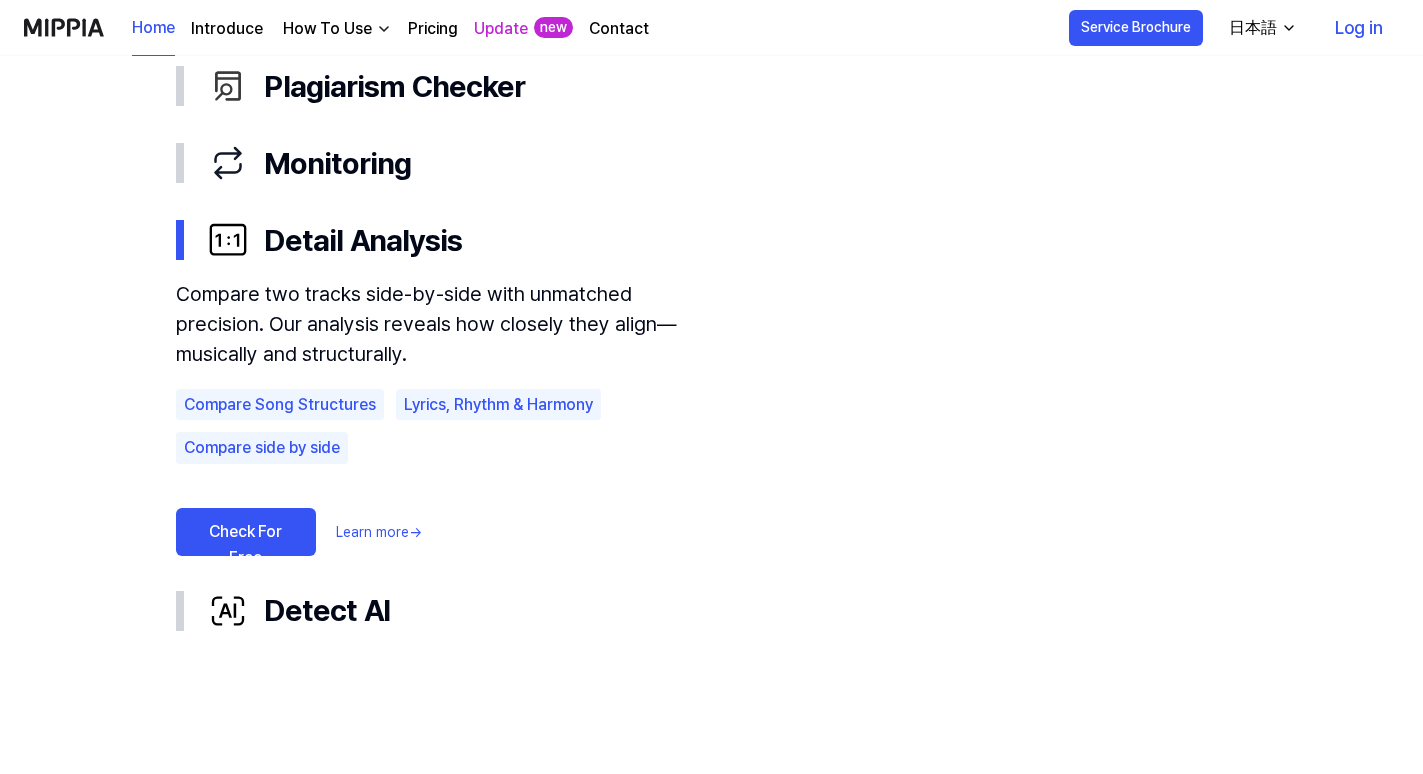 scroll, scrollTop: 1202, scrollLeft: 0, axis: vertical 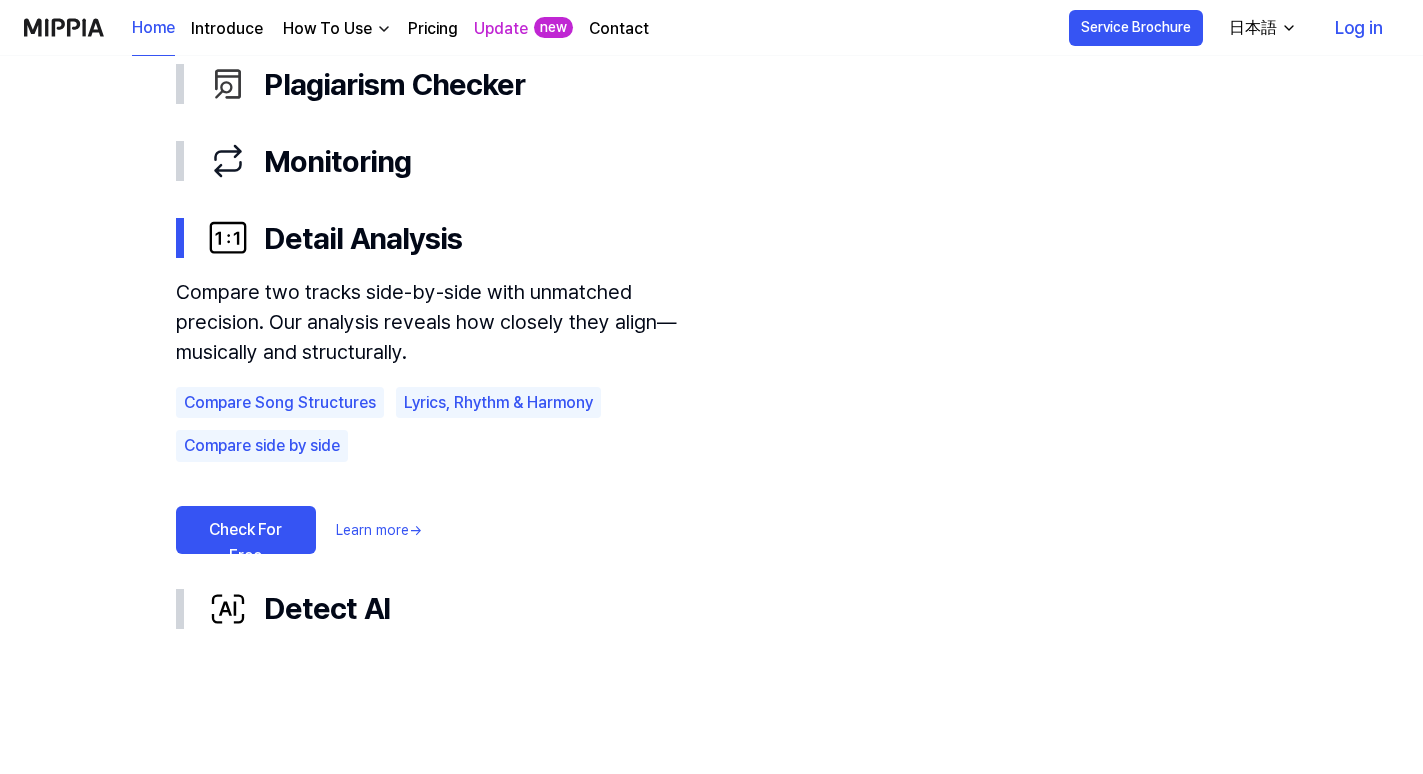 click on "Compare two tracks side-by-side with unmatched precision. Our analysis reveals how closely they align—musically and structurally." at bounding box center [446, 322] 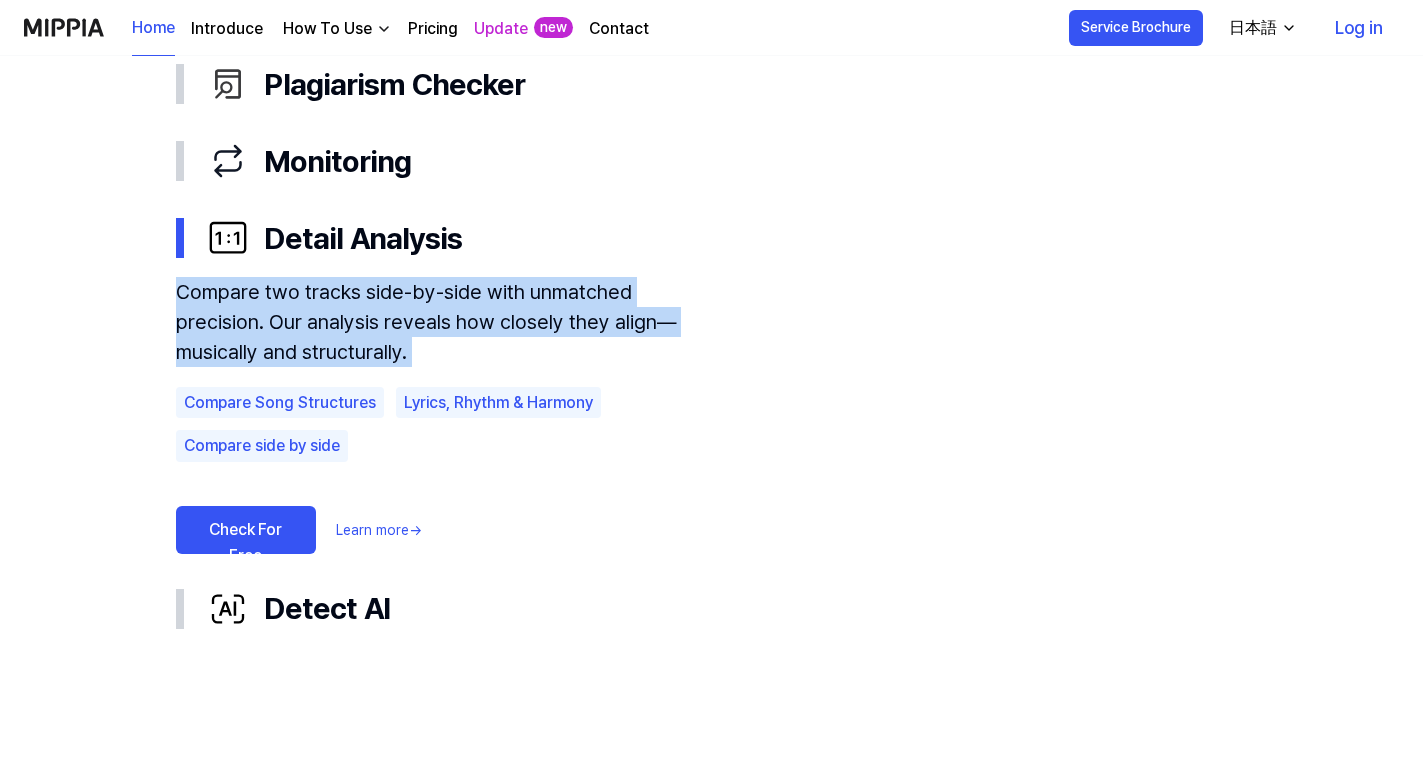 click on "Compare two tracks side-by-side with unmatched precision. Our analysis reveals how closely they align—musically and structurally." at bounding box center [446, 322] 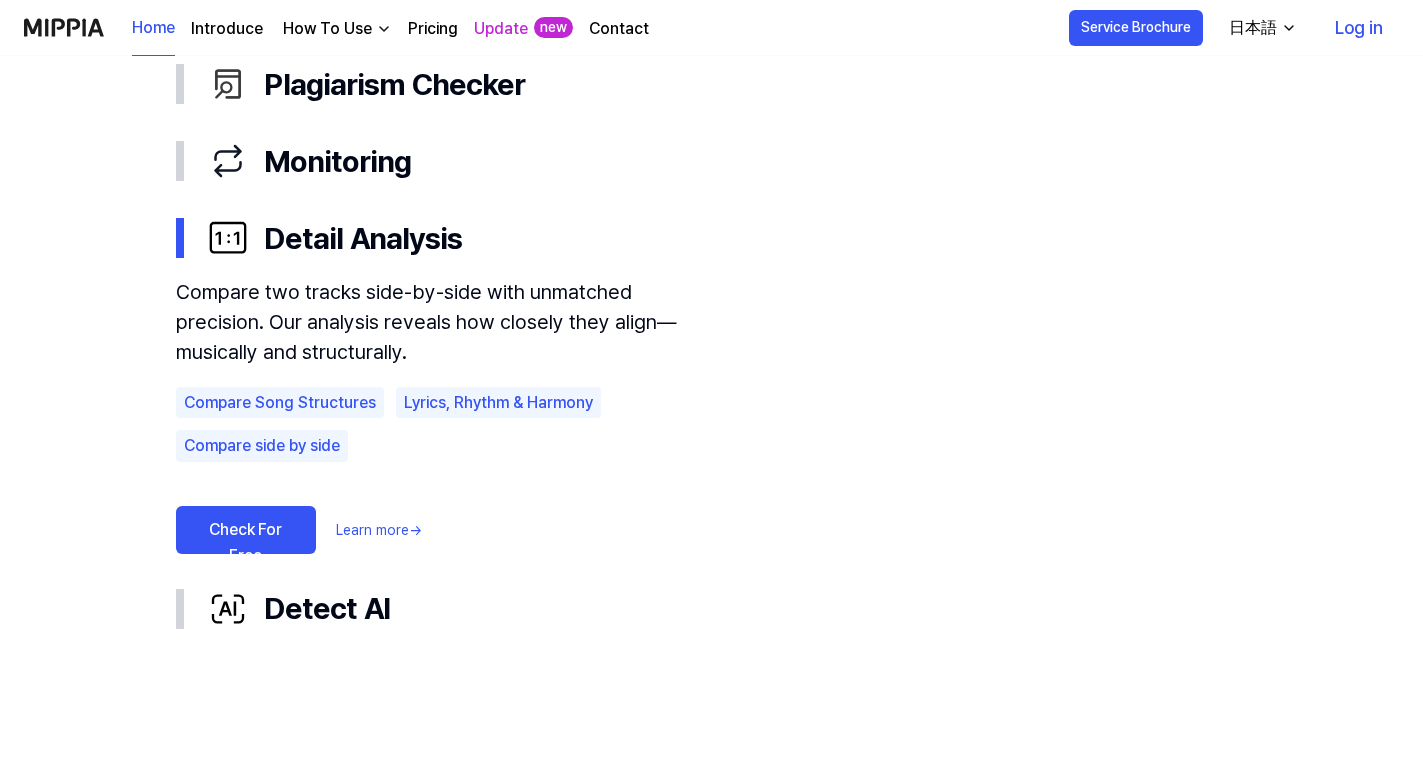 click on "Compare two tracks side-by-side with unmatched precision. Our analysis reveals how closely they align—musically and structurally." at bounding box center [446, 322] 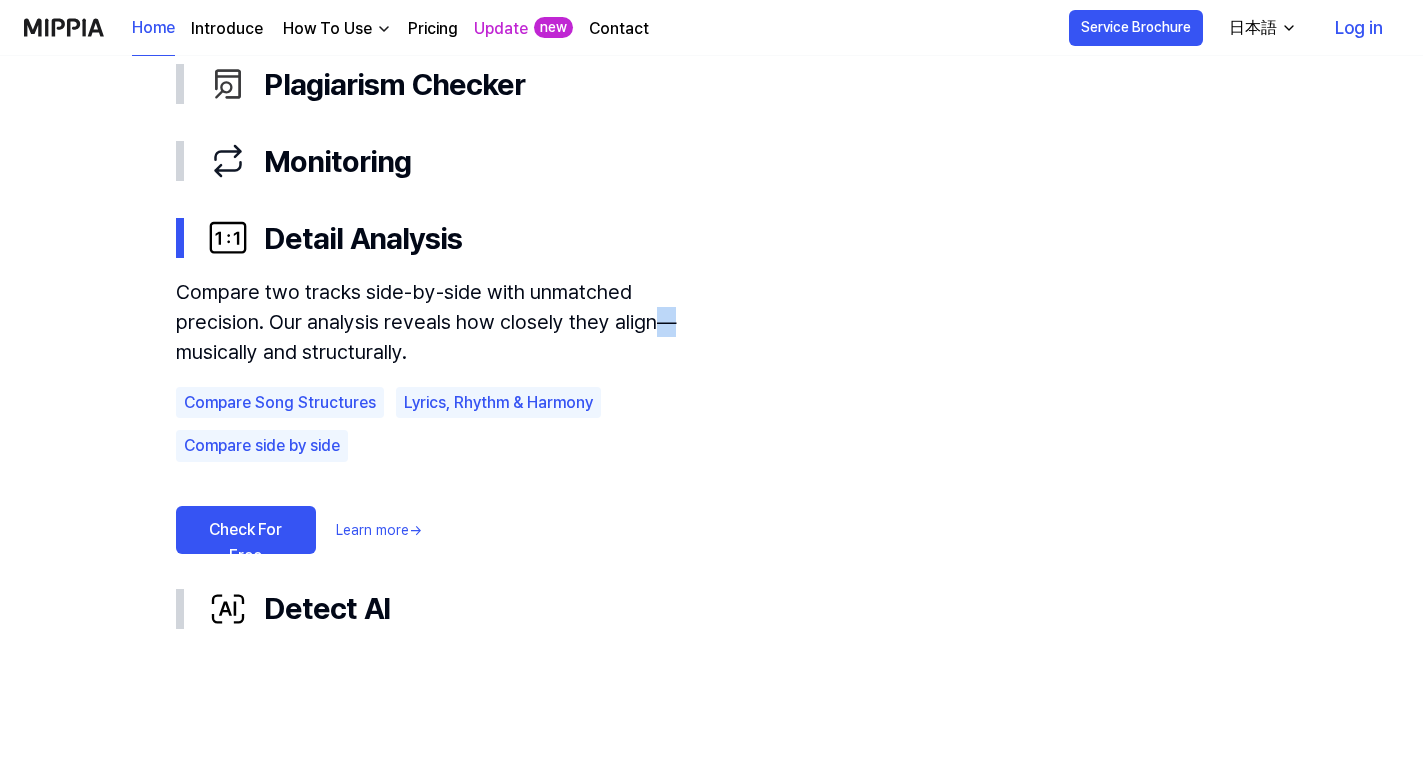 click on "Compare two tracks side-by-side with unmatched precision. Our analysis reveals how closely they align—musically and structurally." at bounding box center [446, 322] 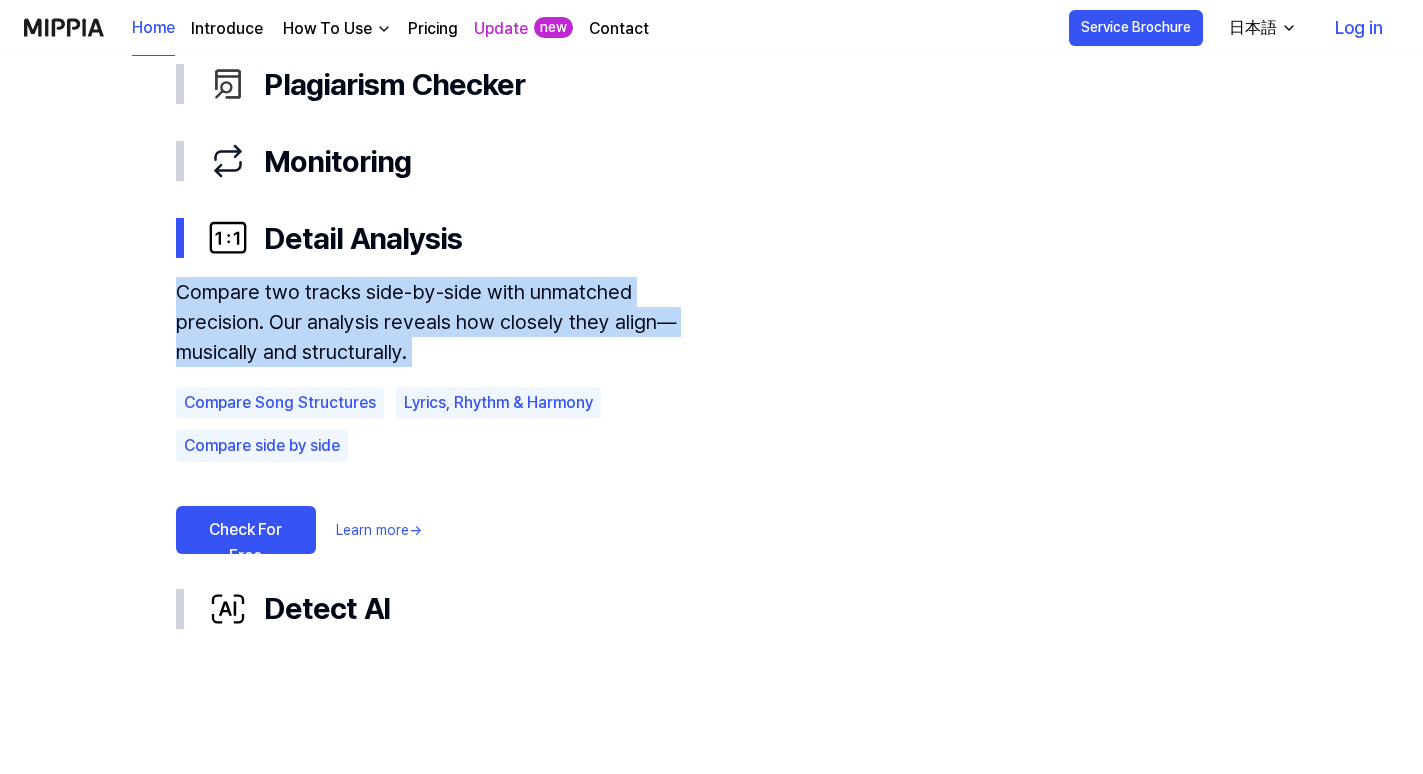 click on "Compare two tracks side-by-side with unmatched precision. Our analysis reveals how closely they align—musically and structurally. Compare Song Structures Lyrics, Rhythm & Harmony Compare side by side Check For Free Learn more  →" at bounding box center (712, 423) 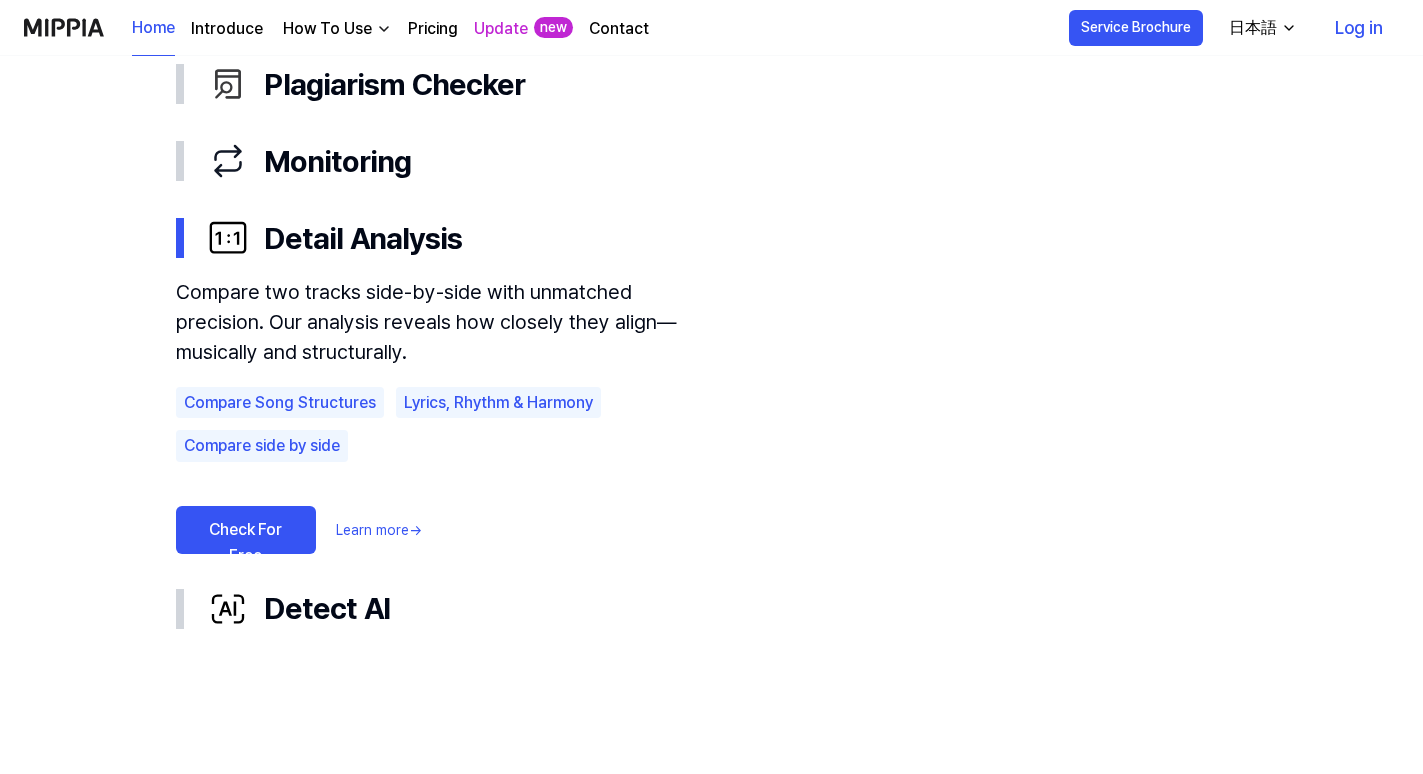 click on "Compare two tracks side-by-side with unmatched precision. Our analysis reveals how closely they align—musically and structurally. Compare Song Structures Lyrics, Rhythm & Harmony Compare side by side Check For Free Learn more  →" at bounding box center (712, 423) 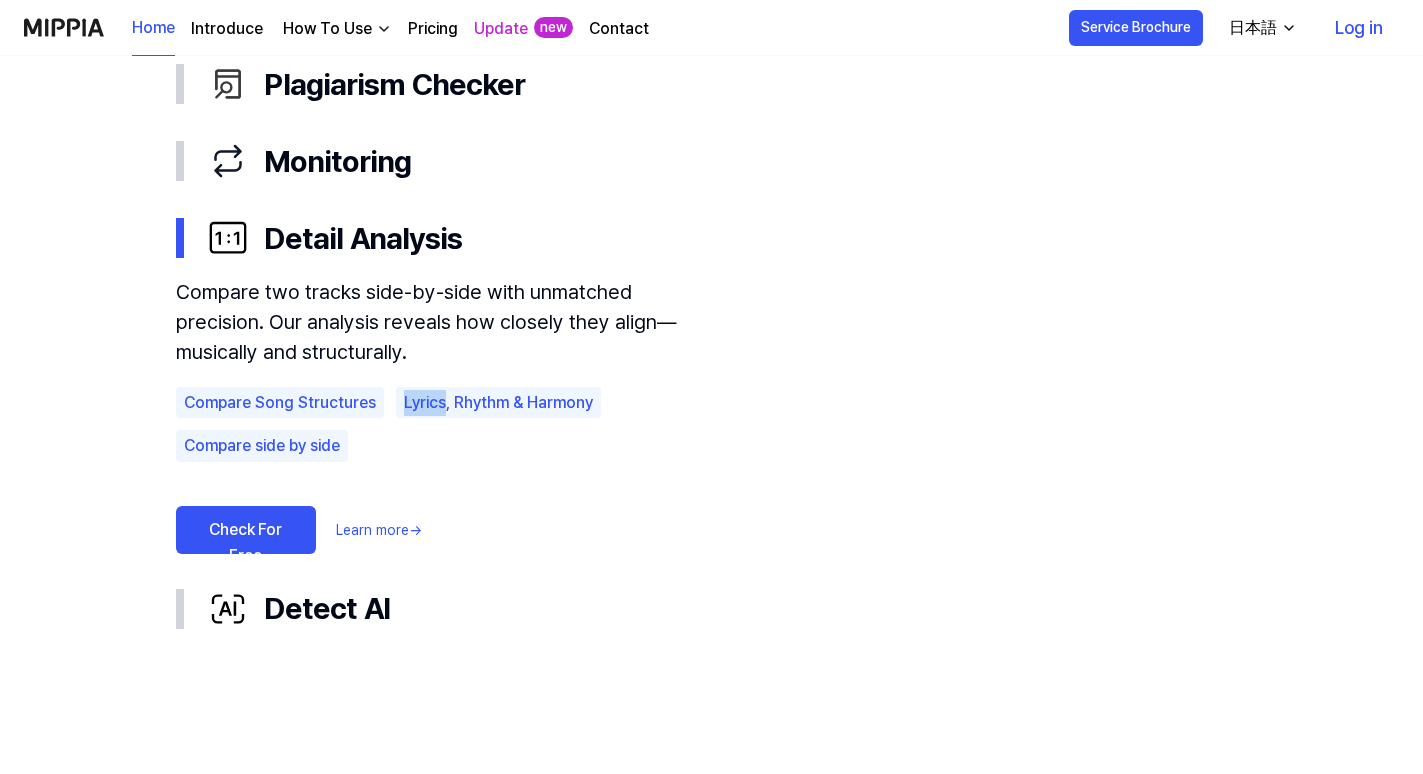 click on "Compare two tracks side-by-side with unmatched precision. Our analysis reveals how closely they align—musically and structurally. Compare Song Structures Lyrics, Rhythm & Harmony Compare side by side Check For Free Learn more  →" at bounding box center [712, 423] 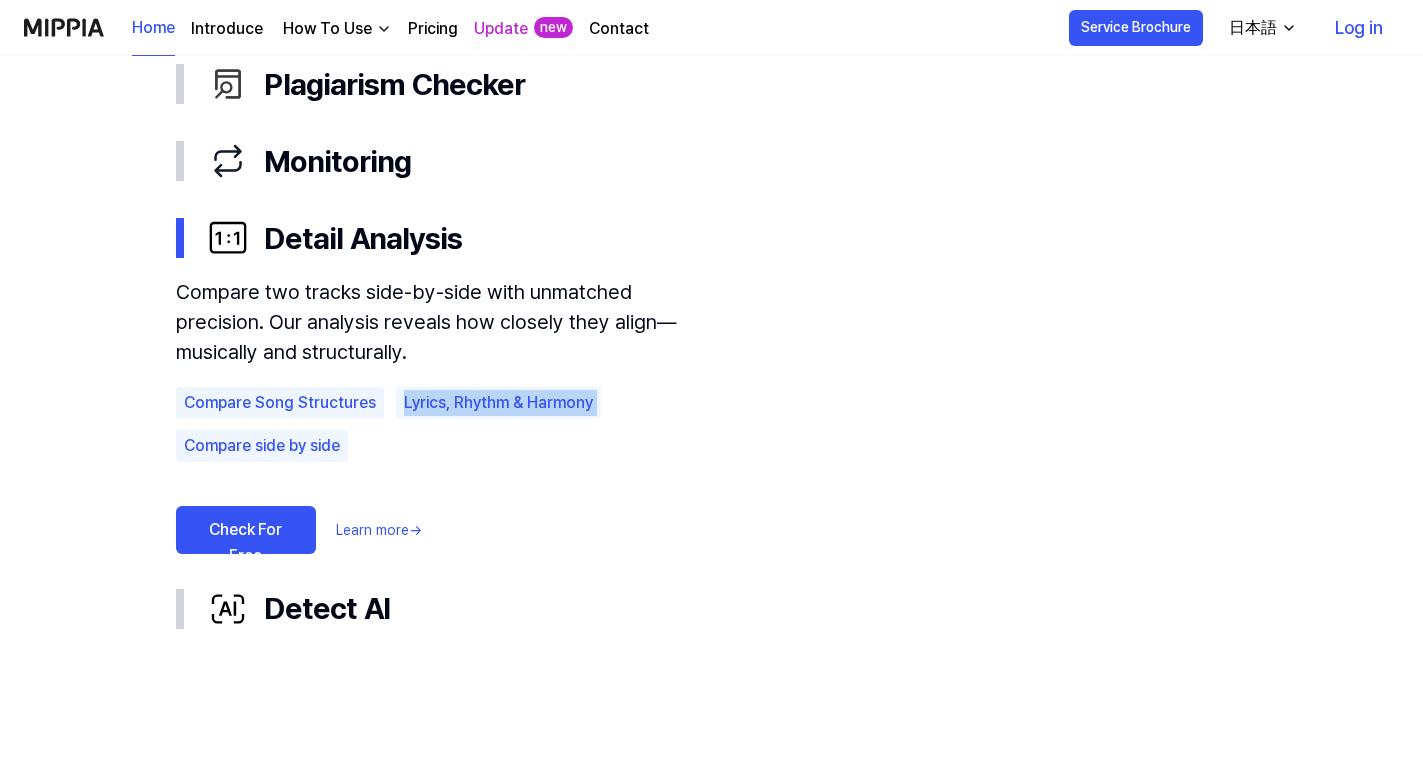click on "Compare two tracks side-by-side with unmatched precision. Our analysis reveals how closely they align—musically and structurally. Compare Song Structures Lyrics, Rhythm & Harmony Compare side by side Check For Free Learn more  →" at bounding box center (712, 423) 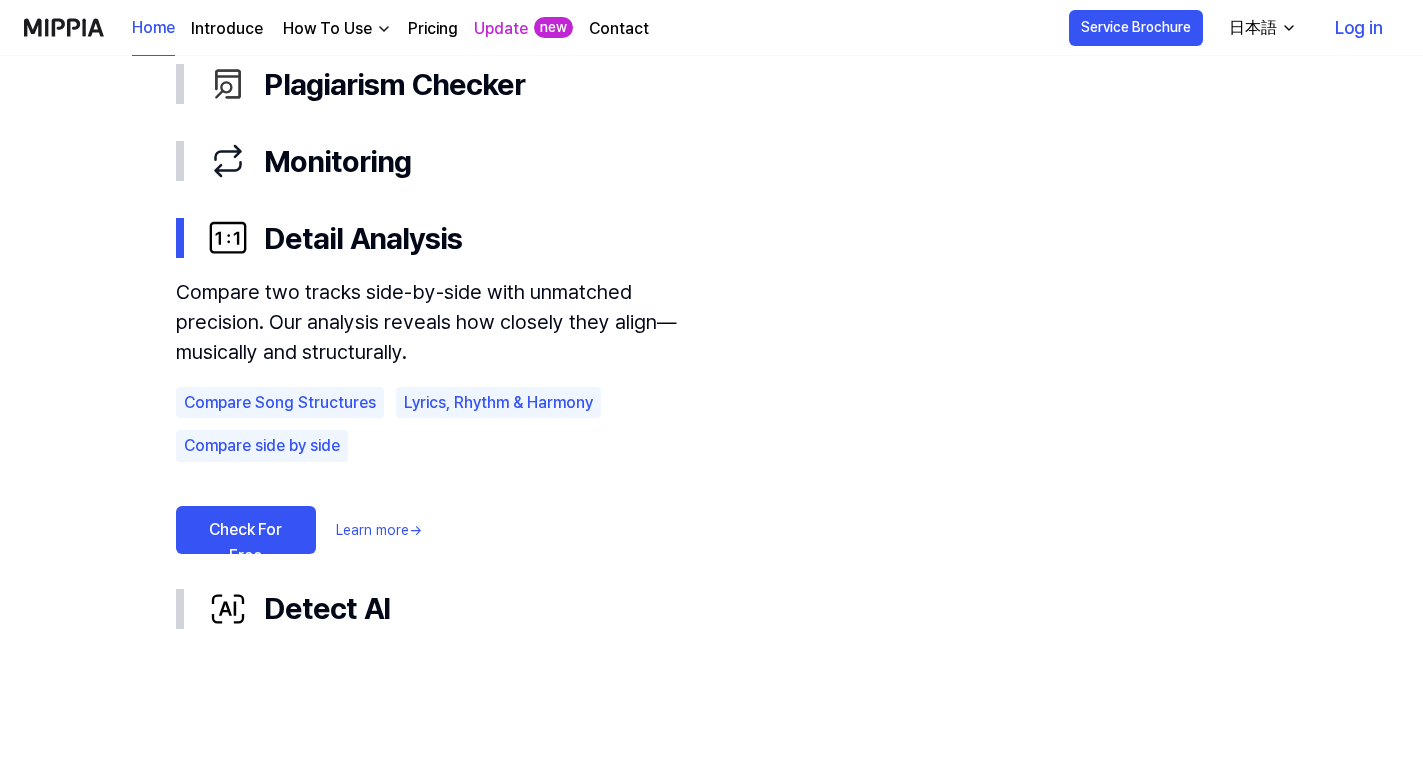 click on "Compare two tracks side-by-side with unmatched precision. Our analysis reveals how closely they align—musically and structurally. Compare Song Structures Lyrics, Rhythm & Harmony Compare side by side Check For Free Learn more  →" at bounding box center [712, 423] 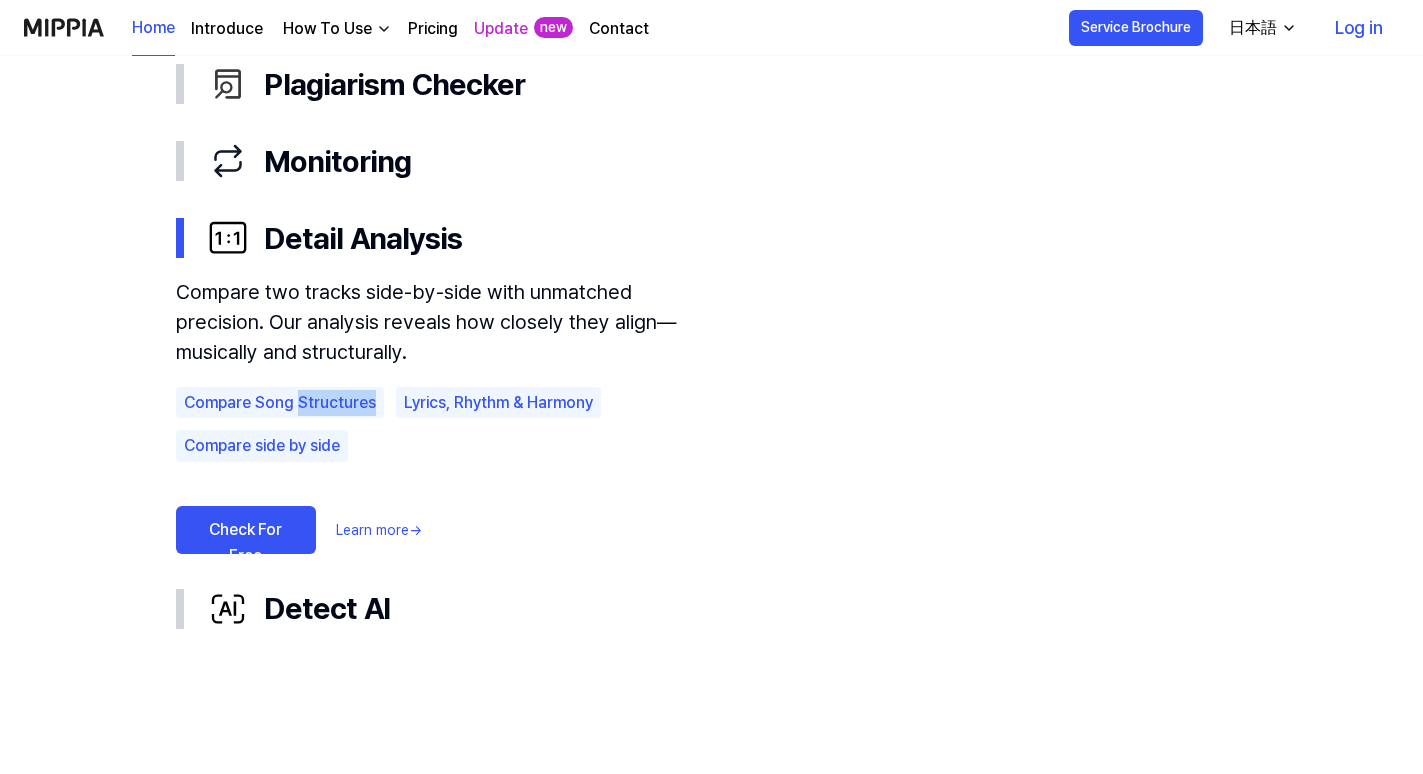 click on "Compare Song Structures" at bounding box center (280, 403) 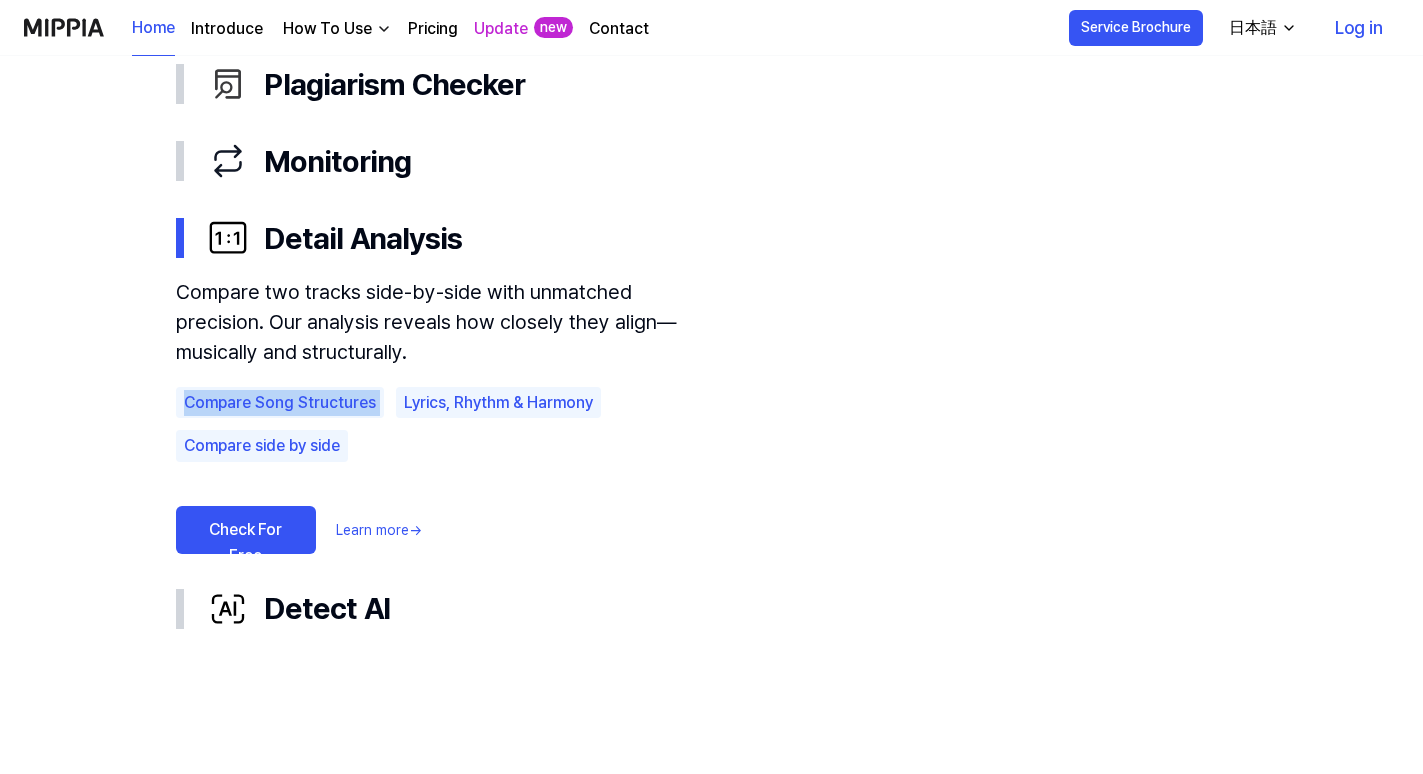click on "Compare two tracks side-by-side with unmatched precision. Our analysis reveals how closely they align—musically and structurally." at bounding box center [446, 322] 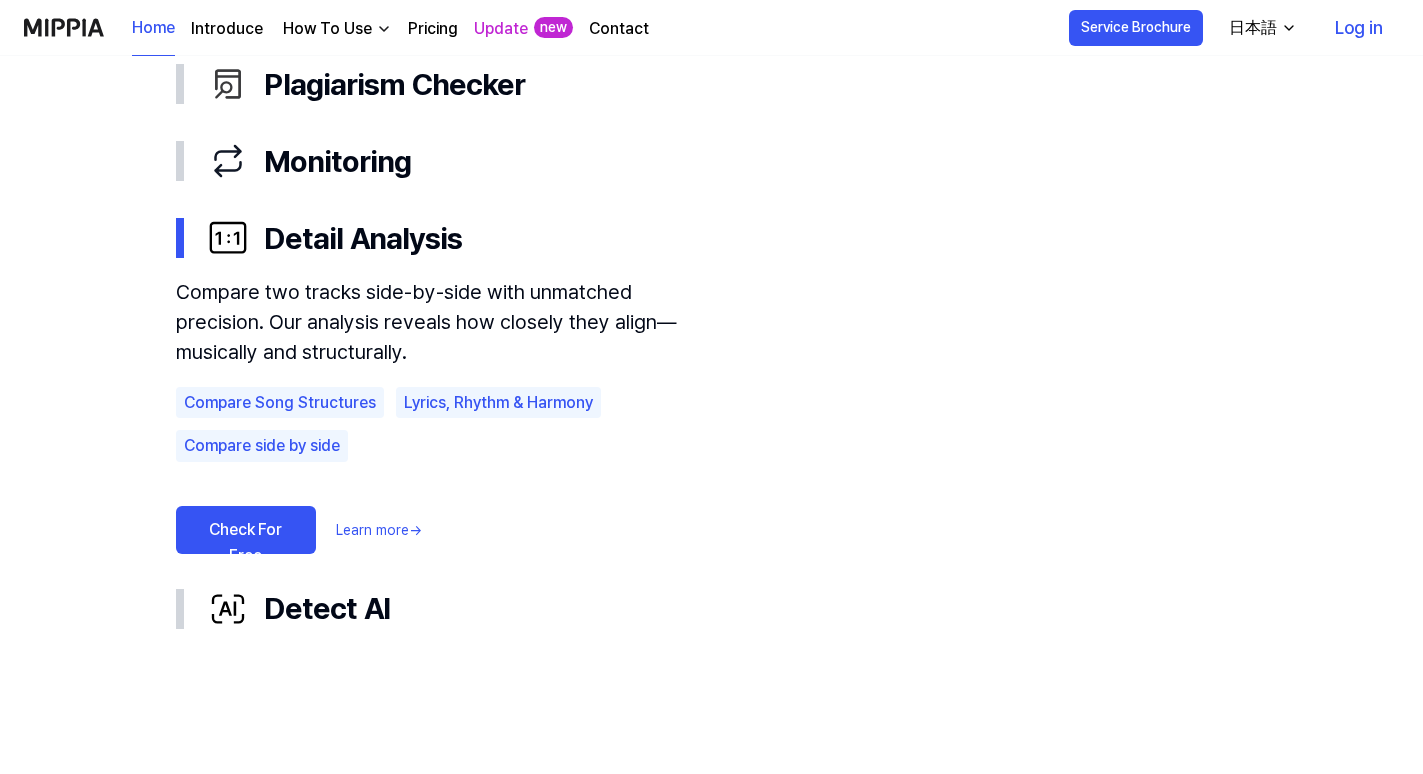 click on "Compare two tracks side-by-side with unmatched precision. Our analysis reveals how closely they align—musically and structurally." at bounding box center [446, 322] 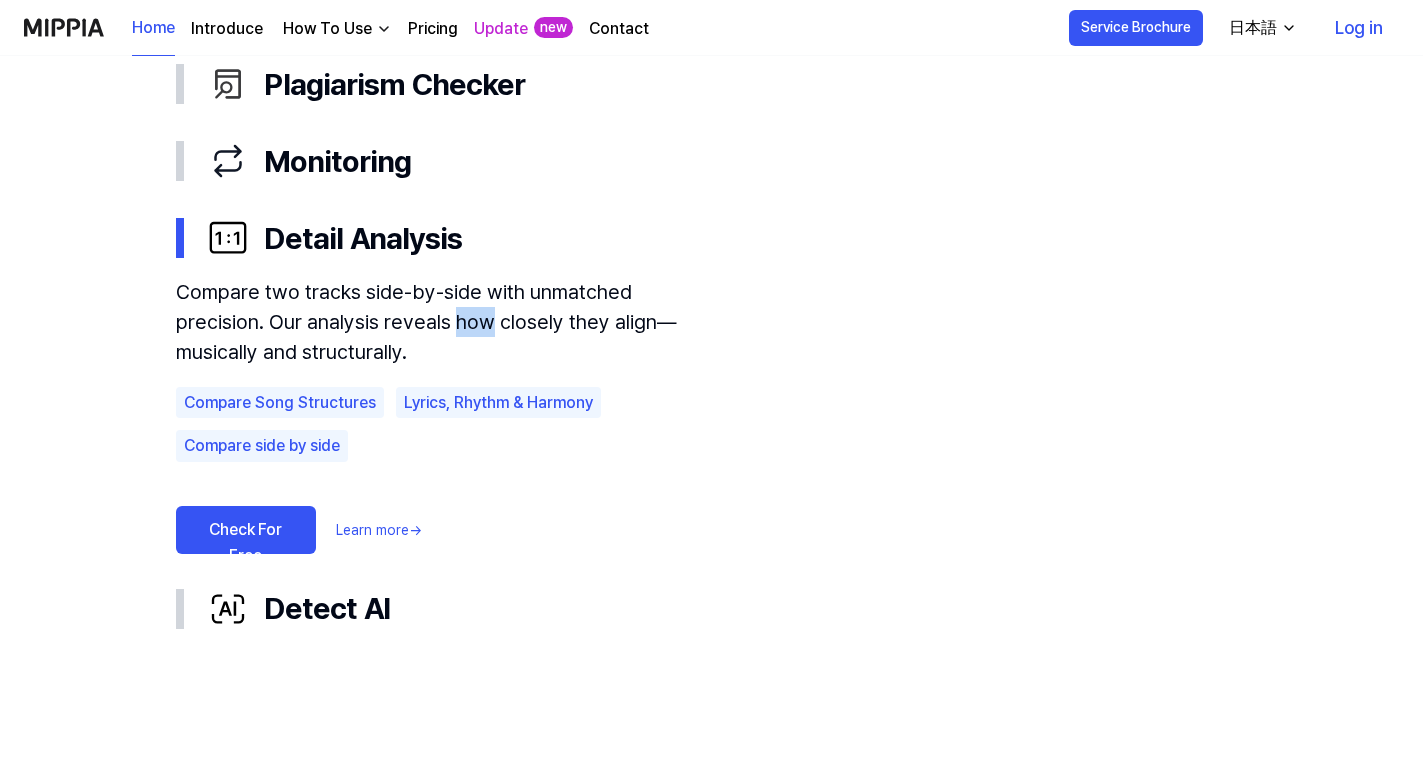 click on "Compare two tracks side-by-side with unmatched precision. Our analysis reveals how closely they align—musically and structurally." at bounding box center (446, 322) 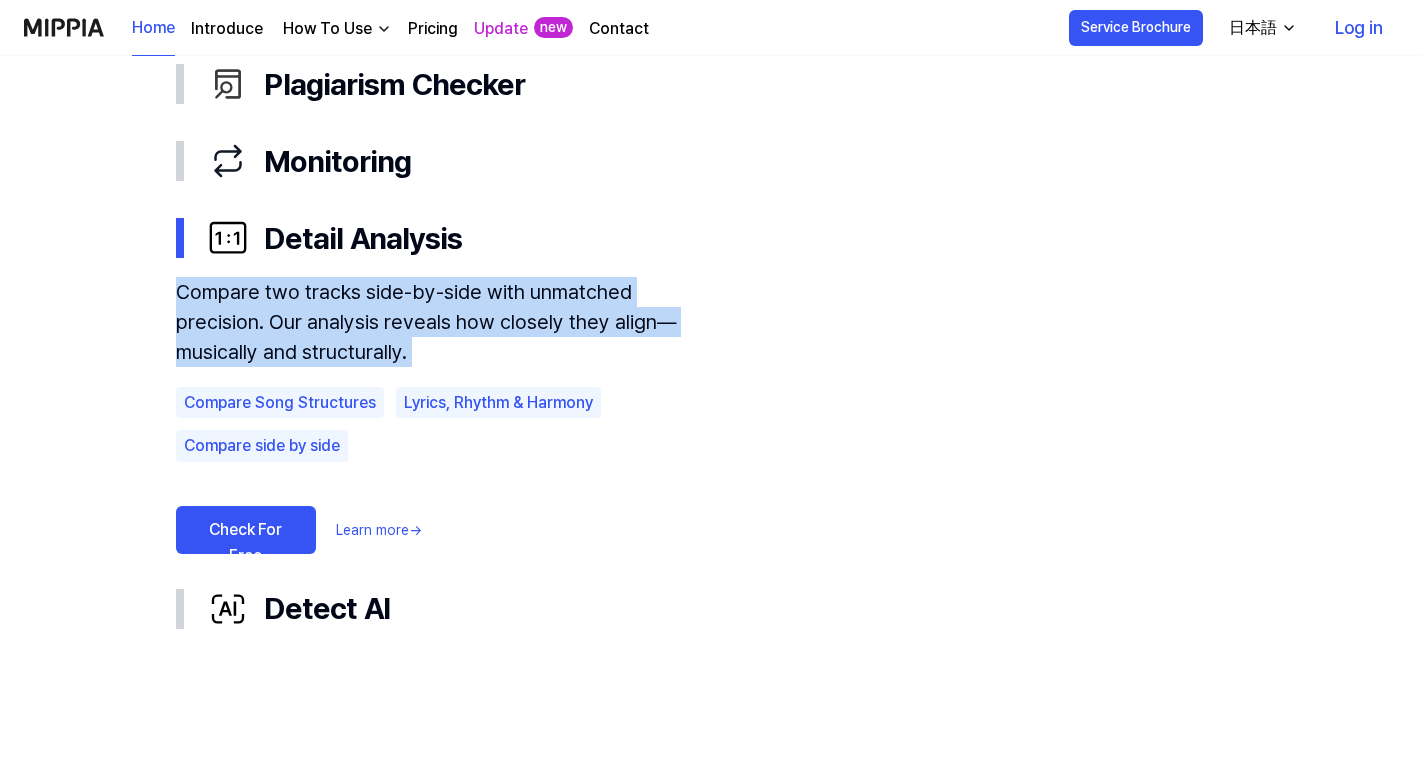 click on "Compare two tracks side-by-side with unmatched precision. Our analysis reveals how closely they align—musically and structurally." at bounding box center [446, 322] 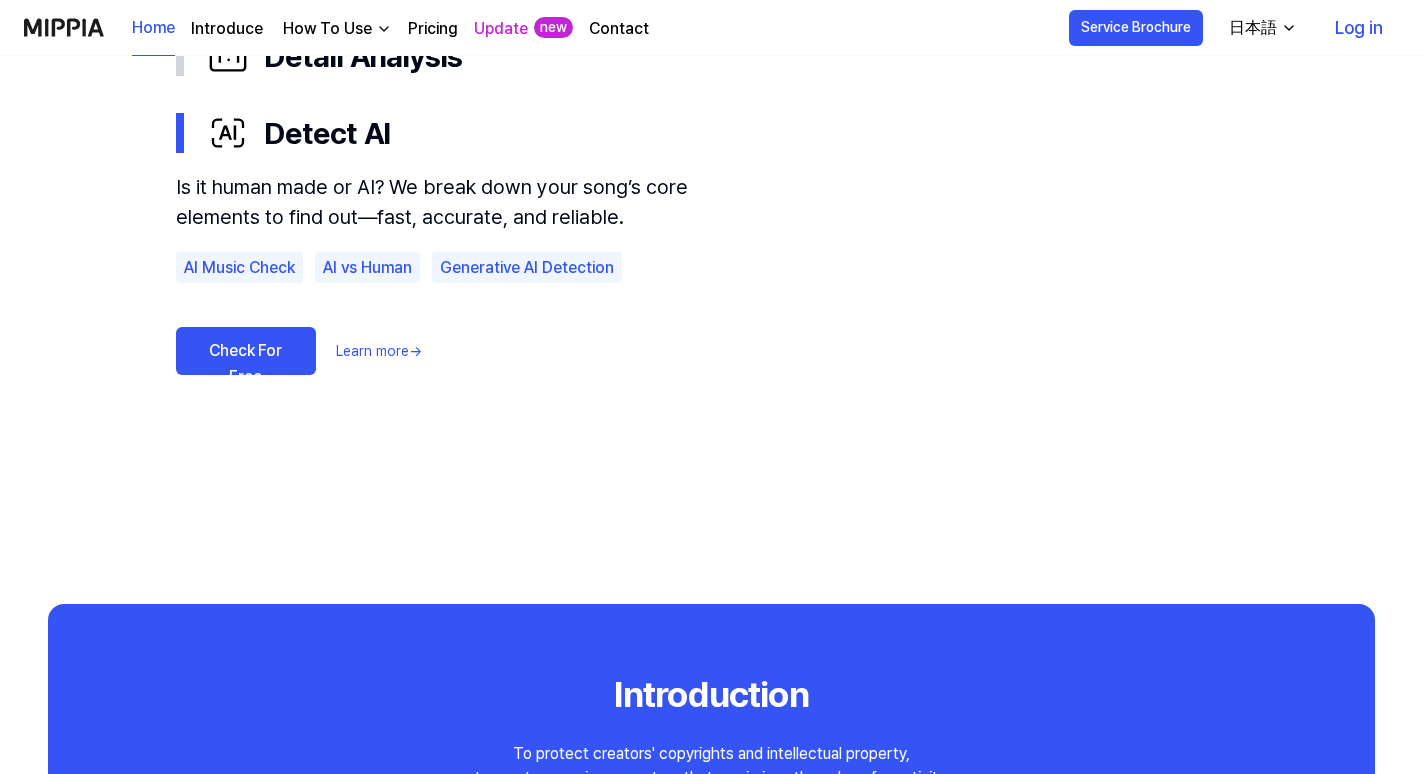 scroll, scrollTop: 1365, scrollLeft: 0, axis: vertical 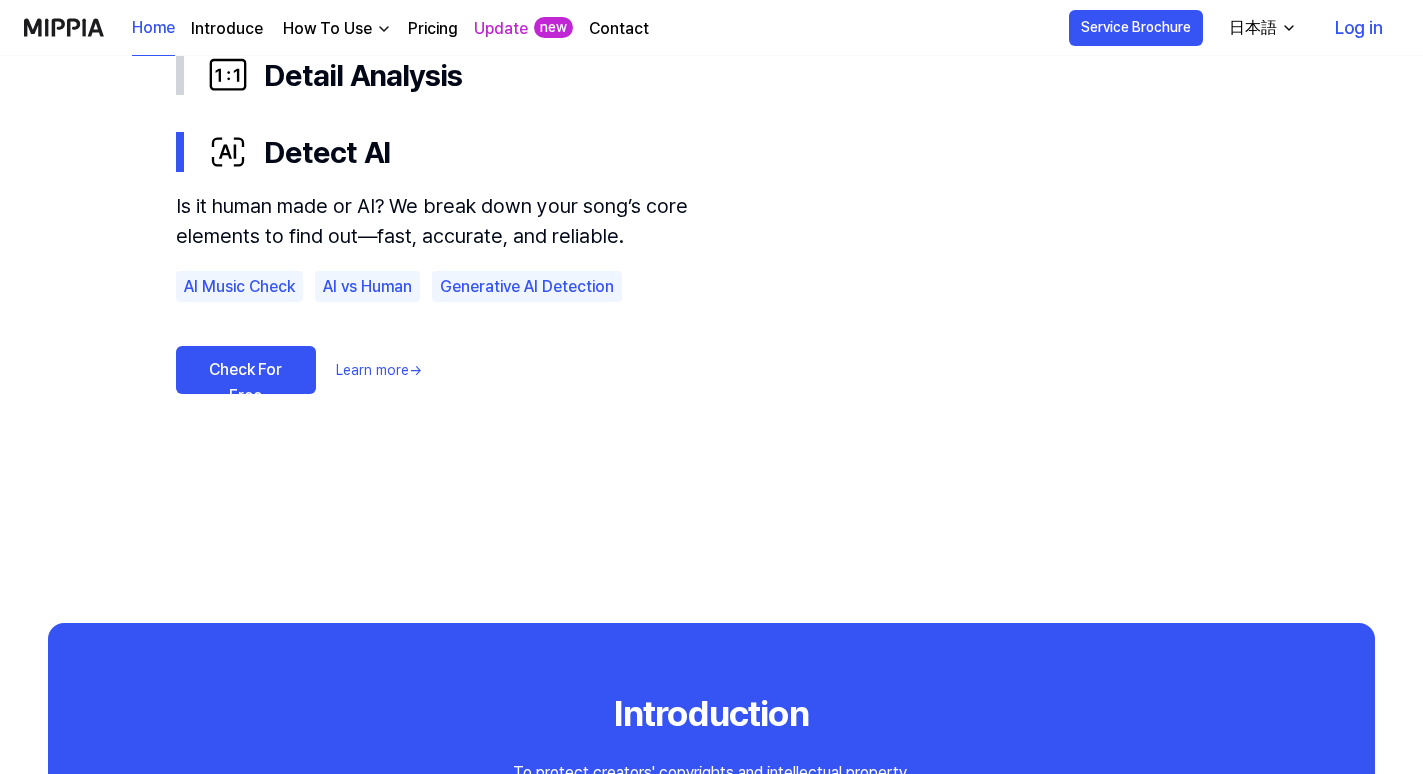 click on "Is it human made or AI? We break down your song’s core elements to find out—fast, accurate, and reliable." at bounding box center [446, 221] 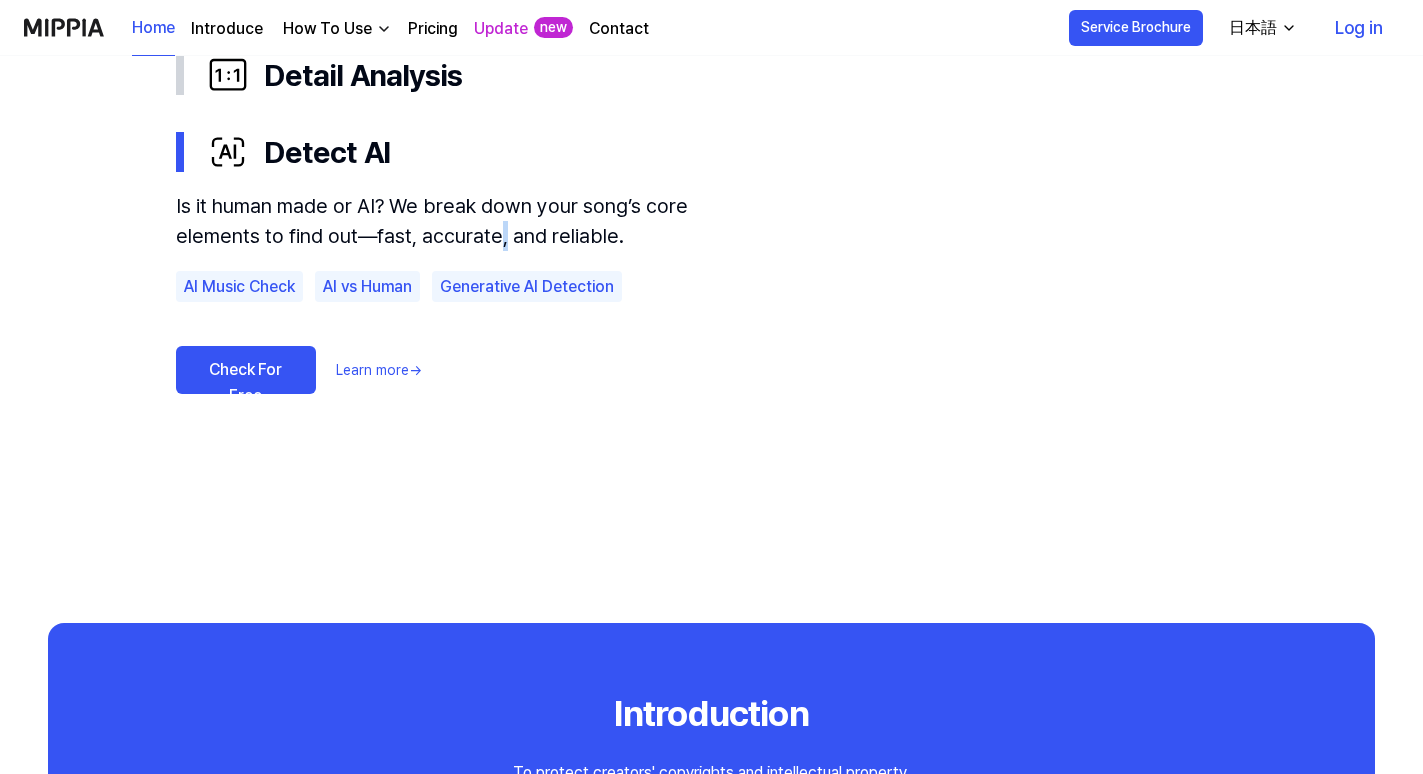 click on "Is it human made or AI? We break down your song’s core elements to find out—fast, accurate, and reliable." at bounding box center [446, 221] 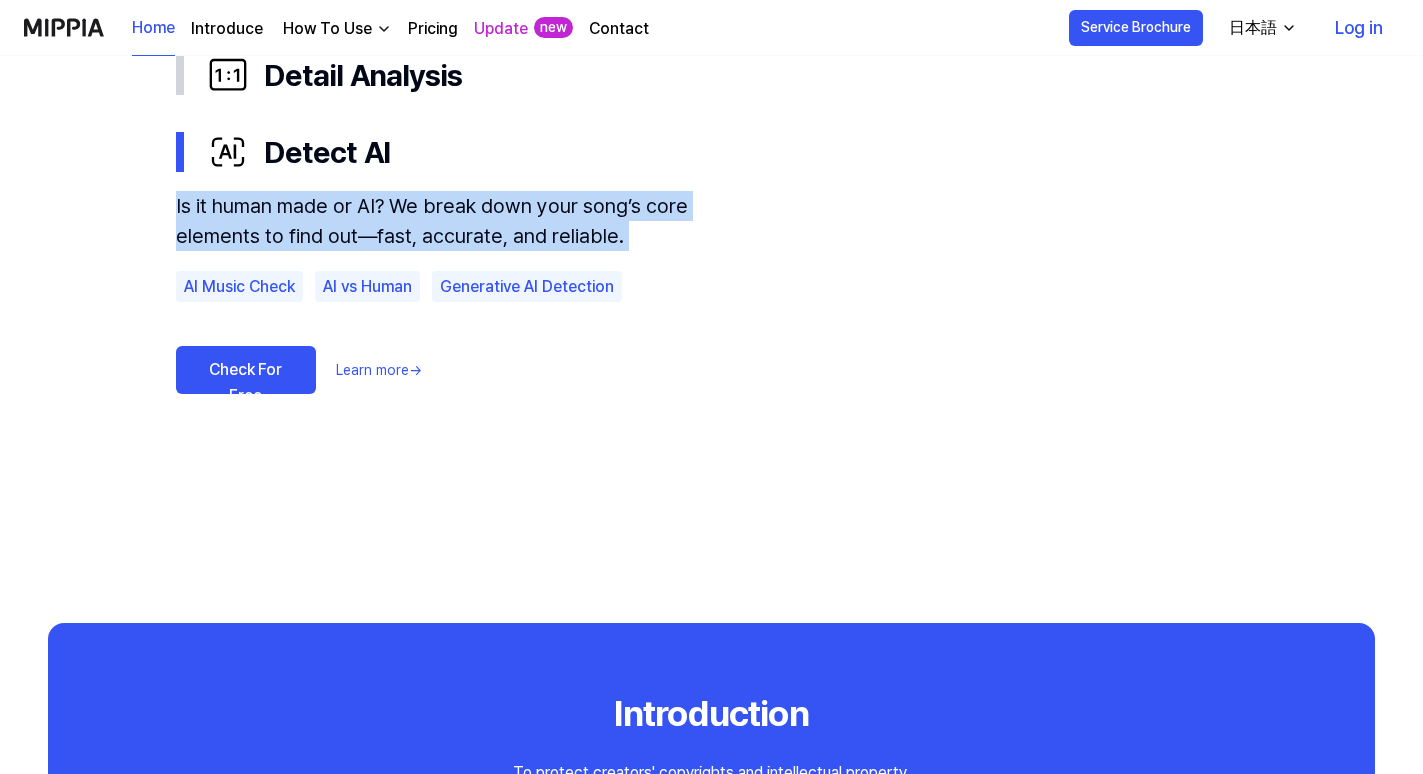 click on "Is it human made or AI? We break down your song’s core elements to find out—fast, accurate, and reliable." at bounding box center [446, 221] 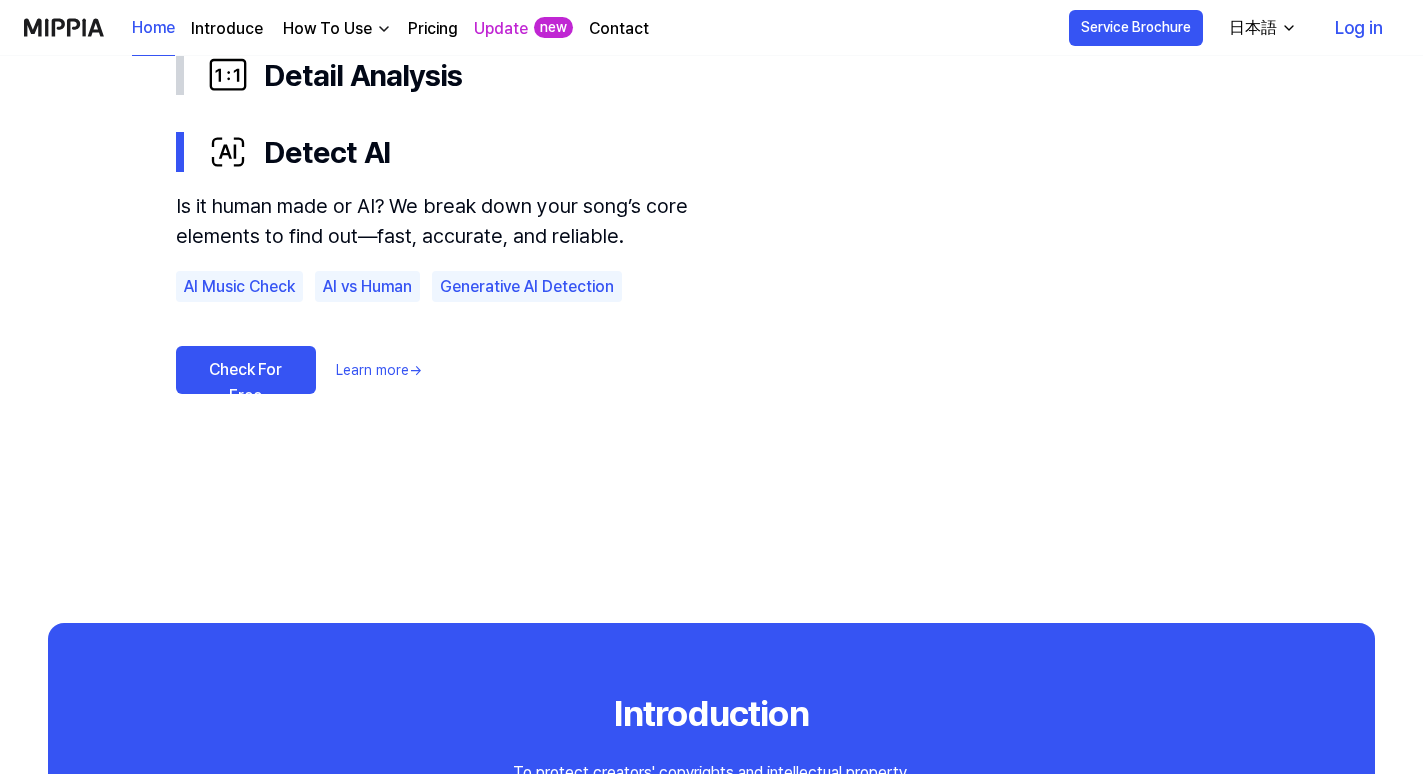 click on "Is it human made or AI? We break down your song’s core elements to find out—fast, accurate, and reliable." at bounding box center (446, 221) 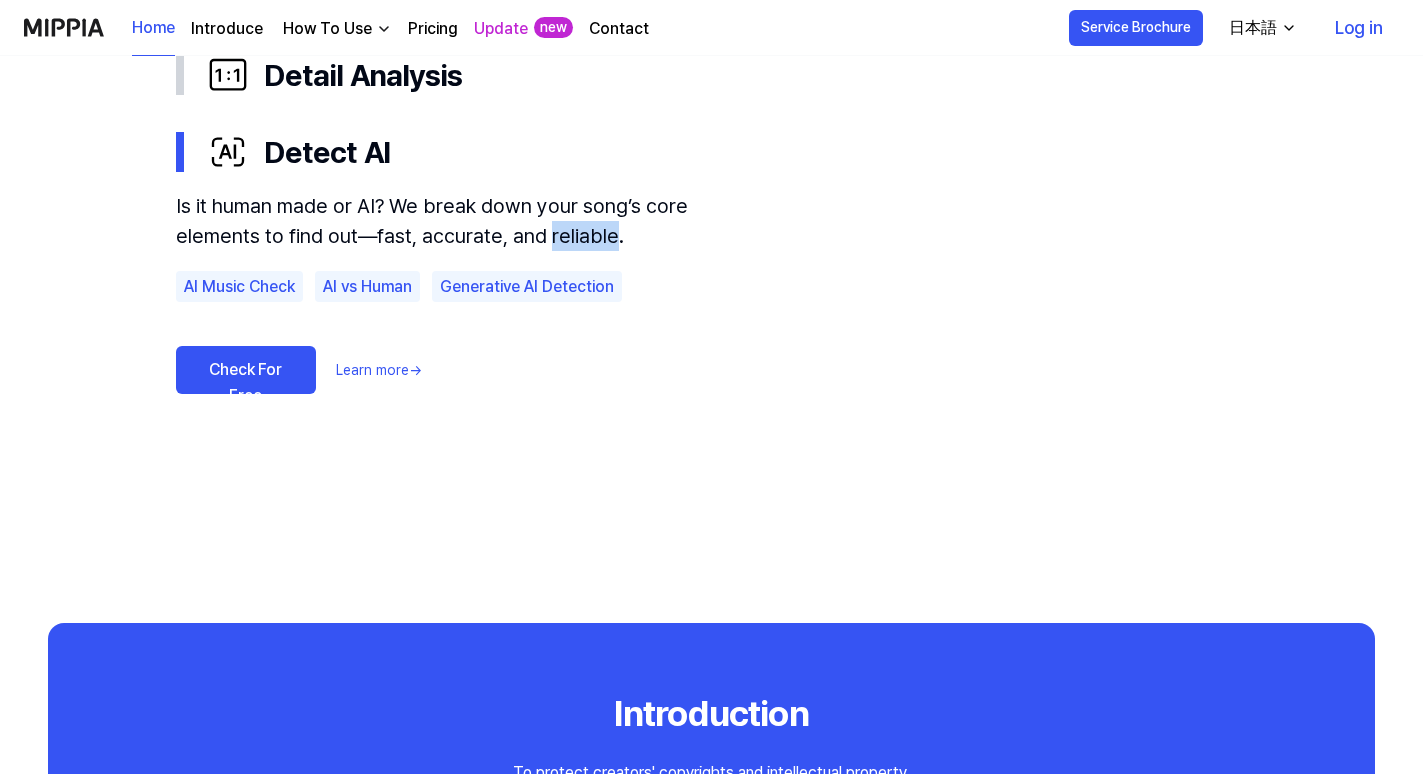 click on "Is it human made or AI? We break down your song’s core elements to find out—fast, accurate, and reliable." at bounding box center [446, 221] 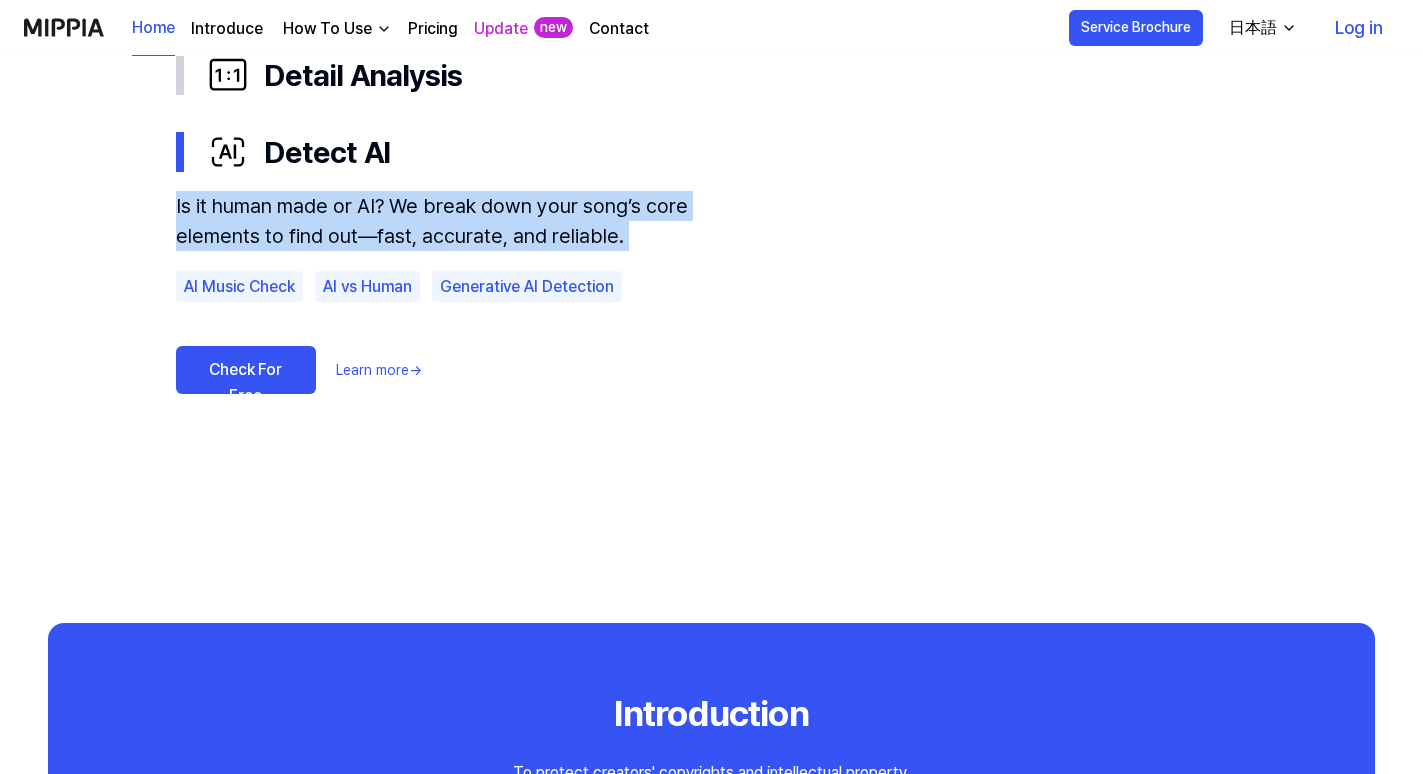 click on "Is it human made or AI? We break down your song’s core elements to find out—fast, accurate, and reliable." at bounding box center (446, 221) 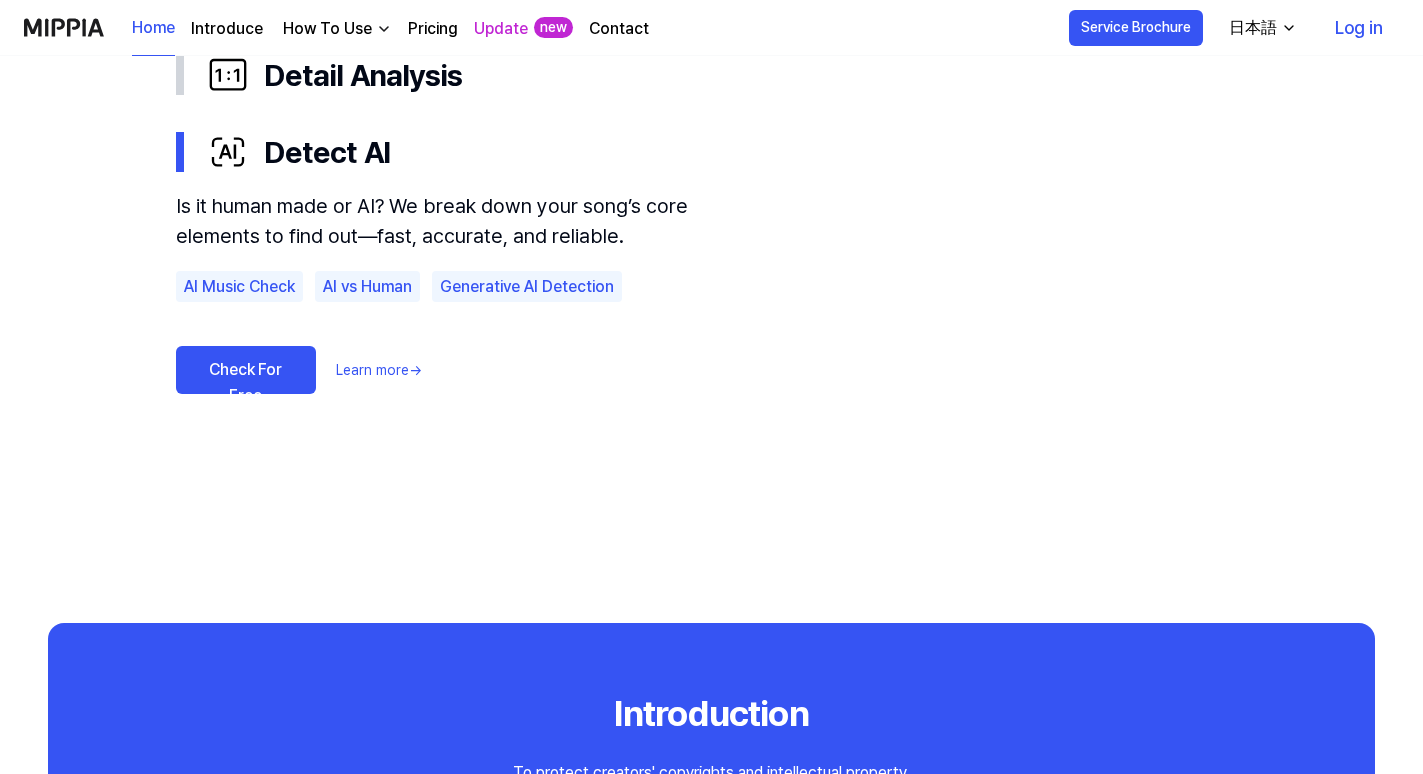 click on "Is it human made or AI? We break down your song’s core elements to find out—fast, accurate, and reliable." at bounding box center [446, 221] 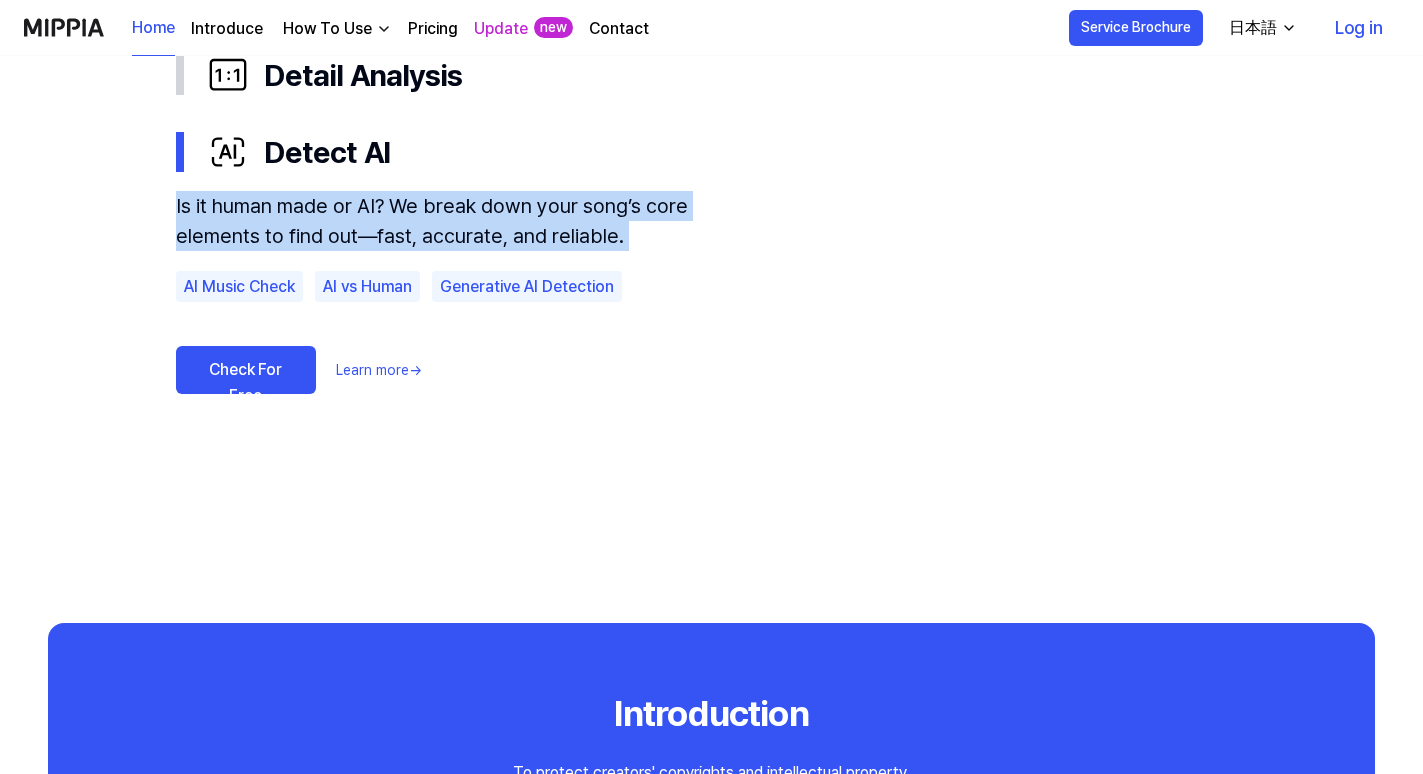 click on "Is it human made or AI? We break down your song’s core elements to find out—fast, accurate, and reliable." at bounding box center [446, 221] 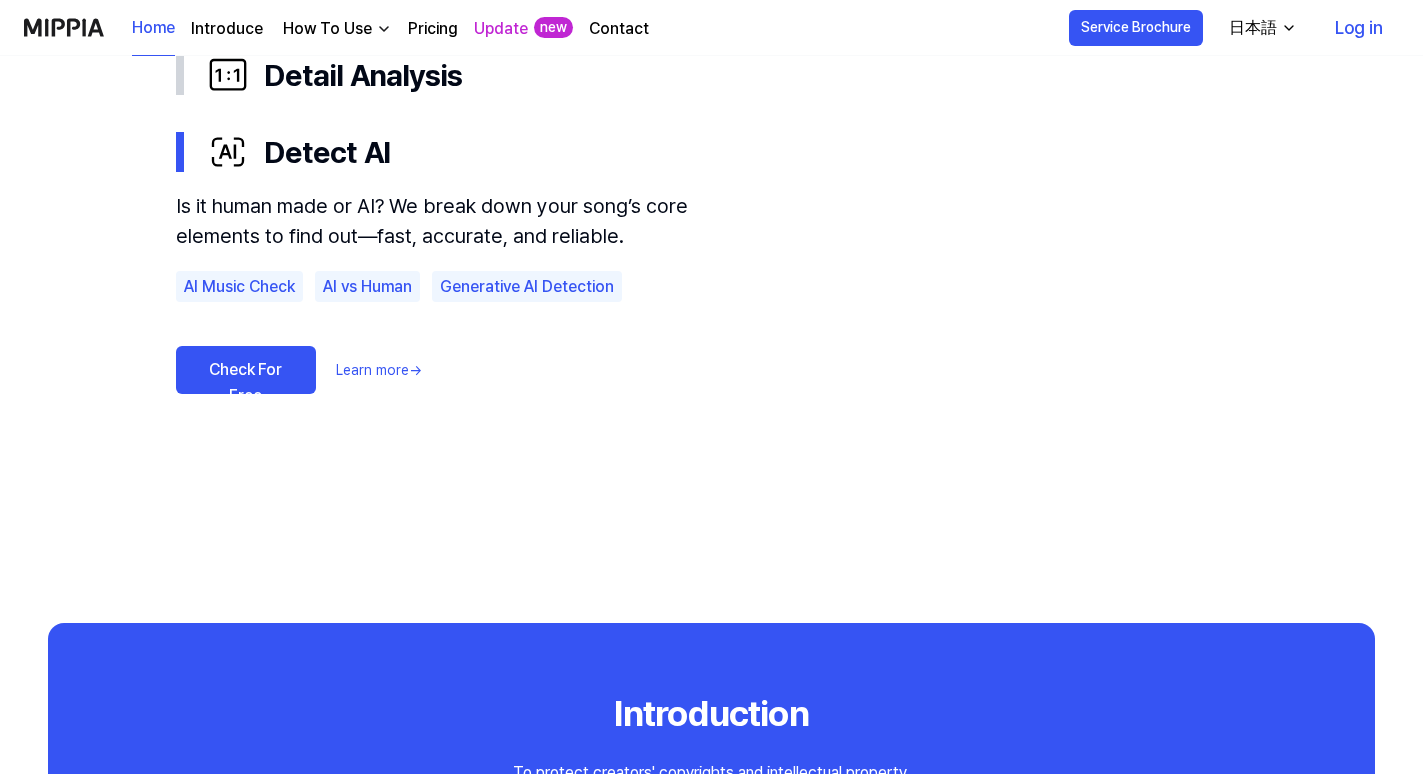 click on "Is it human made or AI? We break down your song’s core elements to find out—fast, accurate, and reliable." at bounding box center [446, 221] 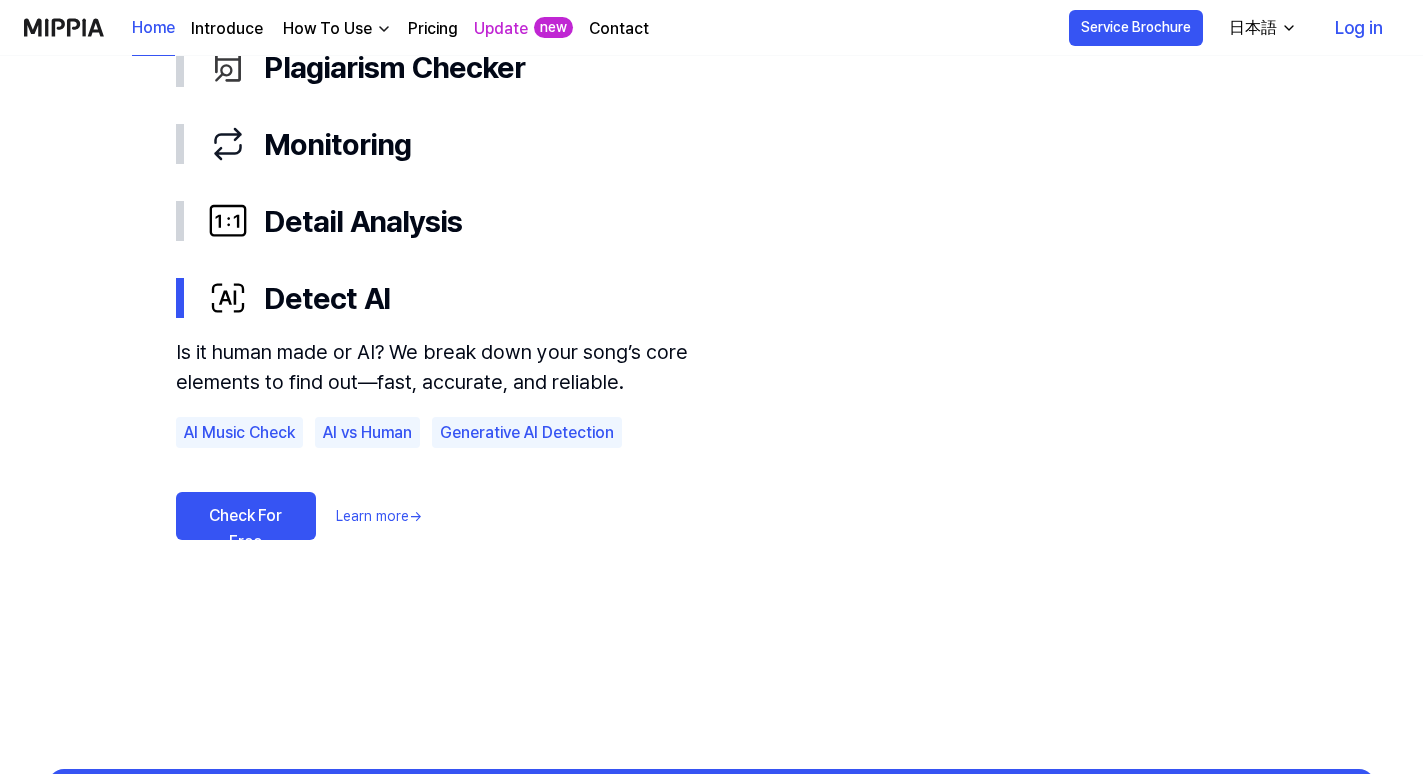 scroll, scrollTop: 1202, scrollLeft: 0, axis: vertical 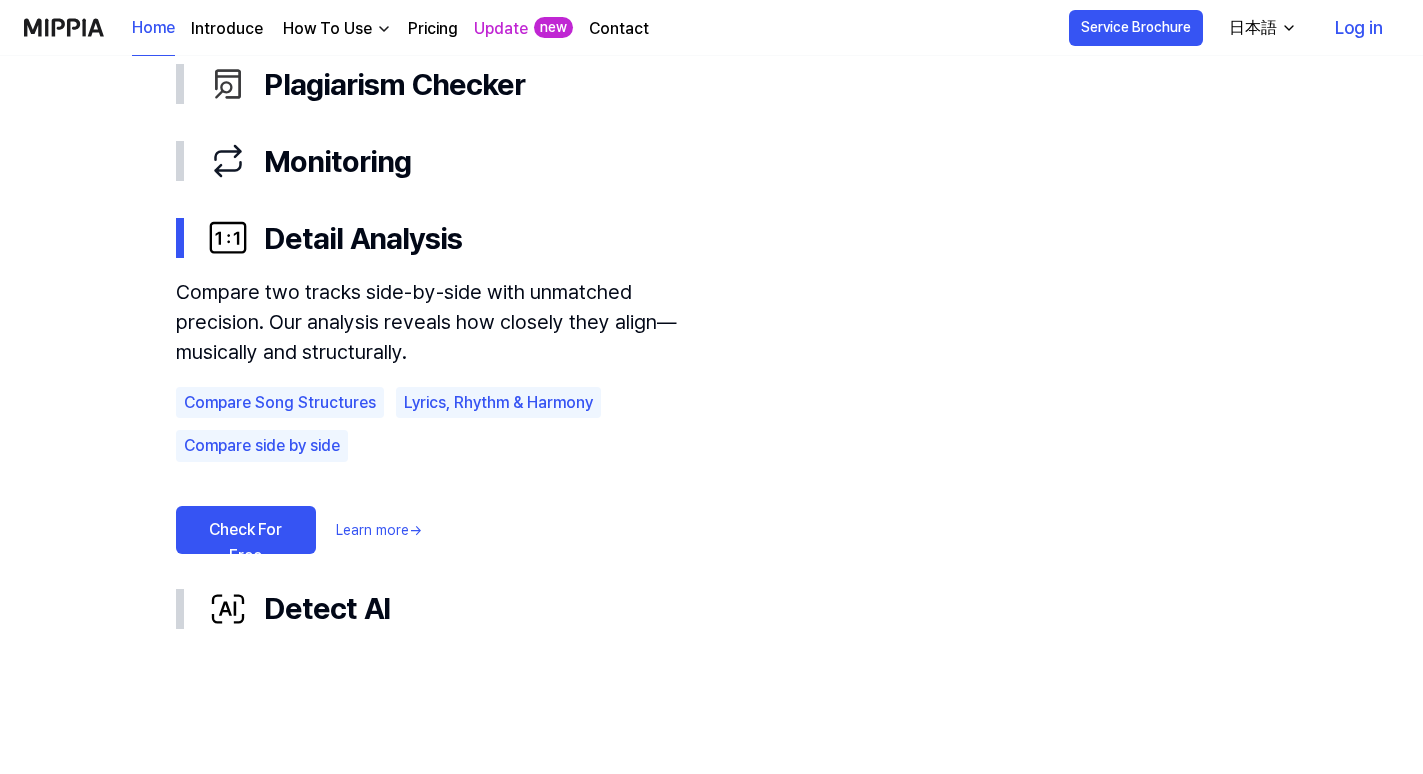 click on "Compare two tracks side-by-side with unmatched precision. Our analysis reveals how closely they align—musically and structurally." at bounding box center (446, 322) 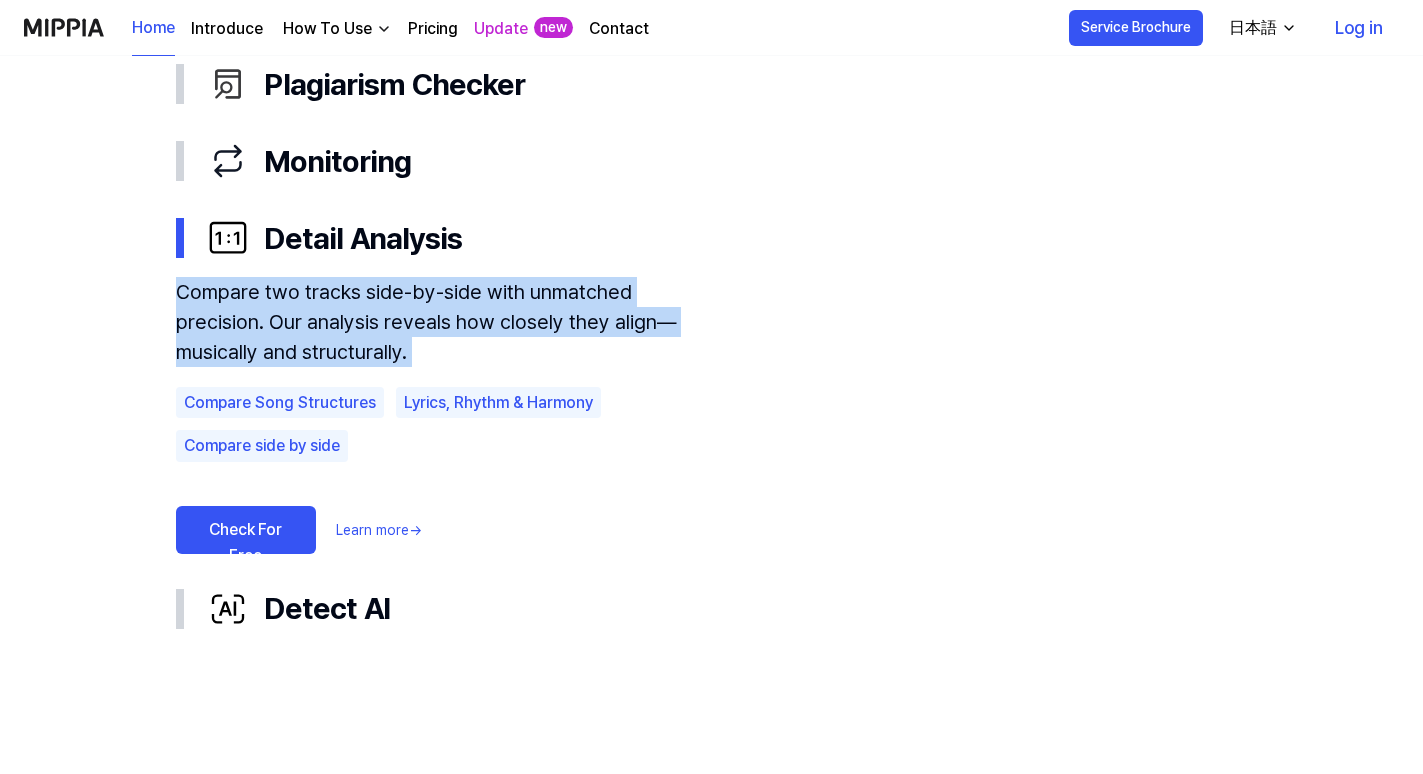 click on "Compare two tracks side-by-side with unmatched precision. Our analysis reveals how closely they align—musically and structurally." at bounding box center (446, 322) 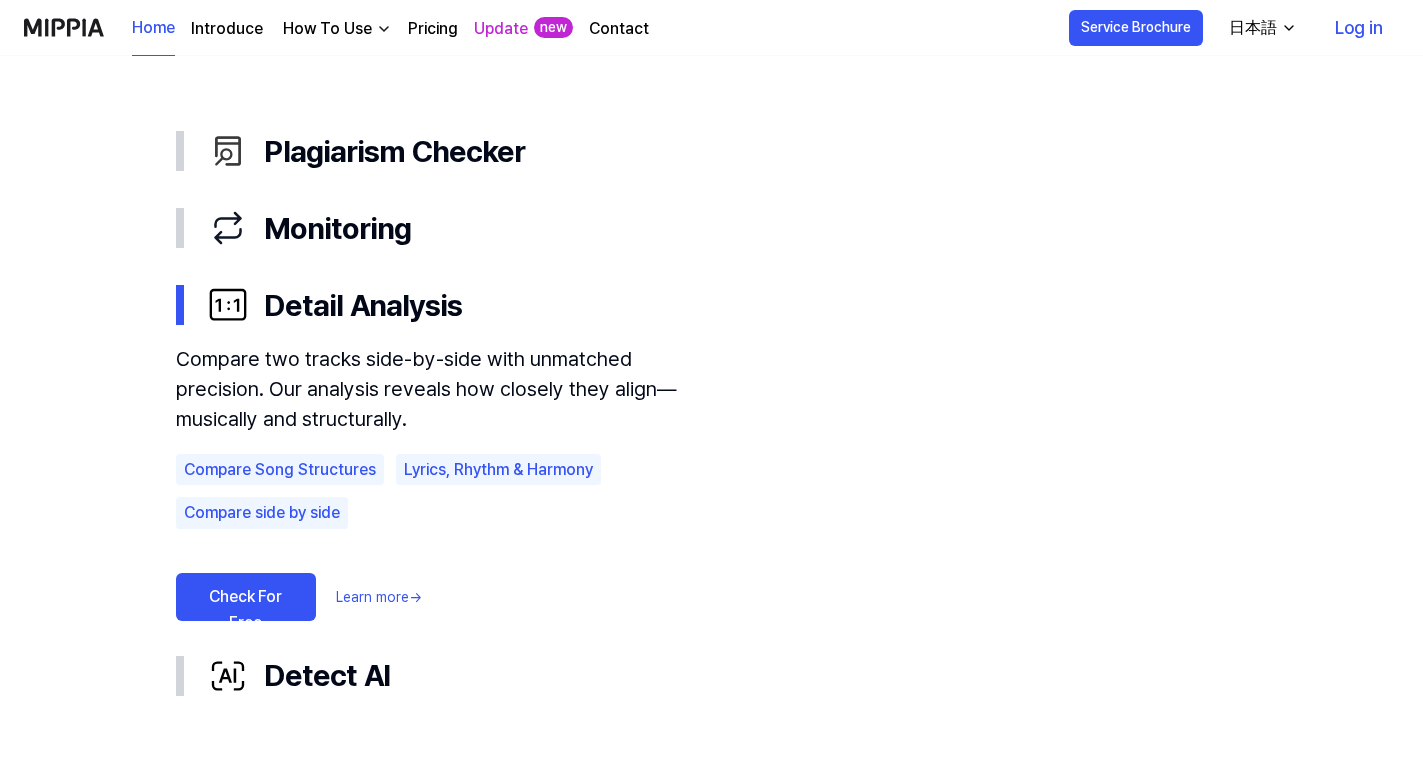 scroll, scrollTop: 1132, scrollLeft: 0, axis: vertical 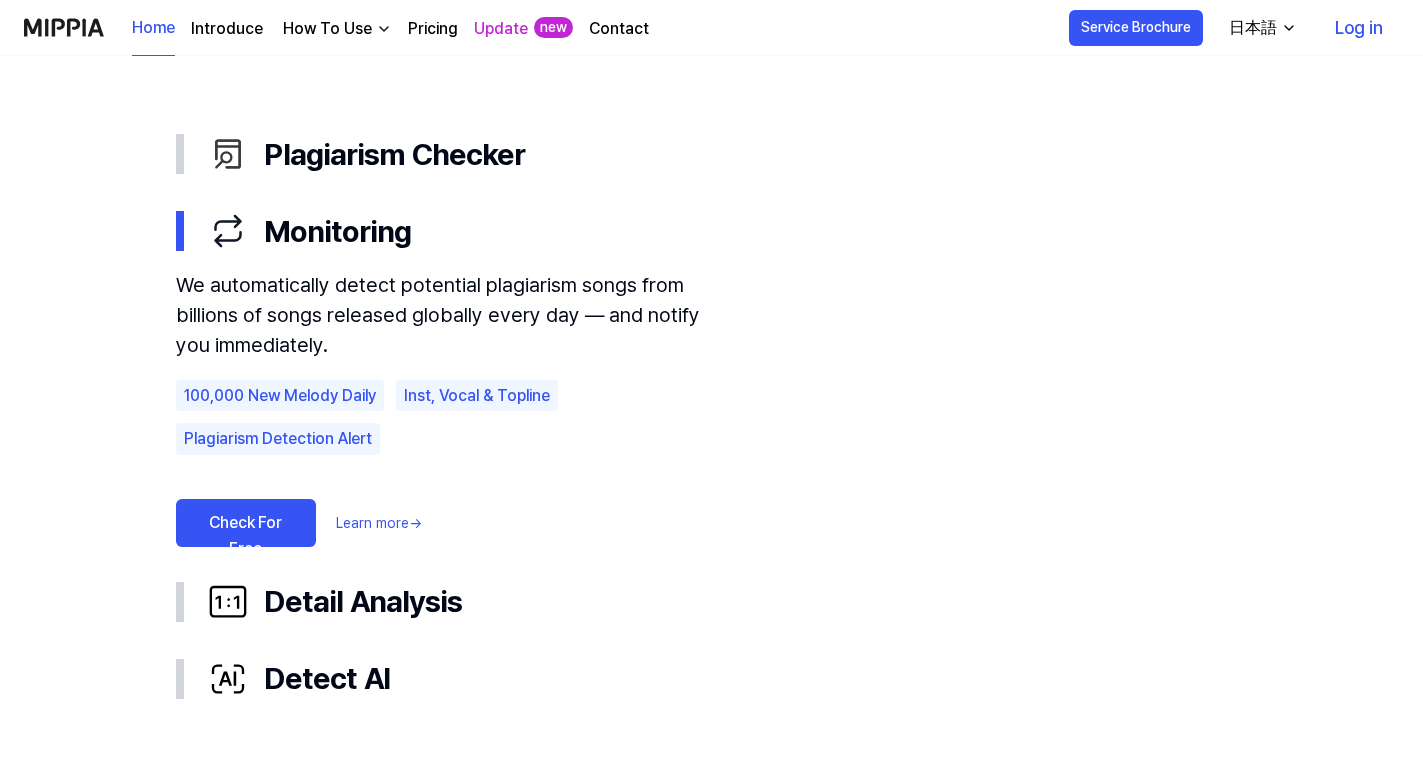click on "We automatically detect potential plagiarism songs from billions of songs released globally every day — and notify you immediately." at bounding box center [446, 315] 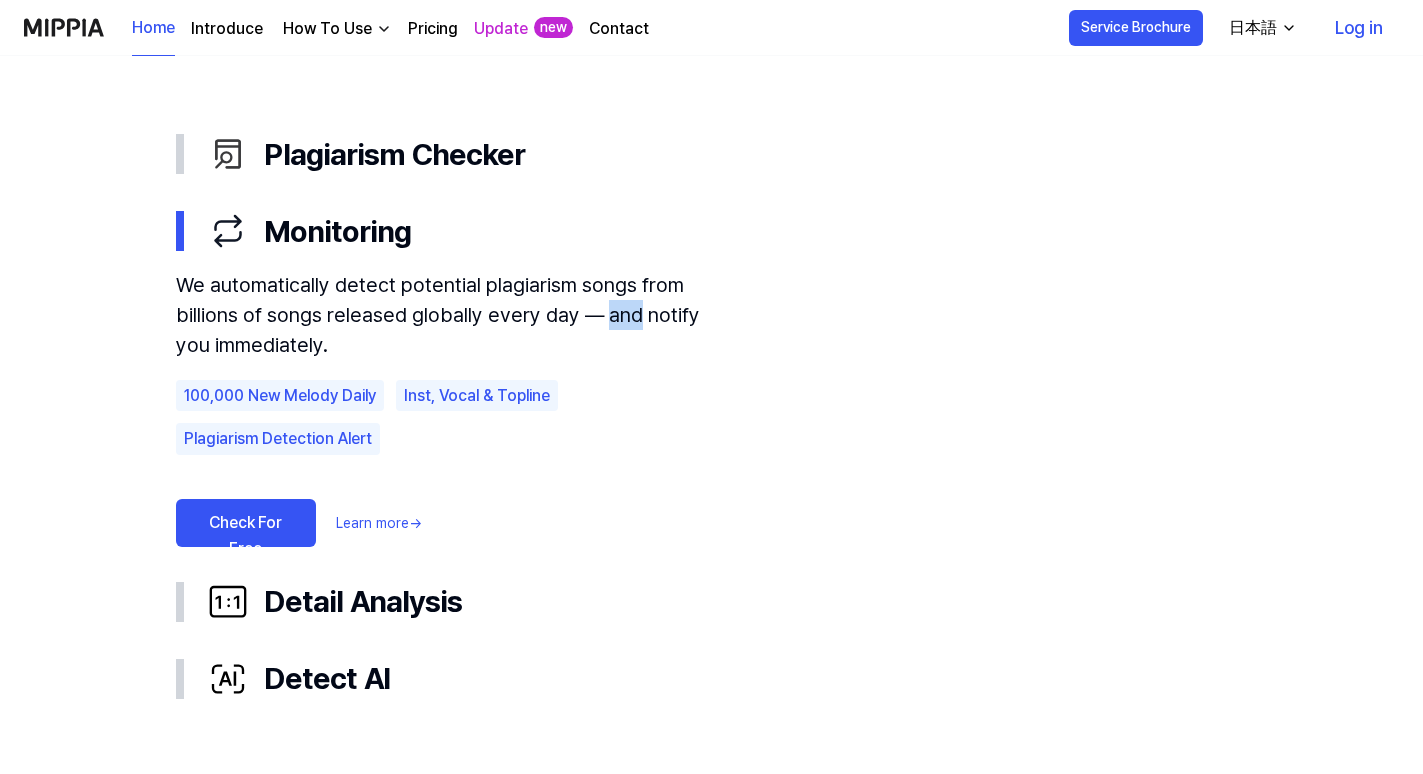 click on "We automatically detect potential plagiarism songs from billions of songs released globally every day — and notify you immediately." at bounding box center (446, 315) 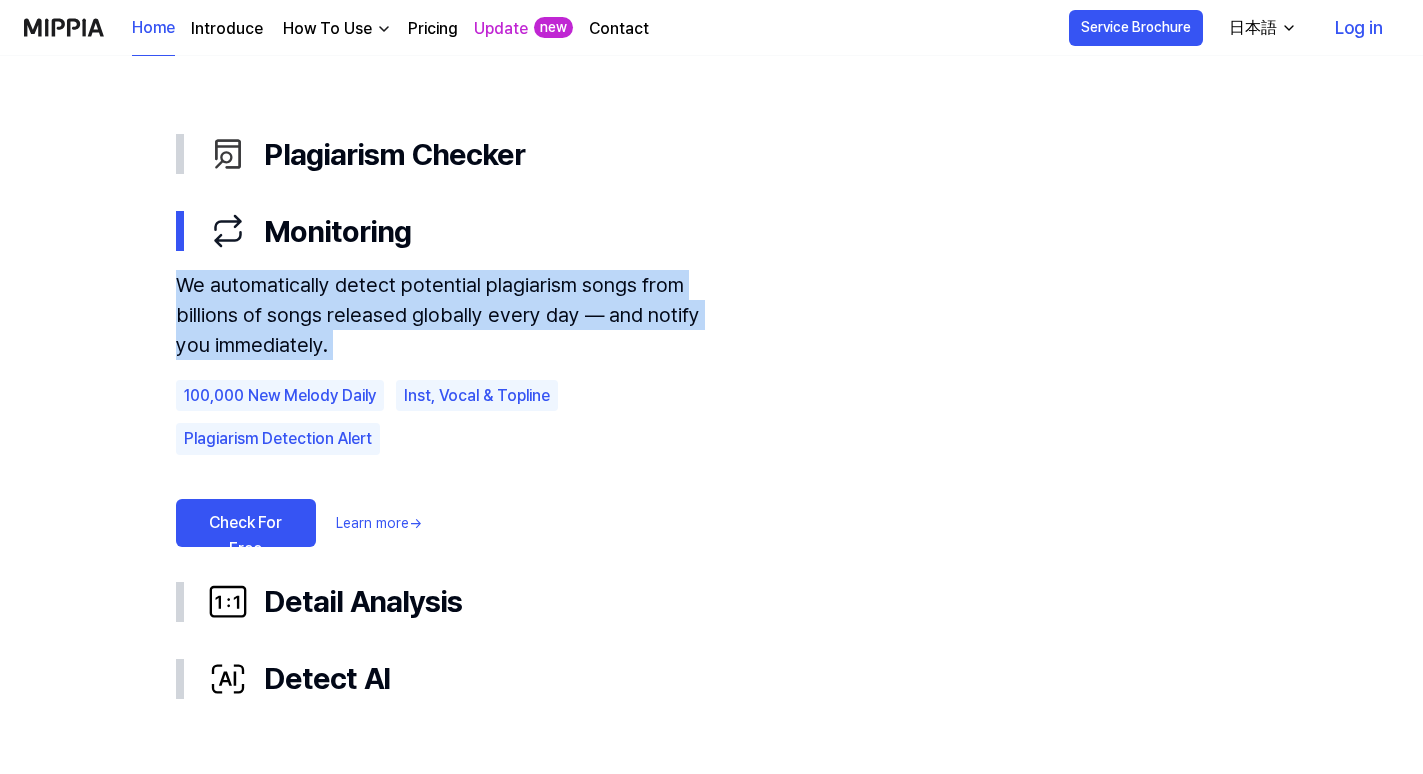 click on "We automatically detect potential plagiarism songs from billions of songs released globally every day — and notify you immediately. 100,000 New Melody Daily Inst, Vocal & Topline Plagiarism Detection Alert Check For Free Learn more  →" at bounding box center [446, 408] 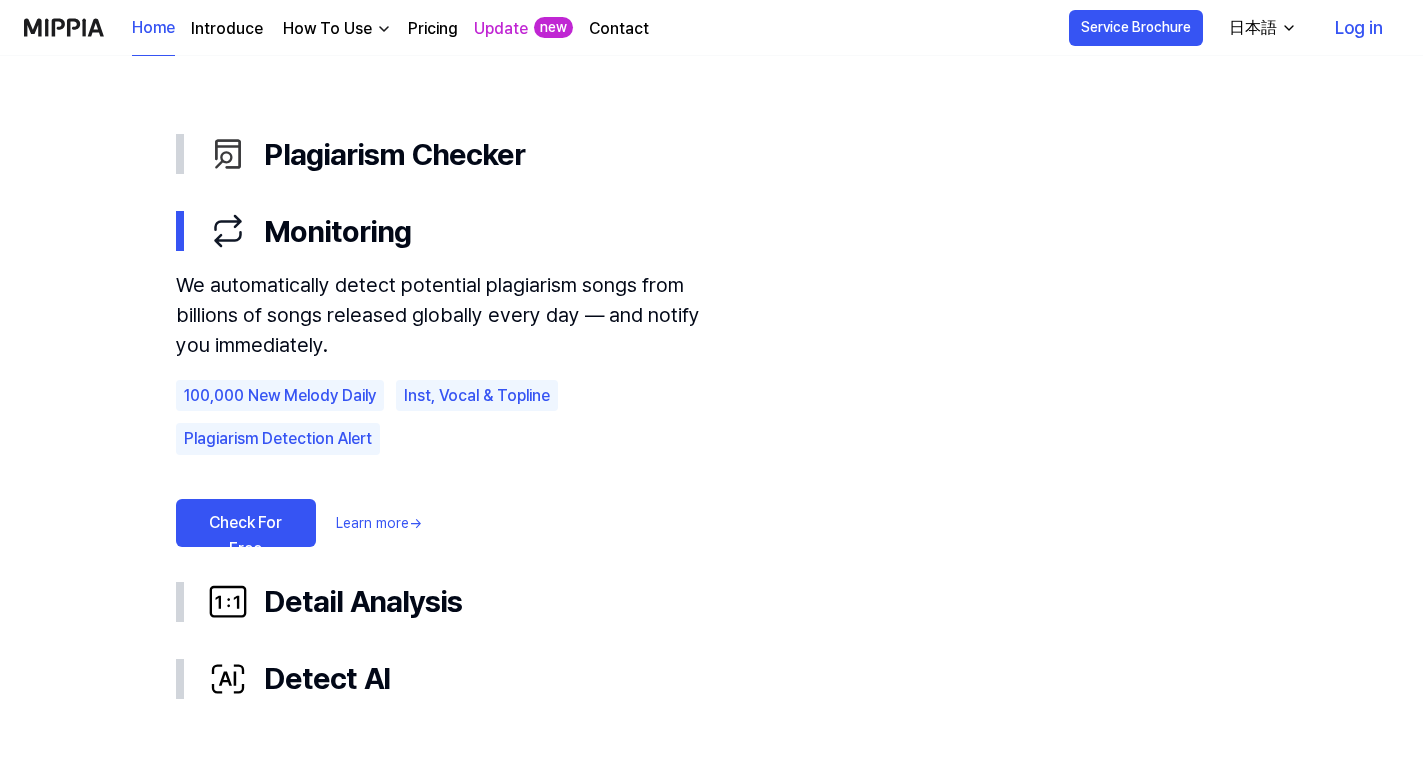 click on "We automatically detect potential plagiarism songs from billions of songs released globally every day — and notify you immediately. 100,000 New Melody Daily Inst, Vocal & Topline Plagiarism Detection Alert Check For Free Learn more  →" at bounding box center (446, 408) 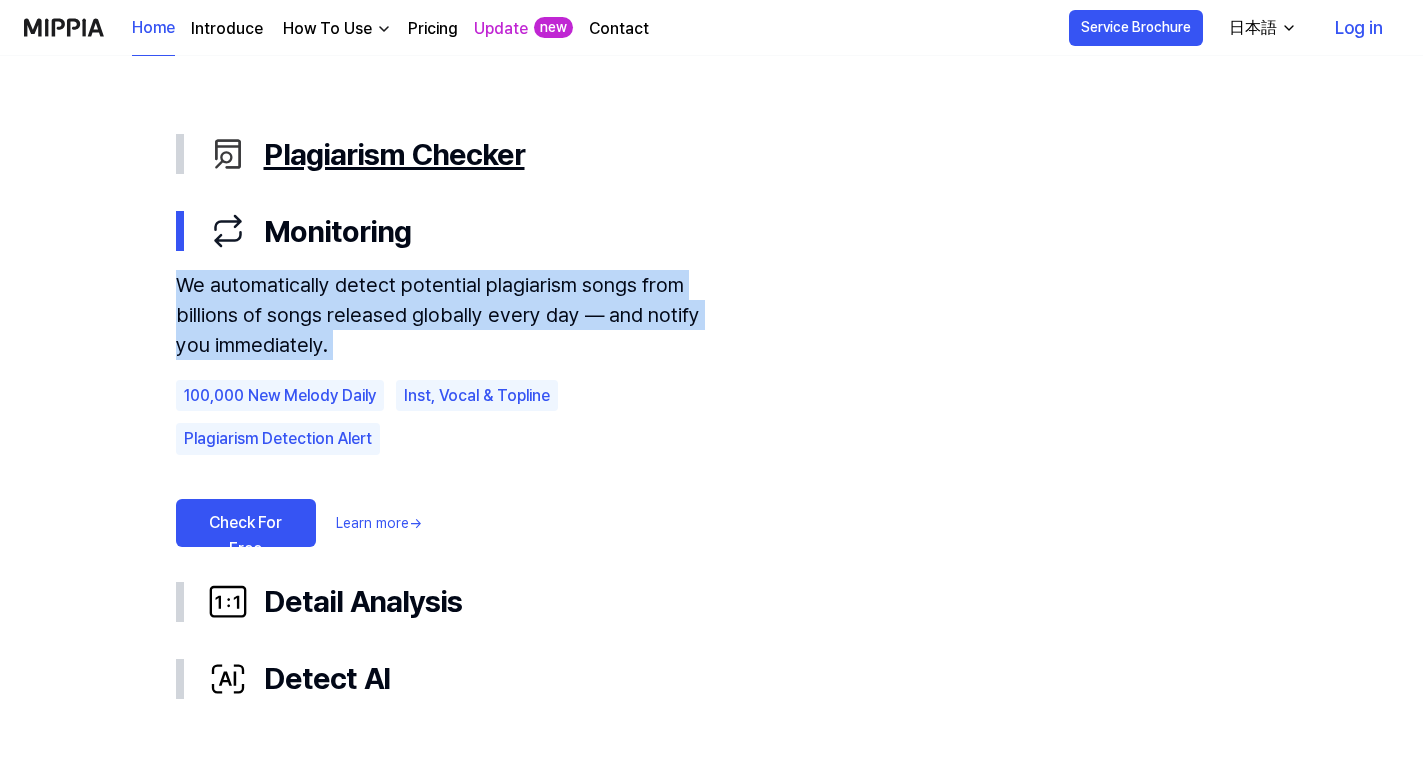 click on "Plagiarism Checker" at bounding box center (728, 154) 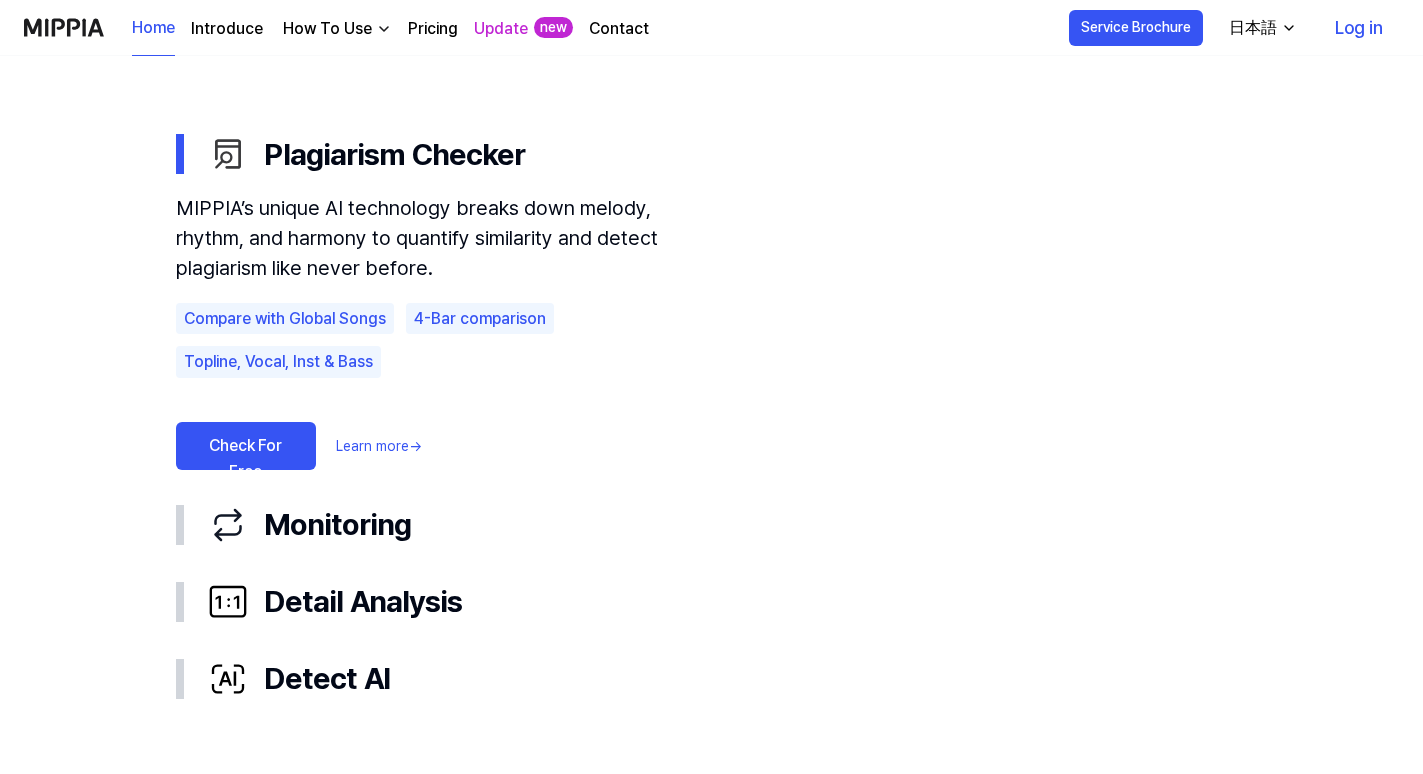 click on "MIPPIA’s unique AI technology breaks down melody, rhythm, and harmony to quantify similarity and detect plagiarism like never before." at bounding box center [446, 238] 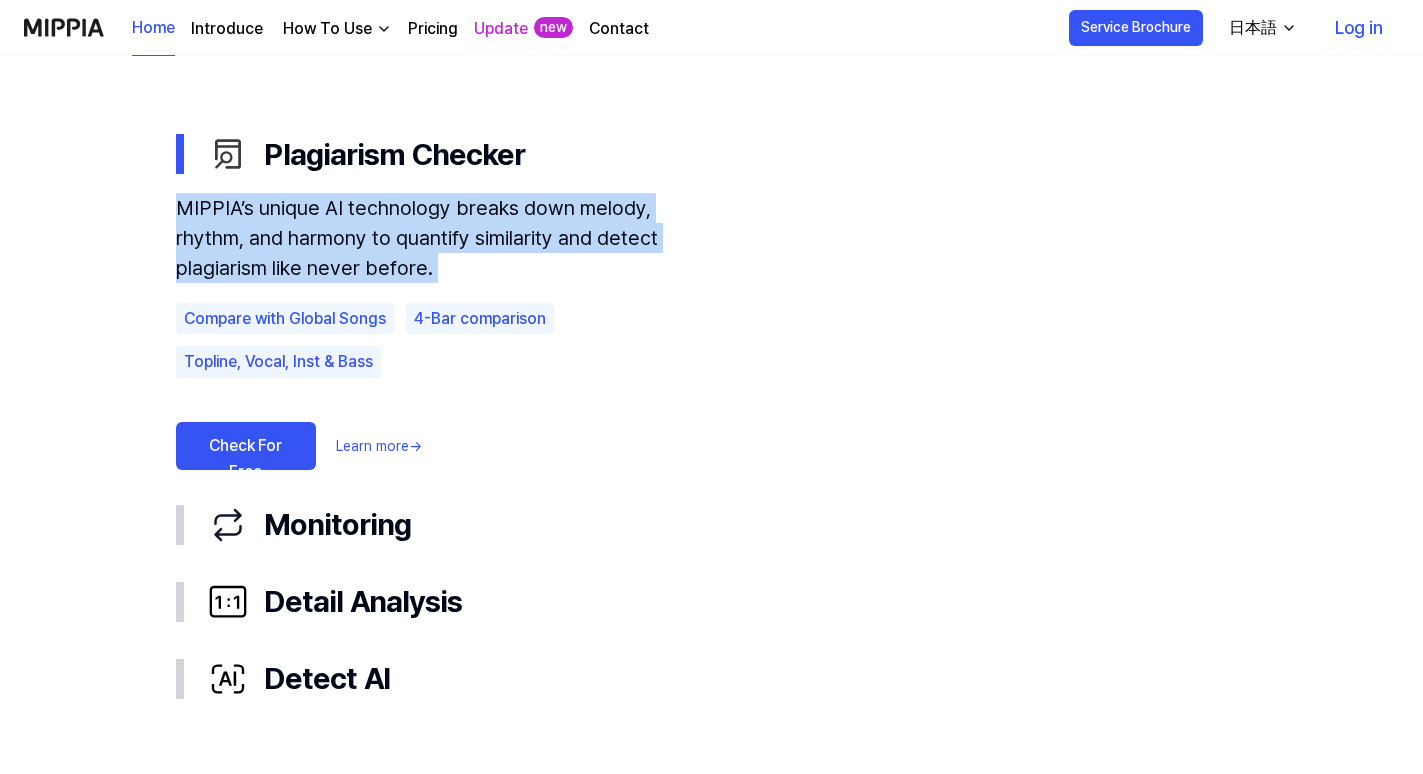 click on "MIPPIA’s unique AI technology breaks down melody, rhythm, and harmony to quantify similarity and detect plagiarism like never before." at bounding box center [446, 238] 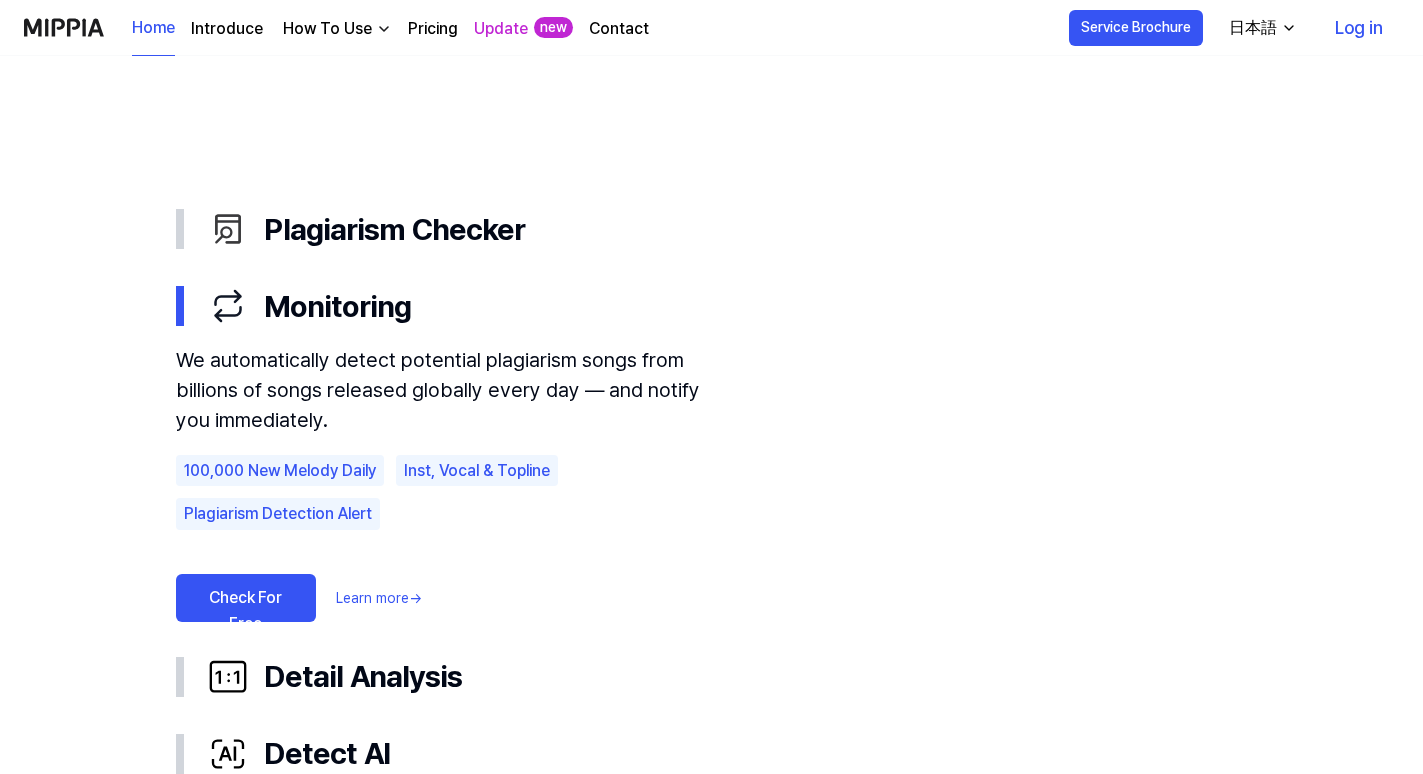 scroll, scrollTop: 1051, scrollLeft: 0, axis: vertical 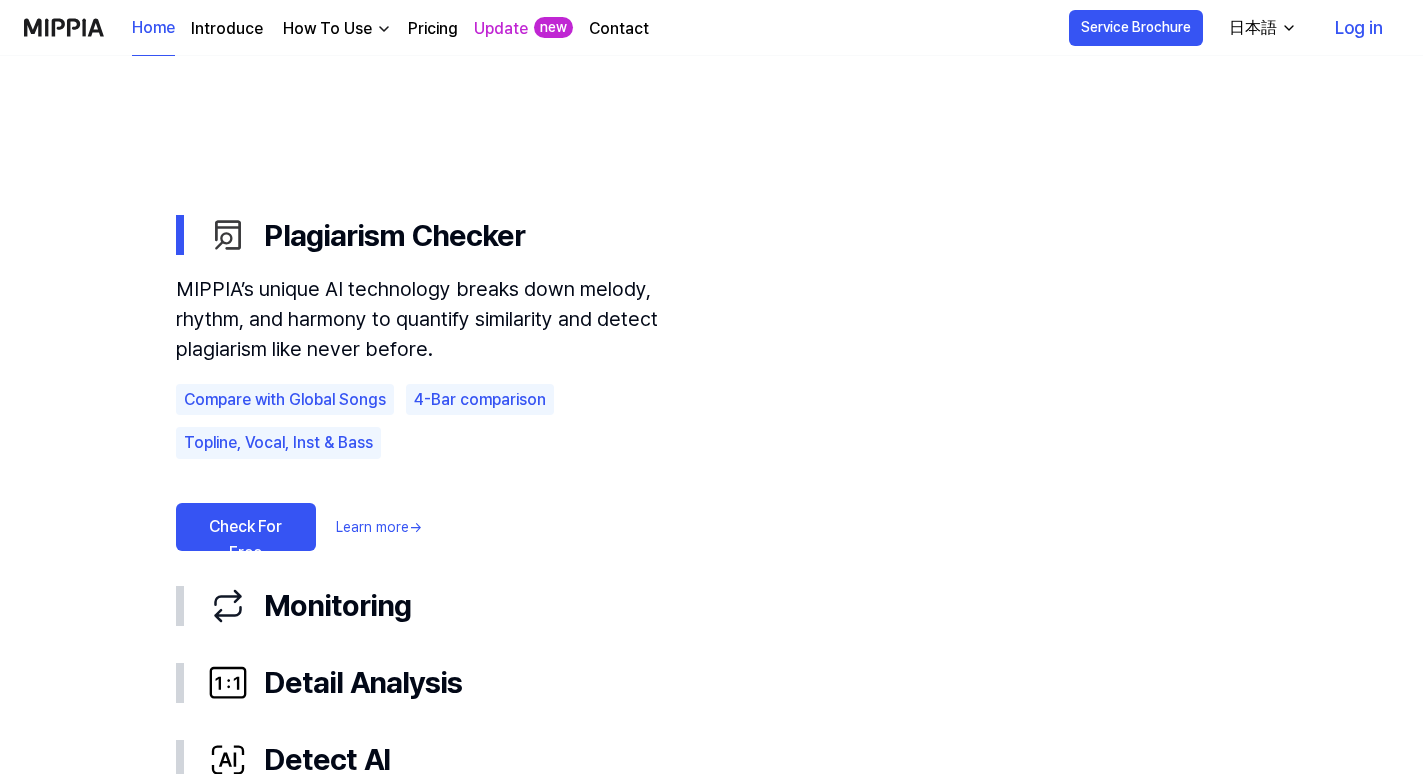 click on "MIPPIA’s unique AI technology breaks down melody, rhythm, and harmony to quantify similarity and detect plagiarism like never before." at bounding box center (446, 319) 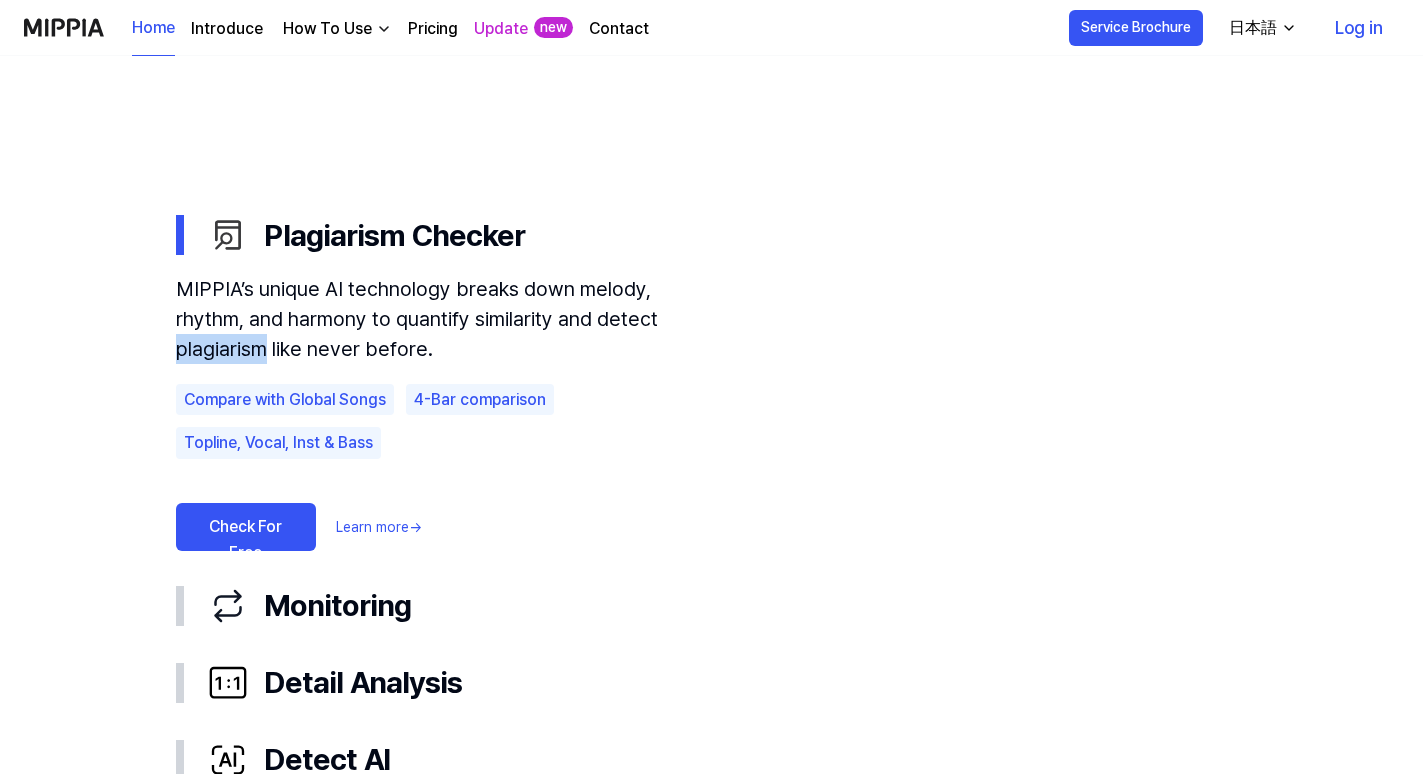 click on "MIPPIA’s unique AI technology breaks down melody, rhythm, and harmony to quantify similarity and detect plagiarism like never before." at bounding box center [446, 319] 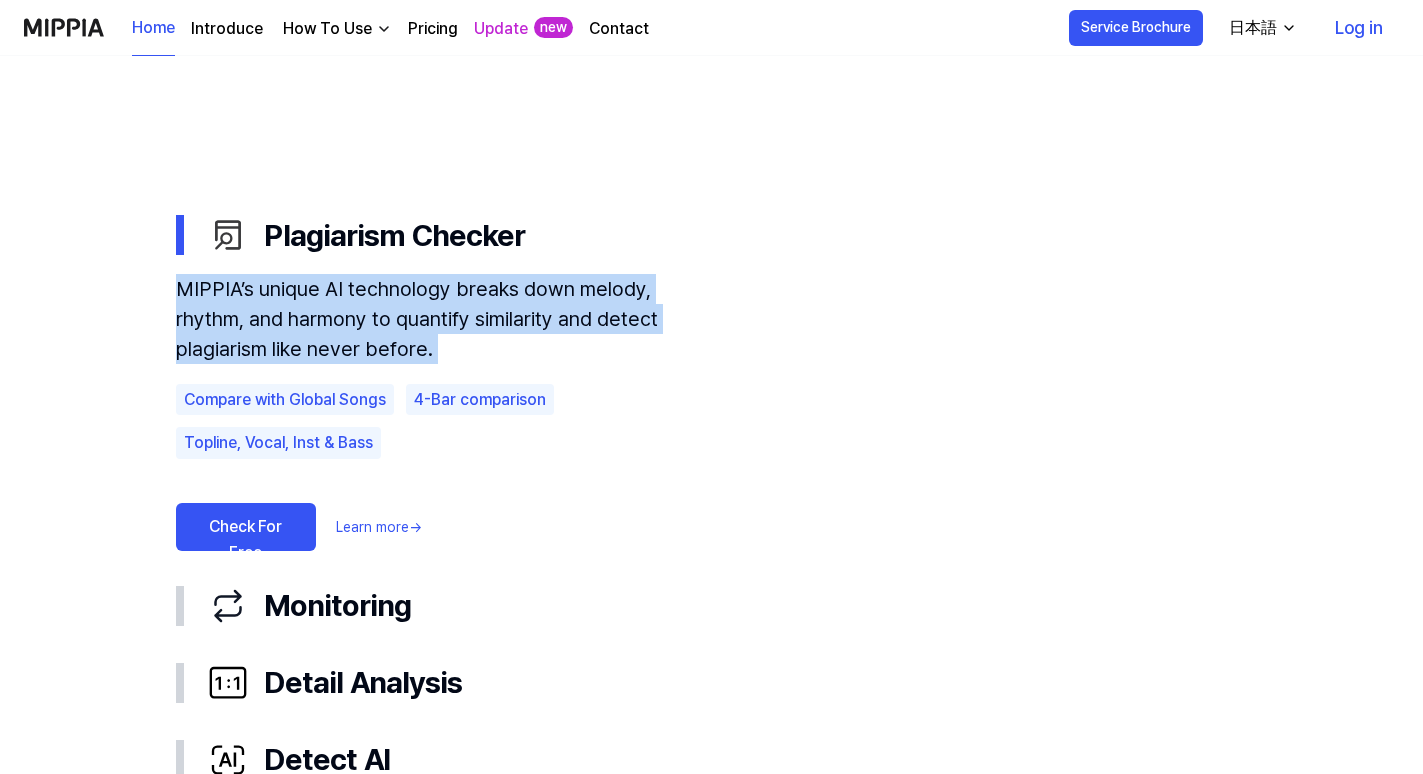 click on "MIPPIA’s unique AI technology breaks down melody, rhythm, and harmony to quantify similarity and detect plagiarism like never before." at bounding box center (446, 319) 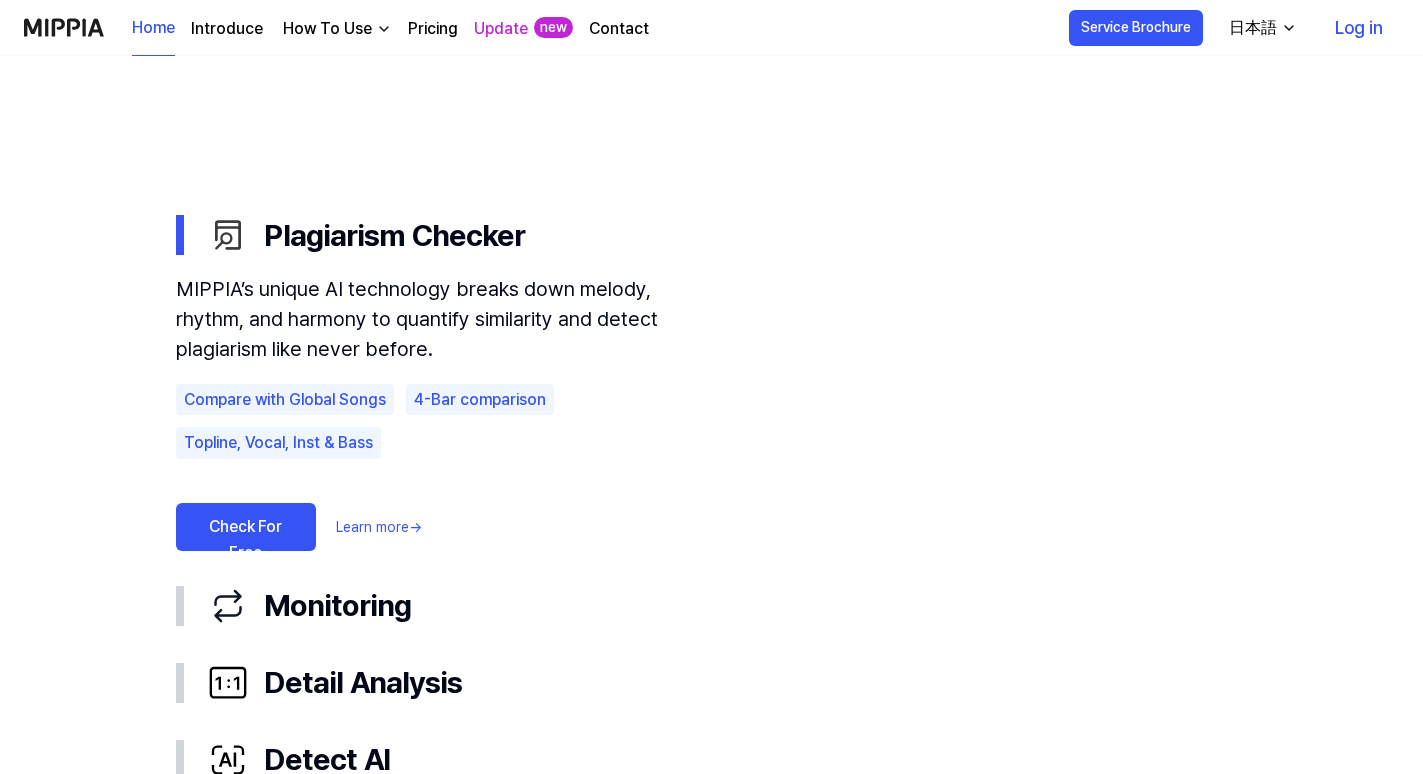click on "MIPPIA’s unique AI technology breaks down melody, rhythm, and harmony to quantify similarity and detect plagiarism like never before." at bounding box center [446, 319] 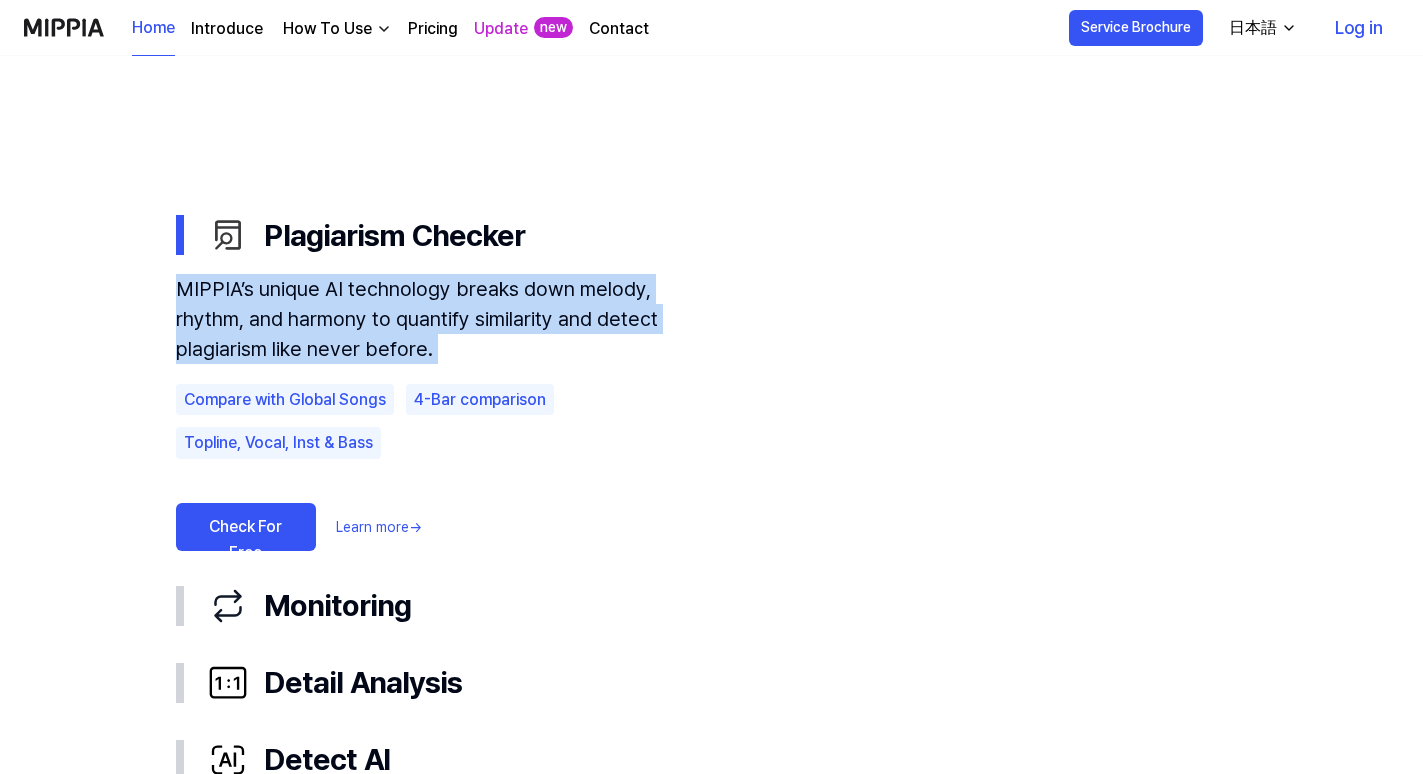 click on "MIPPIA’s unique AI technology breaks down melody, rhythm, and harmony to quantify similarity and detect plagiarism like never before." at bounding box center (446, 319) 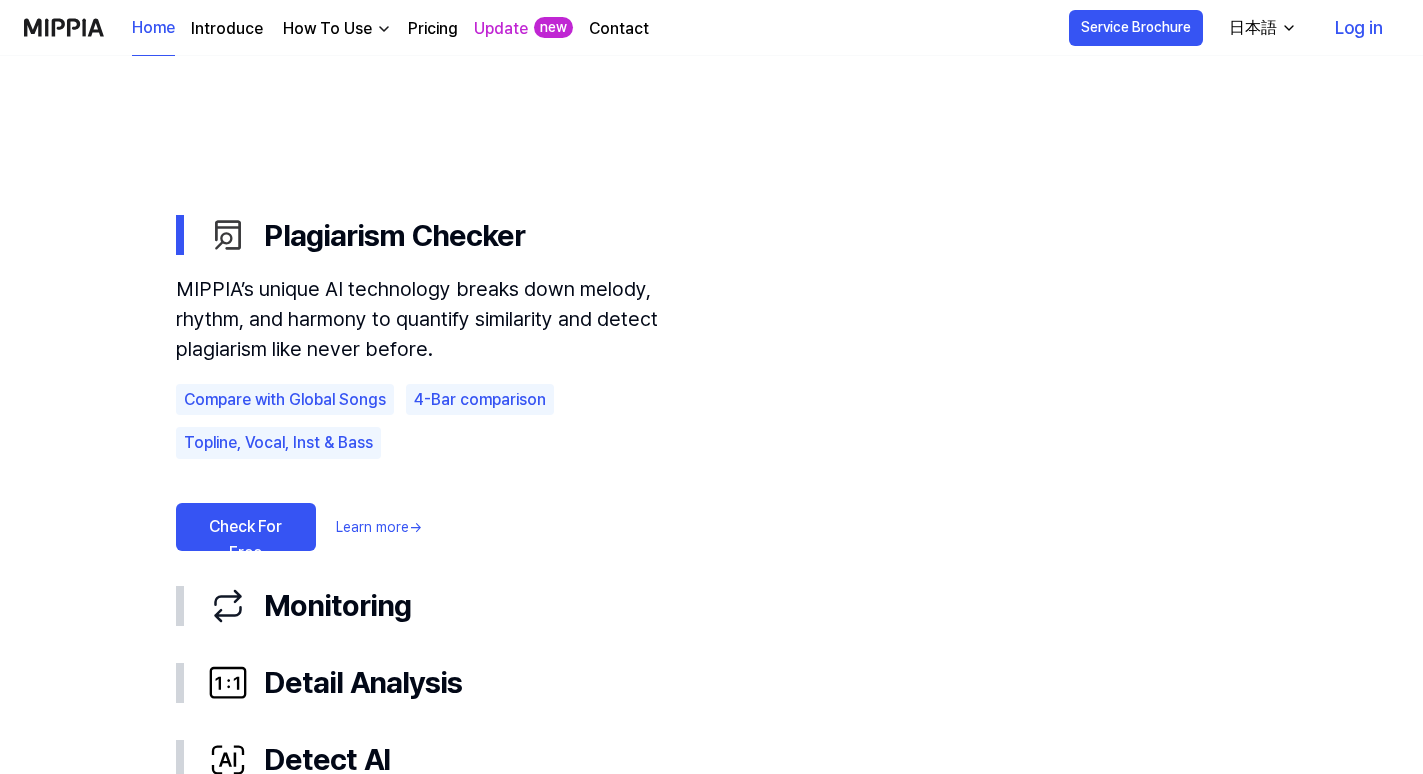 click on "MIPPIA’s unique AI technology breaks down melody, rhythm, and harmony to quantify similarity and detect plagiarism like never before." at bounding box center (446, 319) 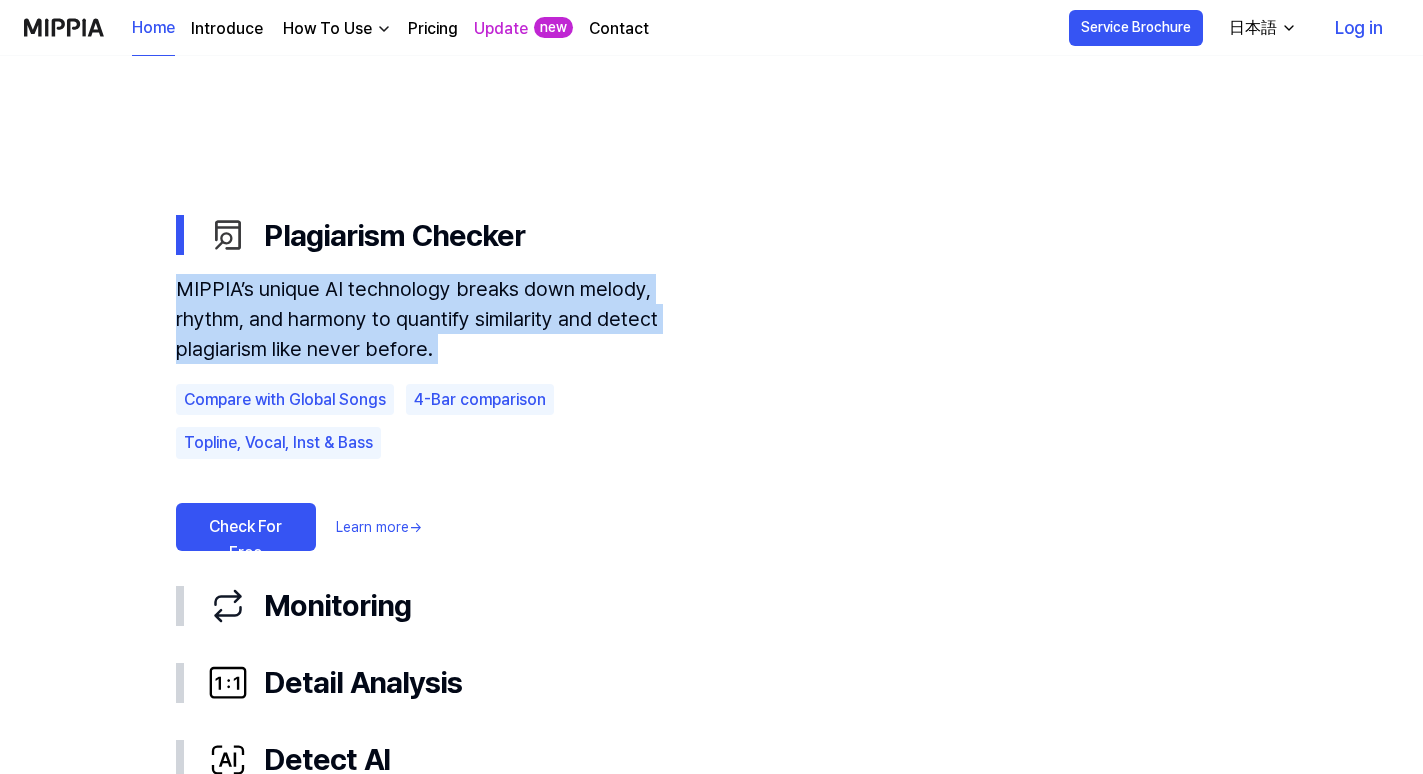 click on "MIPPIA’s unique AI technology breaks down melody, rhythm, and harmony to quantify similarity and detect plagiarism like never before." at bounding box center (446, 319) 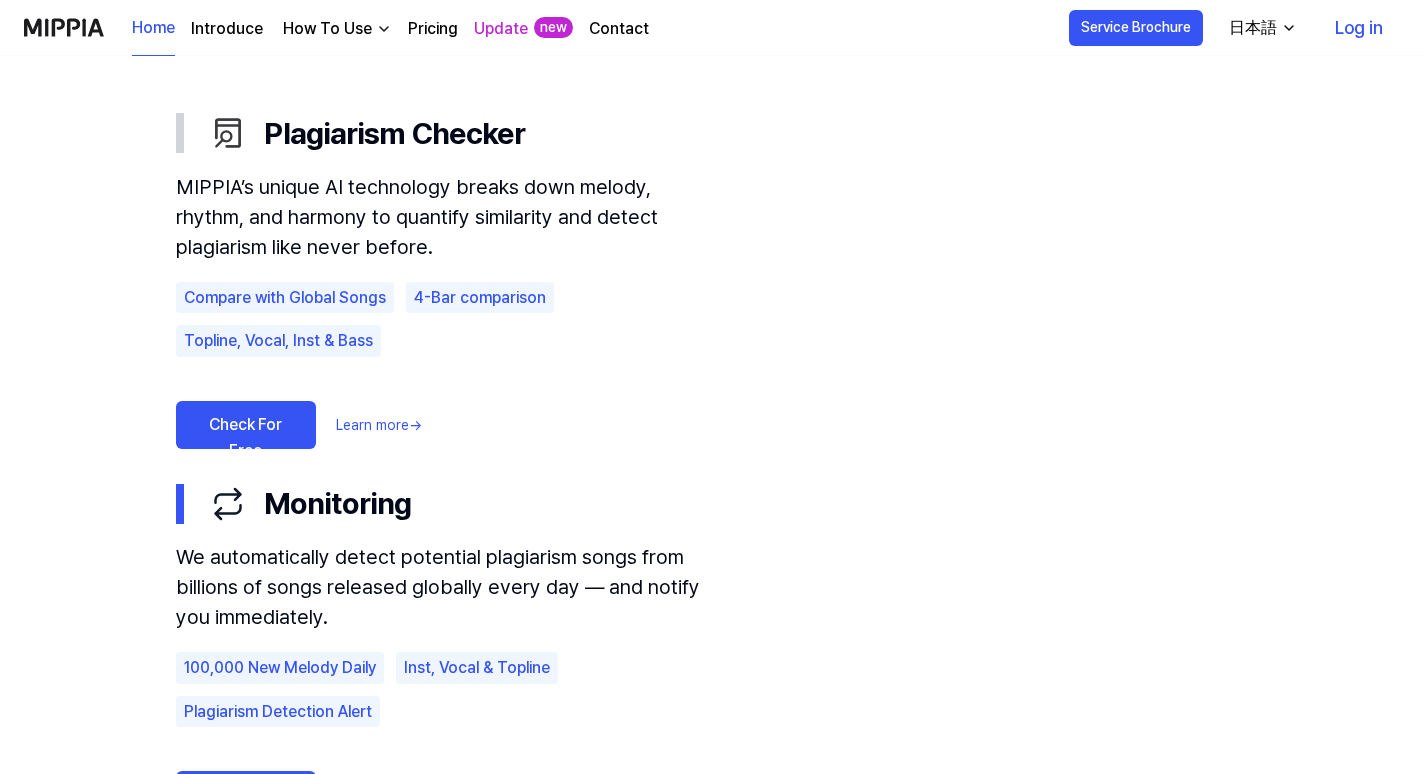 scroll, scrollTop: 1156, scrollLeft: 0, axis: vertical 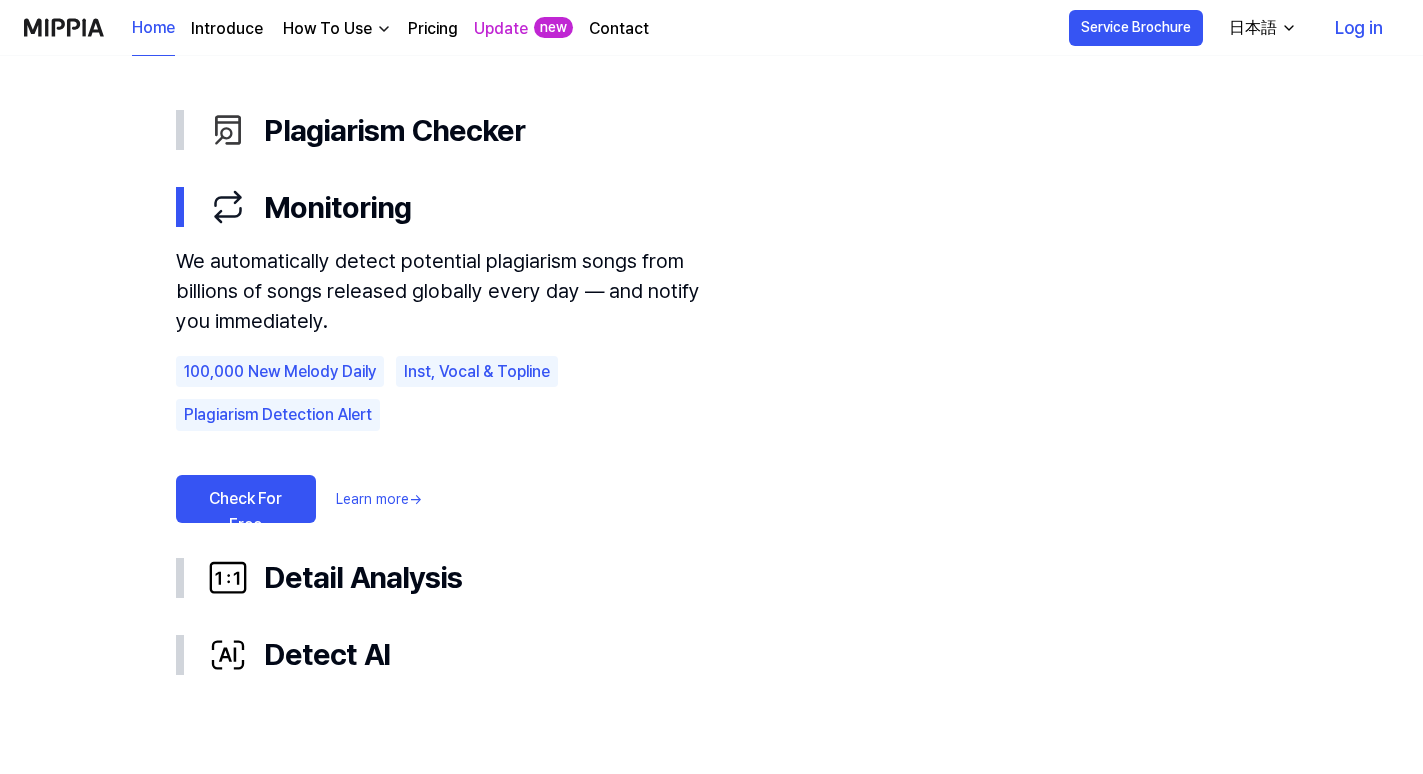 click on "We automatically detect potential plagiarism songs from billions of songs released globally every day — and notify you immediately." at bounding box center [446, 291] 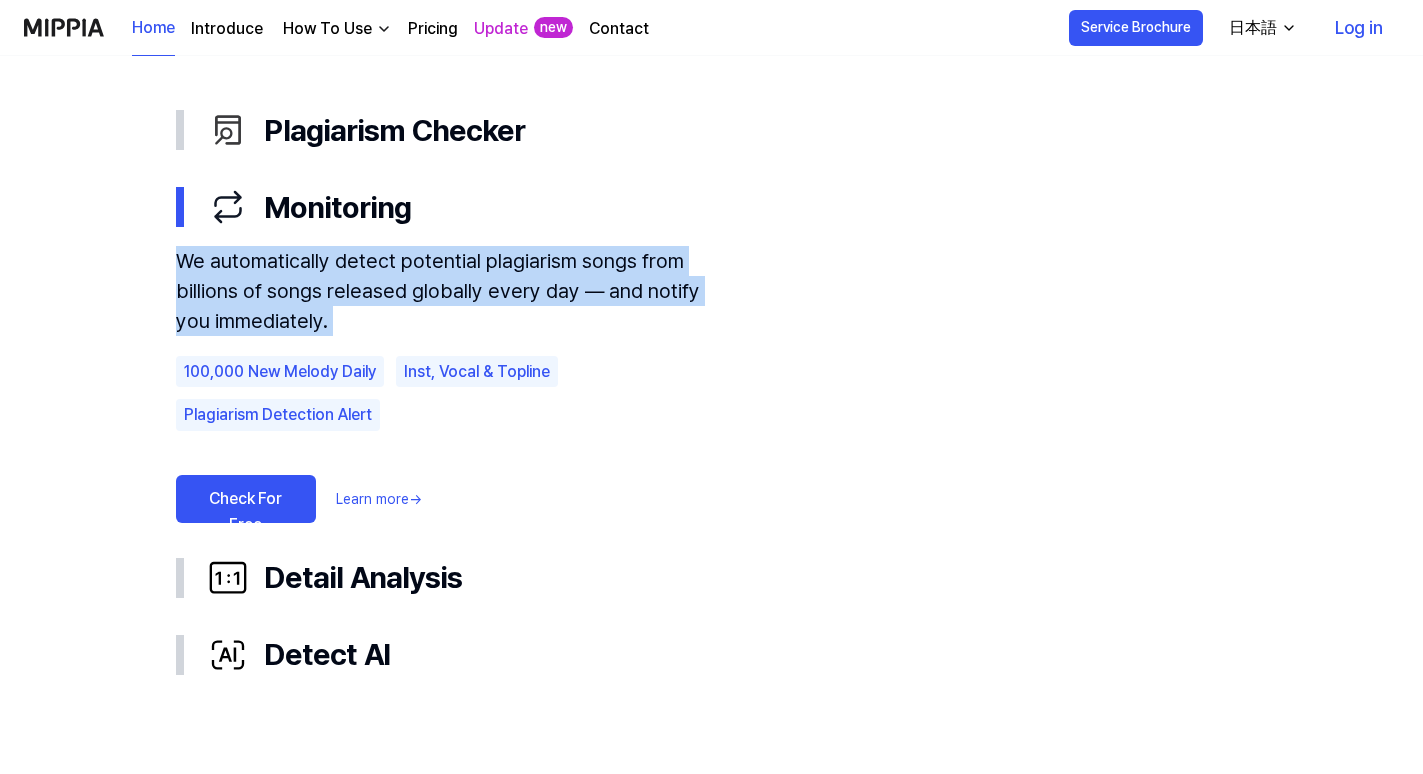 click on "We automatically detect potential plagiarism songs from billions of songs released globally every day — and notify you immediately. 100,000 New Melody Daily Inst, Vocal & Topline Plagiarism Detection Alert Check For Free Learn more  →" at bounding box center (446, 384) 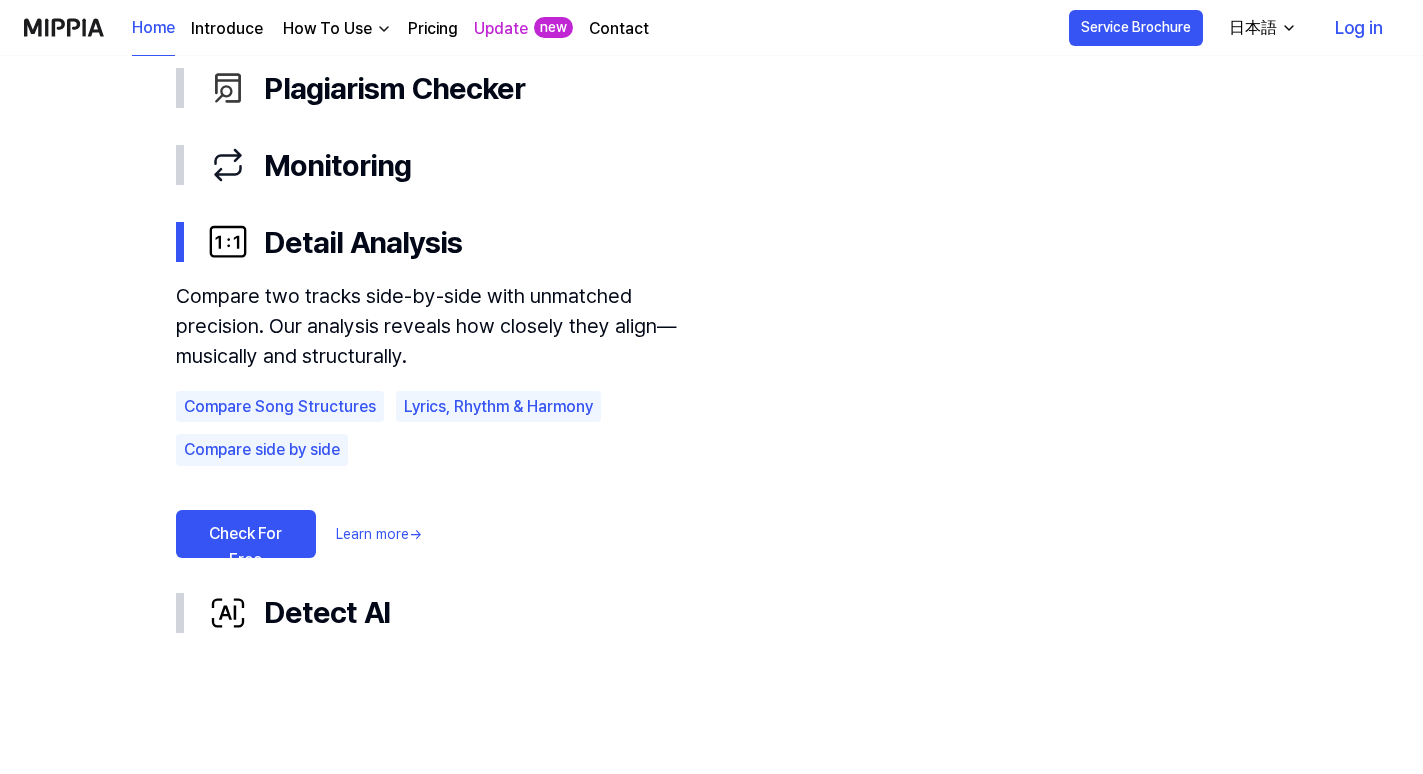 scroll, scrollTop: 1194, scrollLeft: 0, axis: vertical 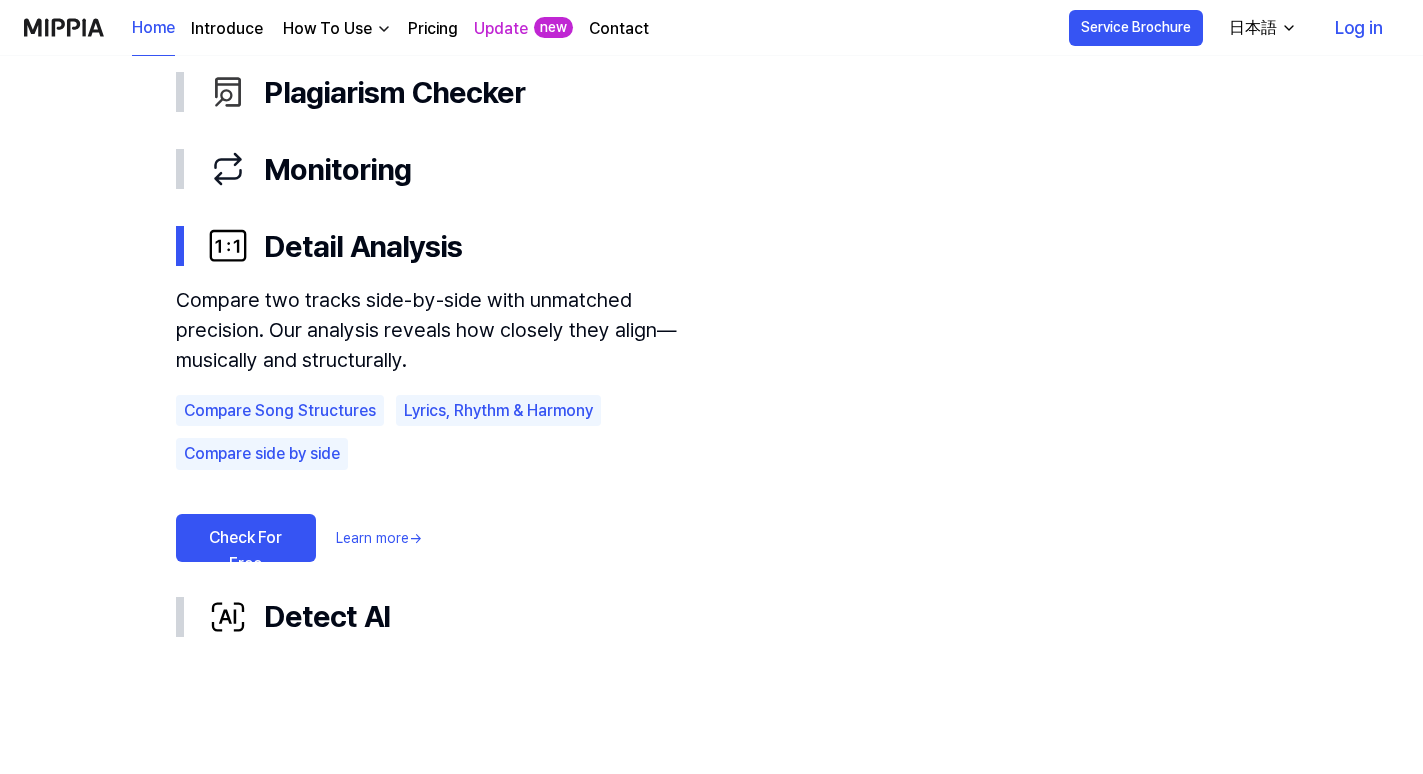 click on "Compare two tracks side-by-side with unmatched precision. Our analysis reveals how closely they align—musically and structurally." at bounding box center (446, 330) 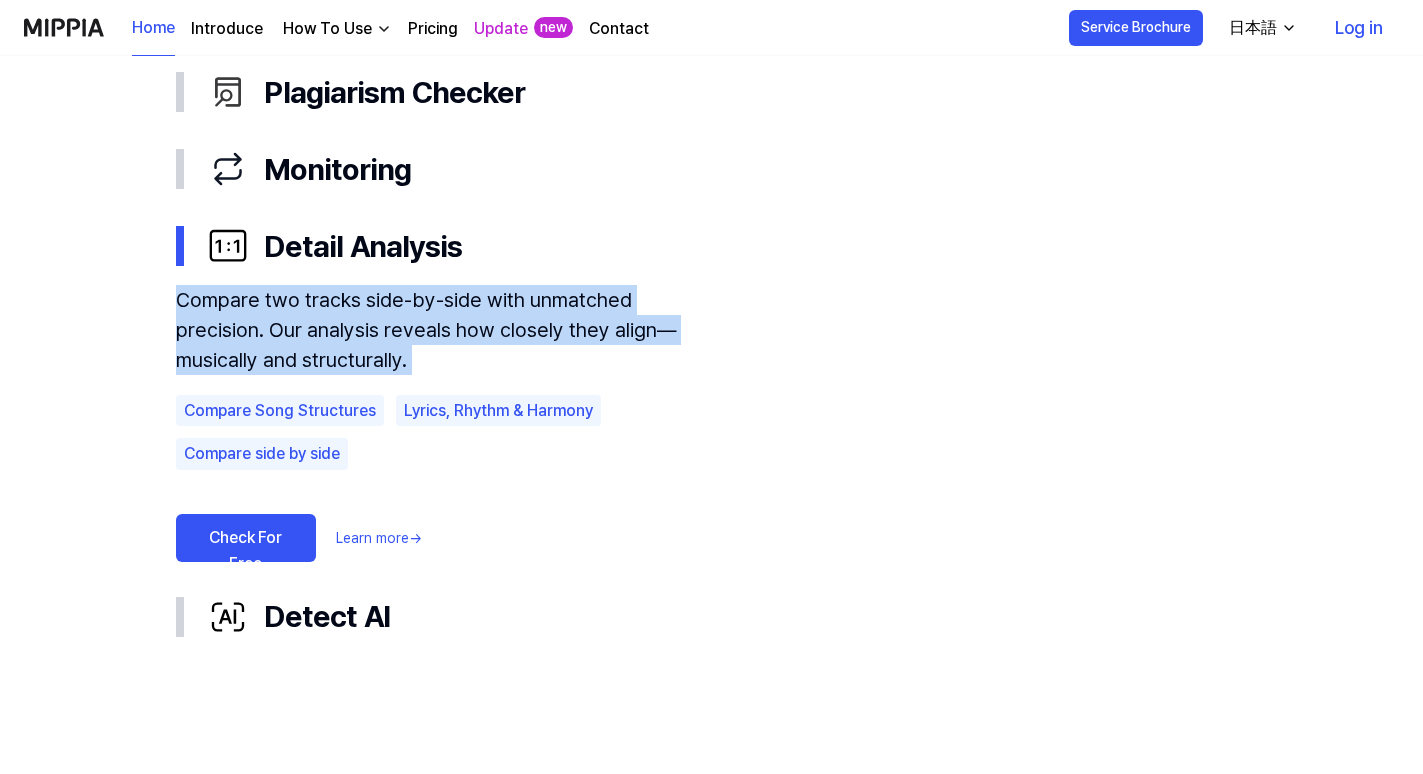 click on "Compare two tracks side-by-side with unmatched precision. Our analysis reveals how closely they align—musically and structurally." at bounding box center [446, 330] 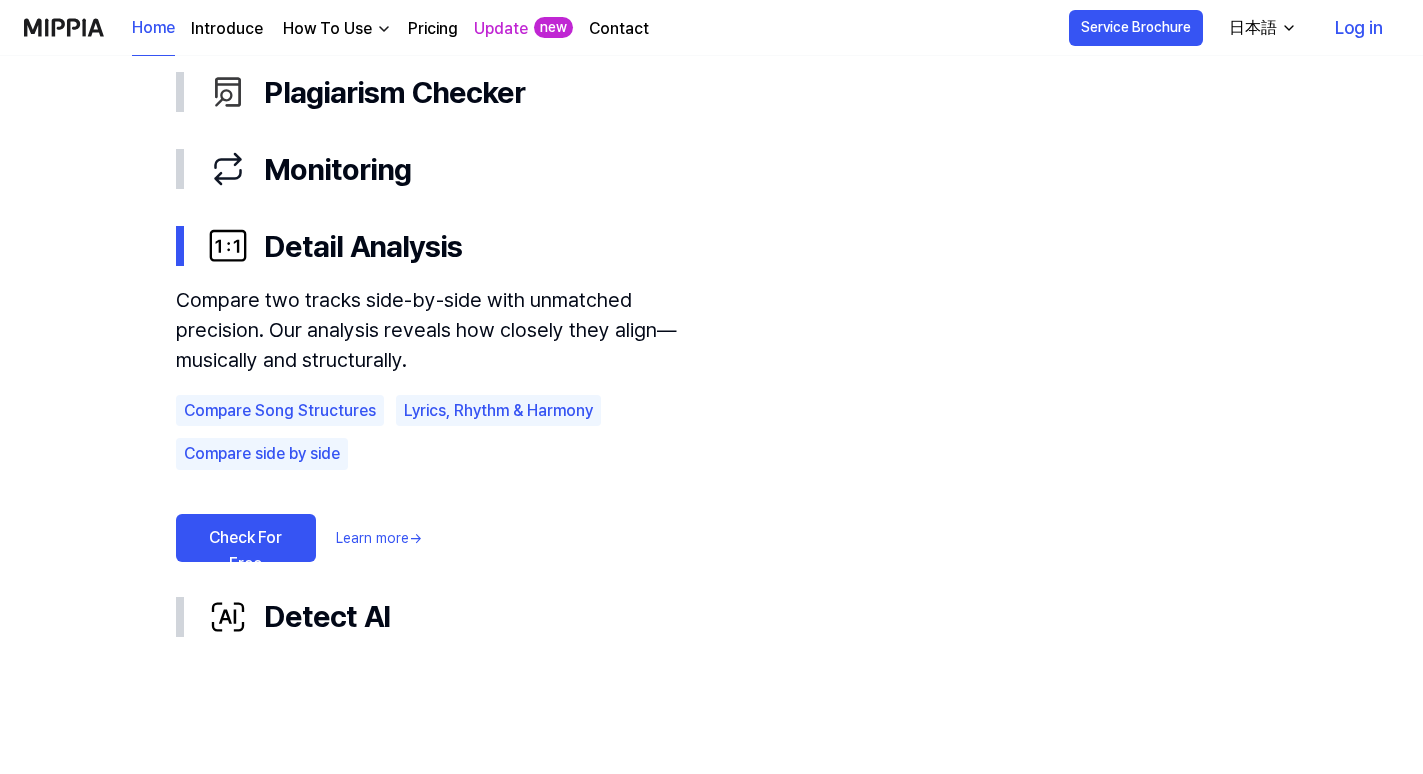 click on "Compare two tracks side-by-side with unmatched precision. Our analysis reveals how closely they align—musically and structurally." at bounding box center (446, 330) 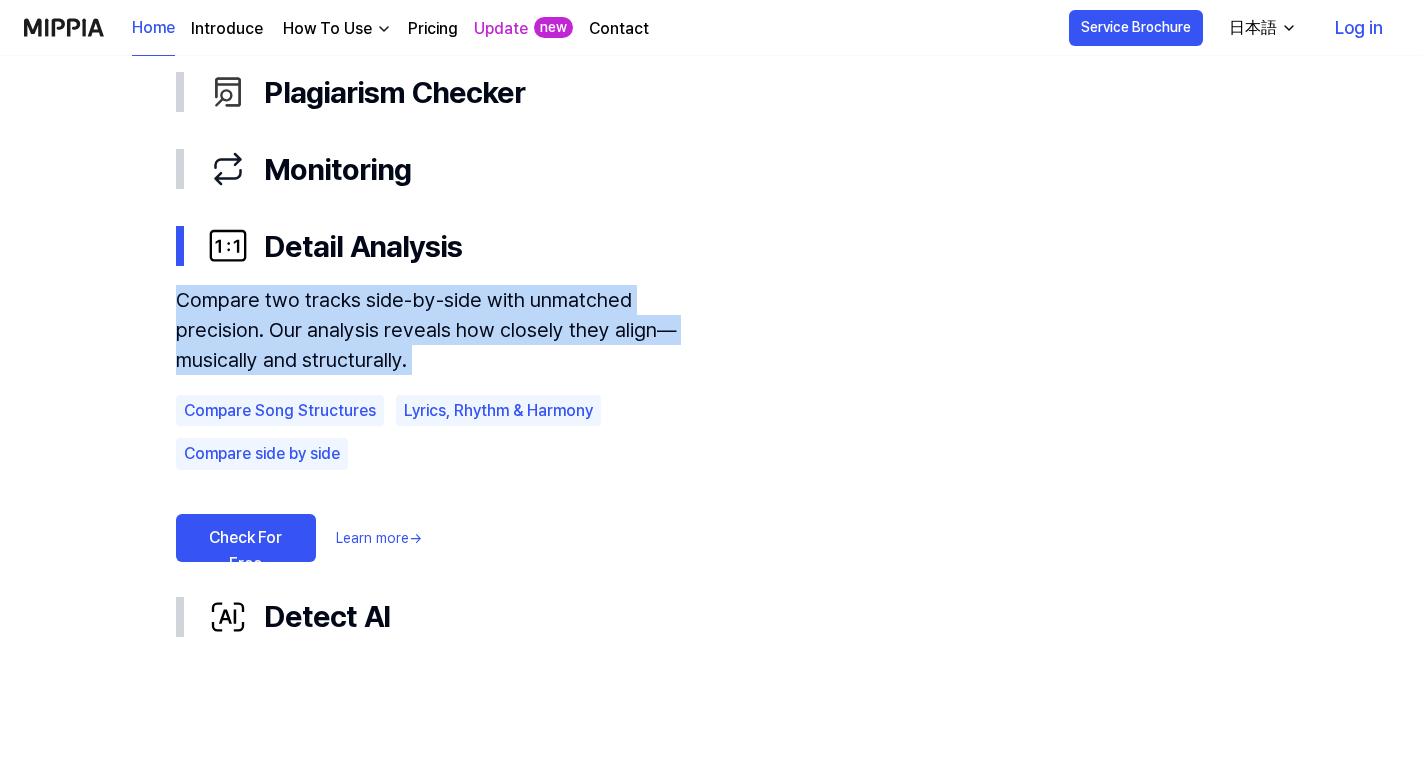 click on "Compare two tracks side-by-side with unmatched precision. Our analysis reveals how closely they align—musically and structurally." at bounding box center (446, 330) 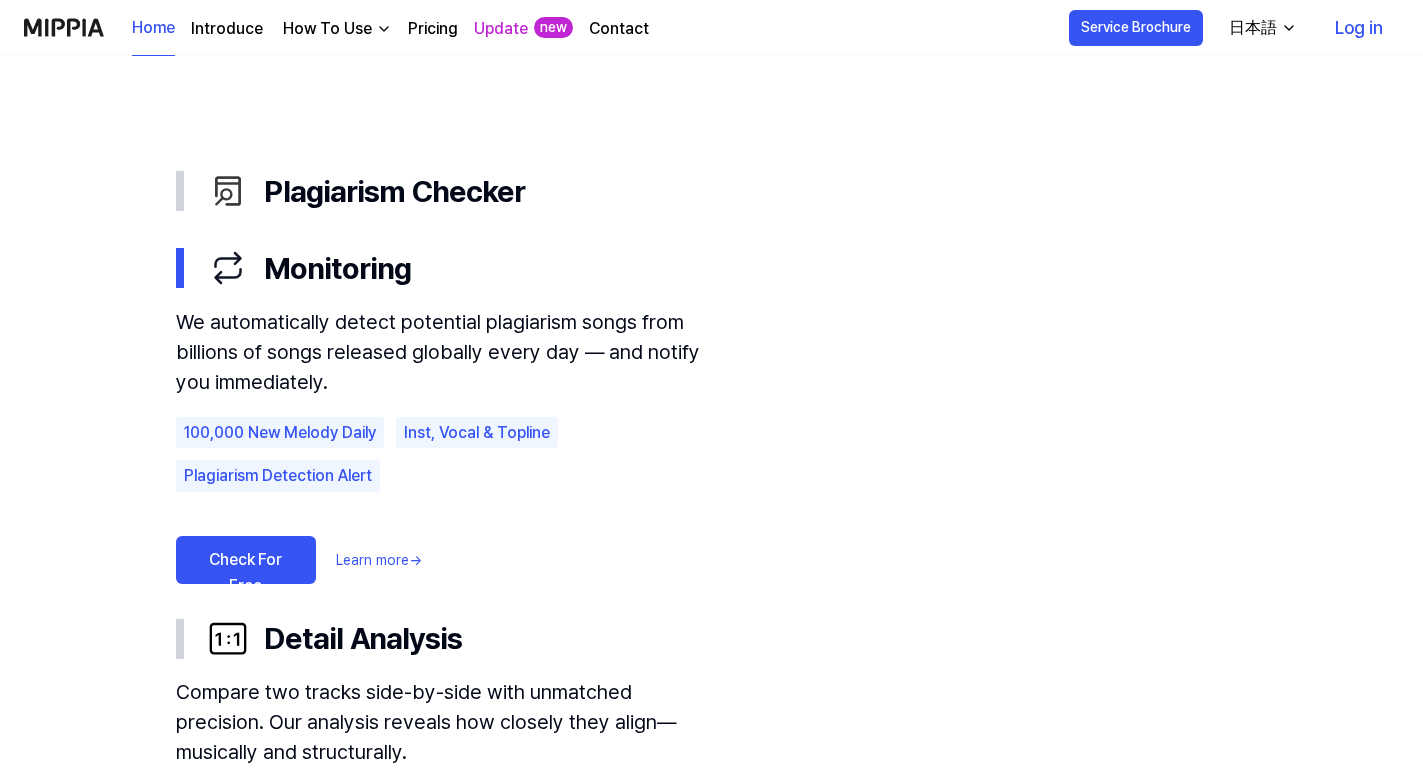scroll, scrollTop: 1092, scrollLeft: 0, axis: vertical 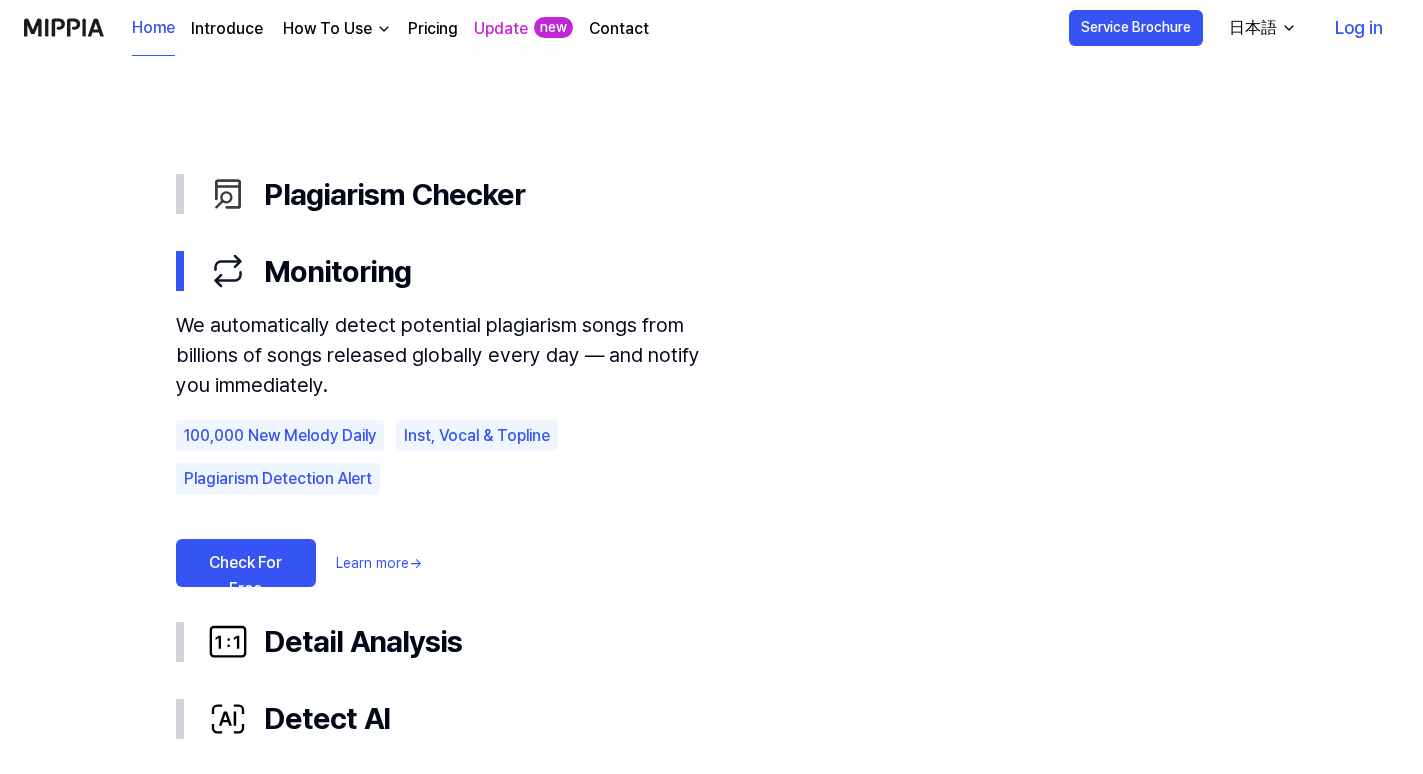 click on "We automatically detect potential plagiarism songs from billions of songs released globally every day — and notify you immediately." at bounding box center (446, 355) 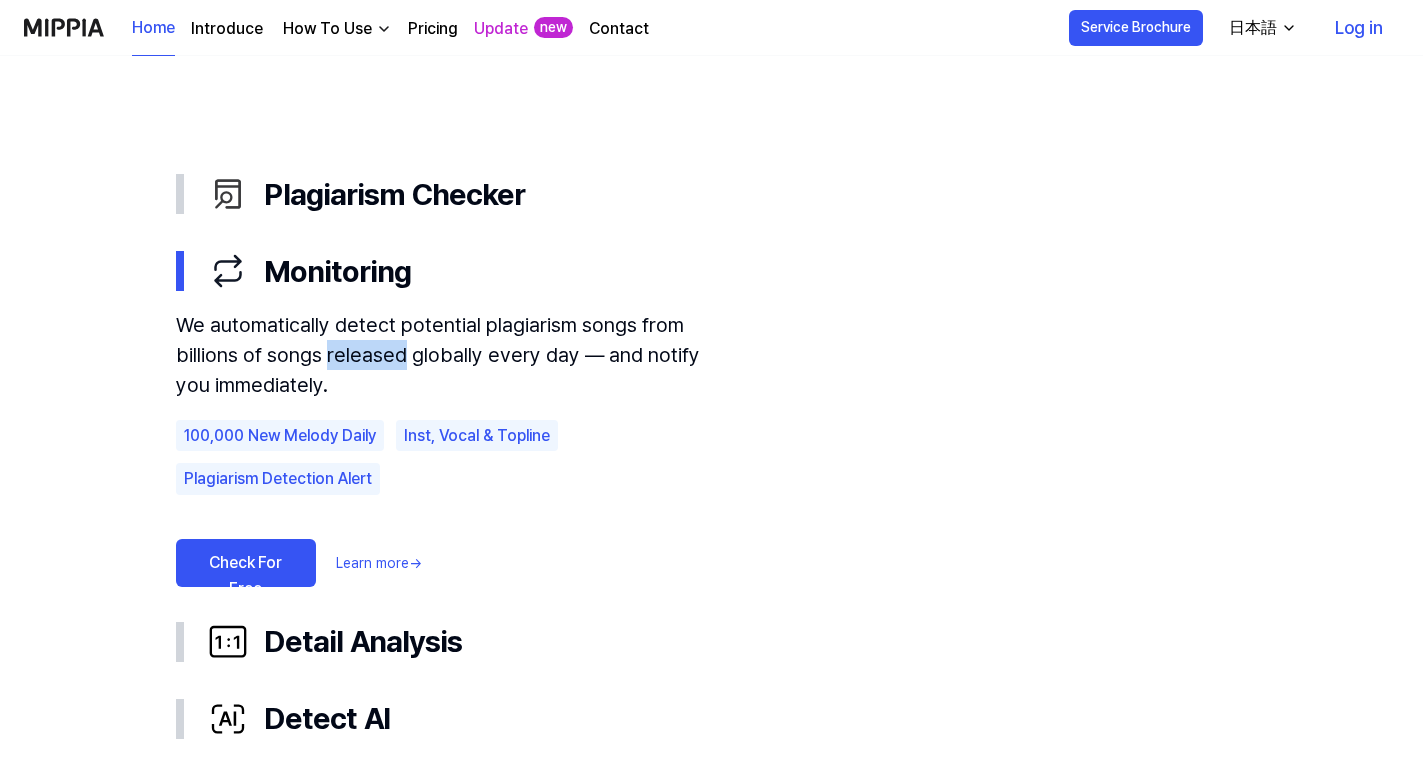 click on "We automatically detect potential plagiarism songs from billions of songs released globally every day — and notify you immediately." at bounding box center (446, 355) 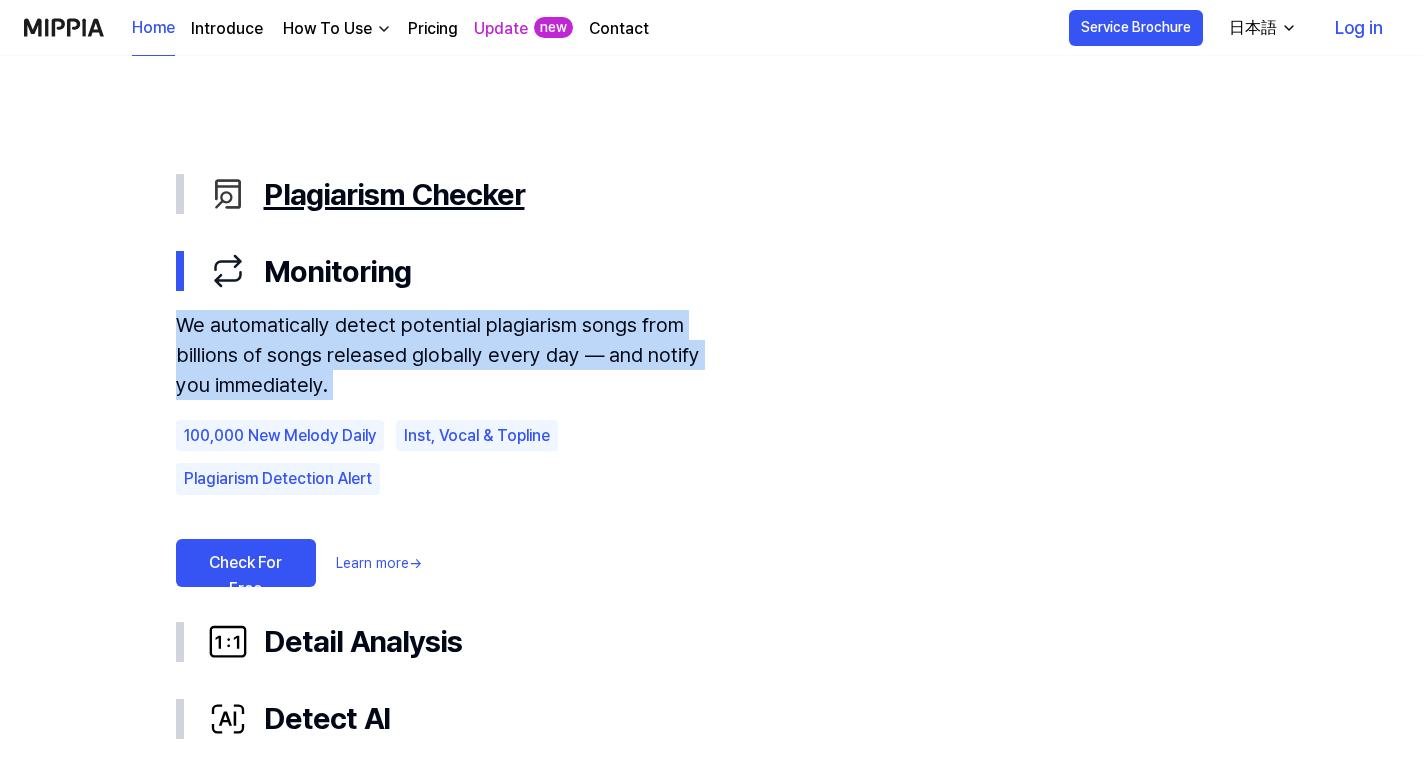 click on "Plagiarism Checker" at bounding box center (728, 194) 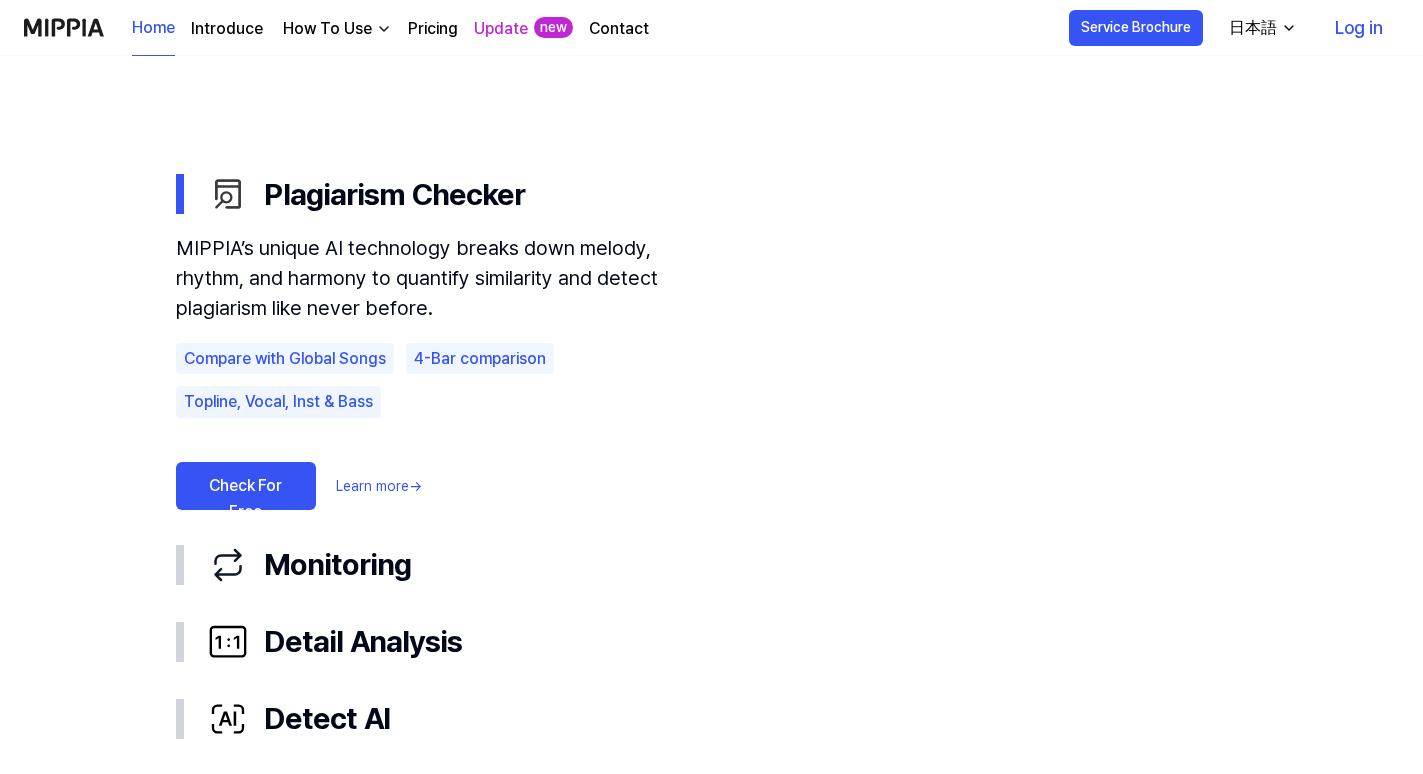 click on "MIPPIA’s unique AI technology breaks down melody, rhythm, and harmony to quantify similarity and detect plagiarism like never before. Compare with Global Songs 4-Bar comparison Topline, Vocal, Inst & Bass Check For Free Learn more  →" at bounding box center (446, 371) 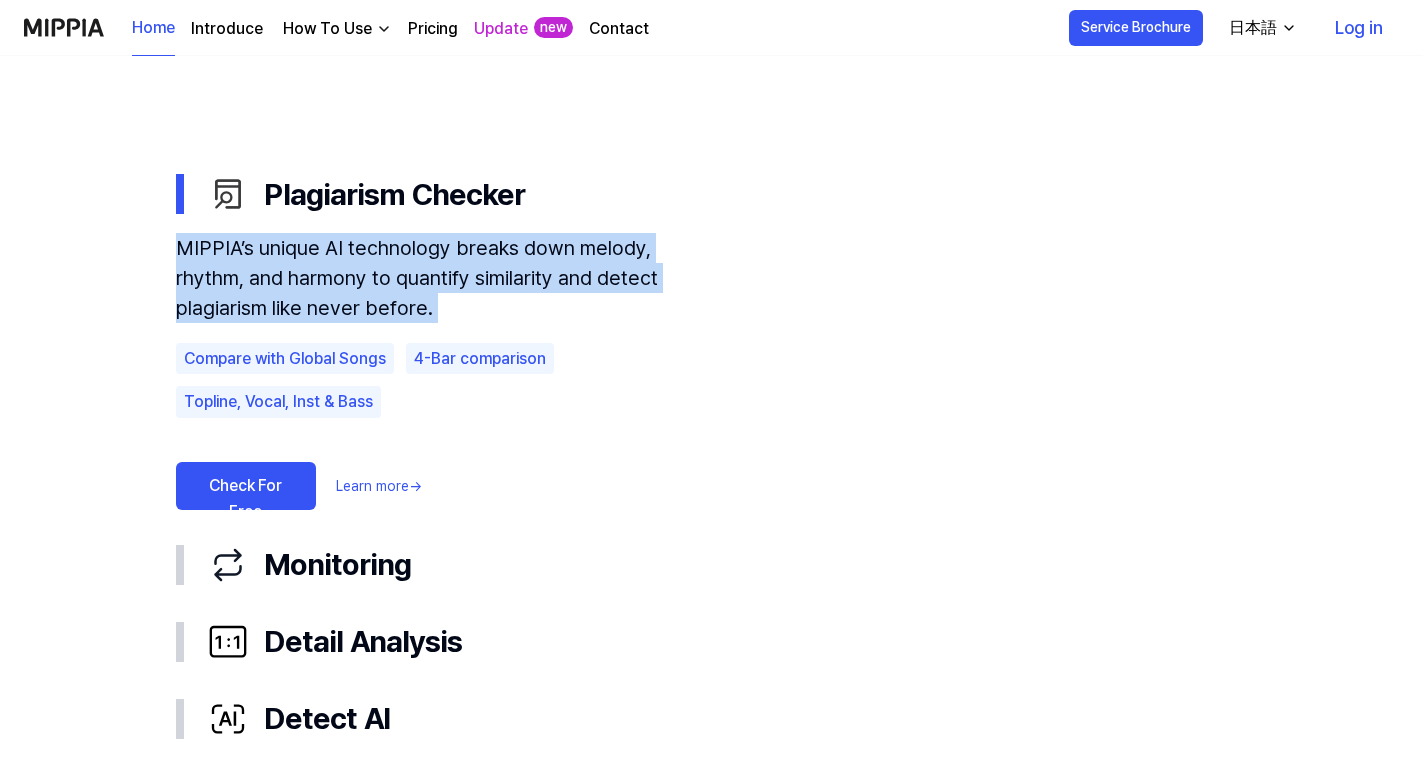 click on "MIPPIA’s unique AI technology breaks down melody, rhythm, and harmony to quantify similarity and detect plagiarism like never before." at bounding box center (446, 278) 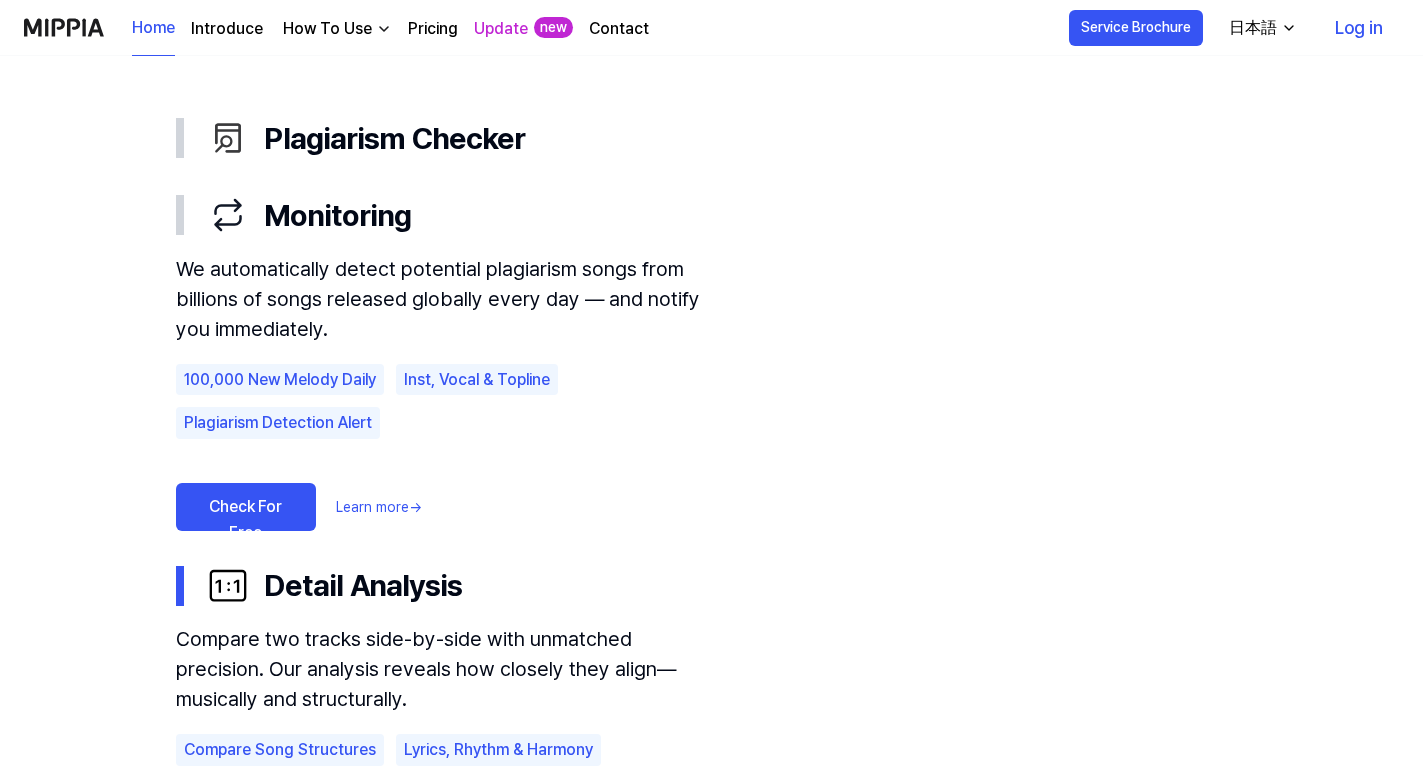 scroll, scrollTop: 1142, scrollLeft: 0, axis: vertical 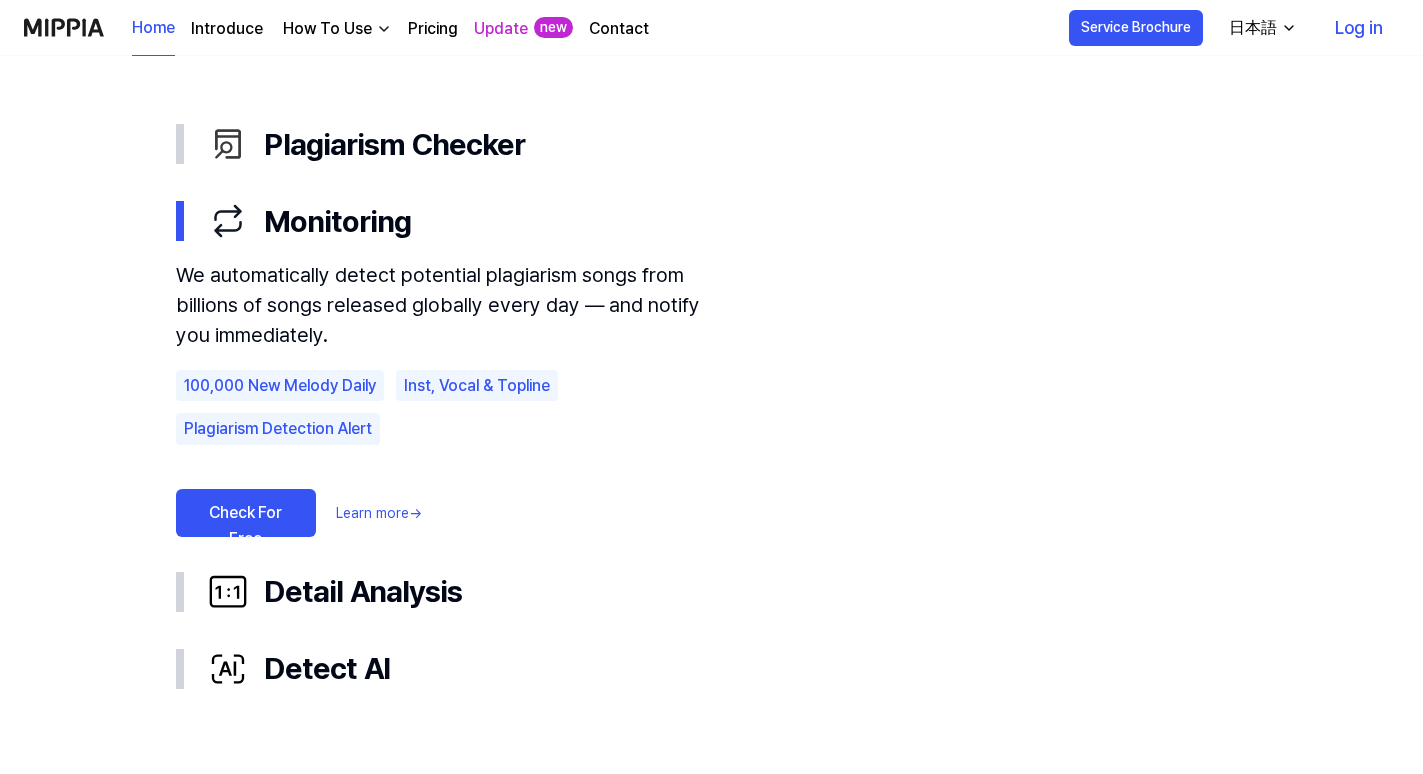 click on "We automatically detect potential plagiarism songs from billions of songs released globally every day — and notify you immediately." at bounding box center (446, 305) 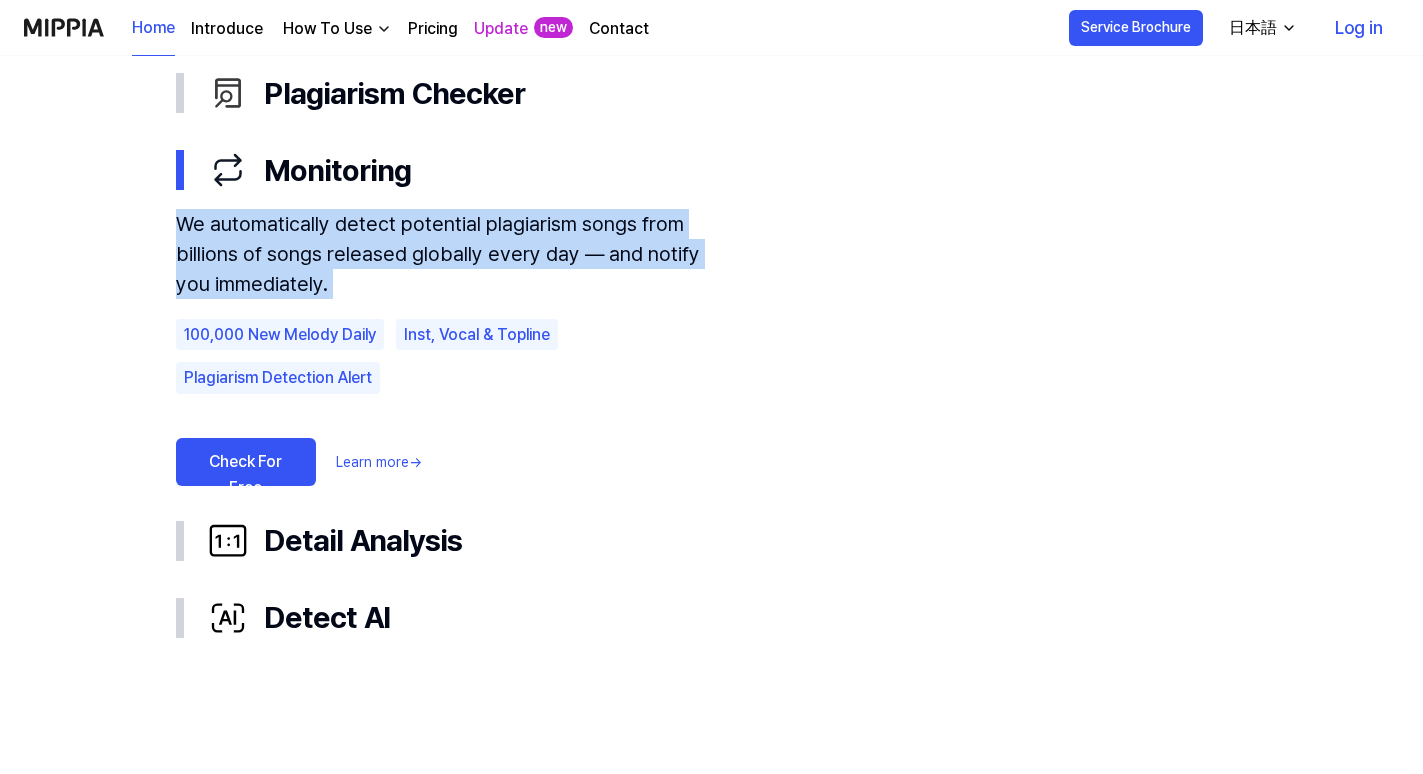 scroll, scrollTop: 1198, scrollLeft: 0, axis: vertical 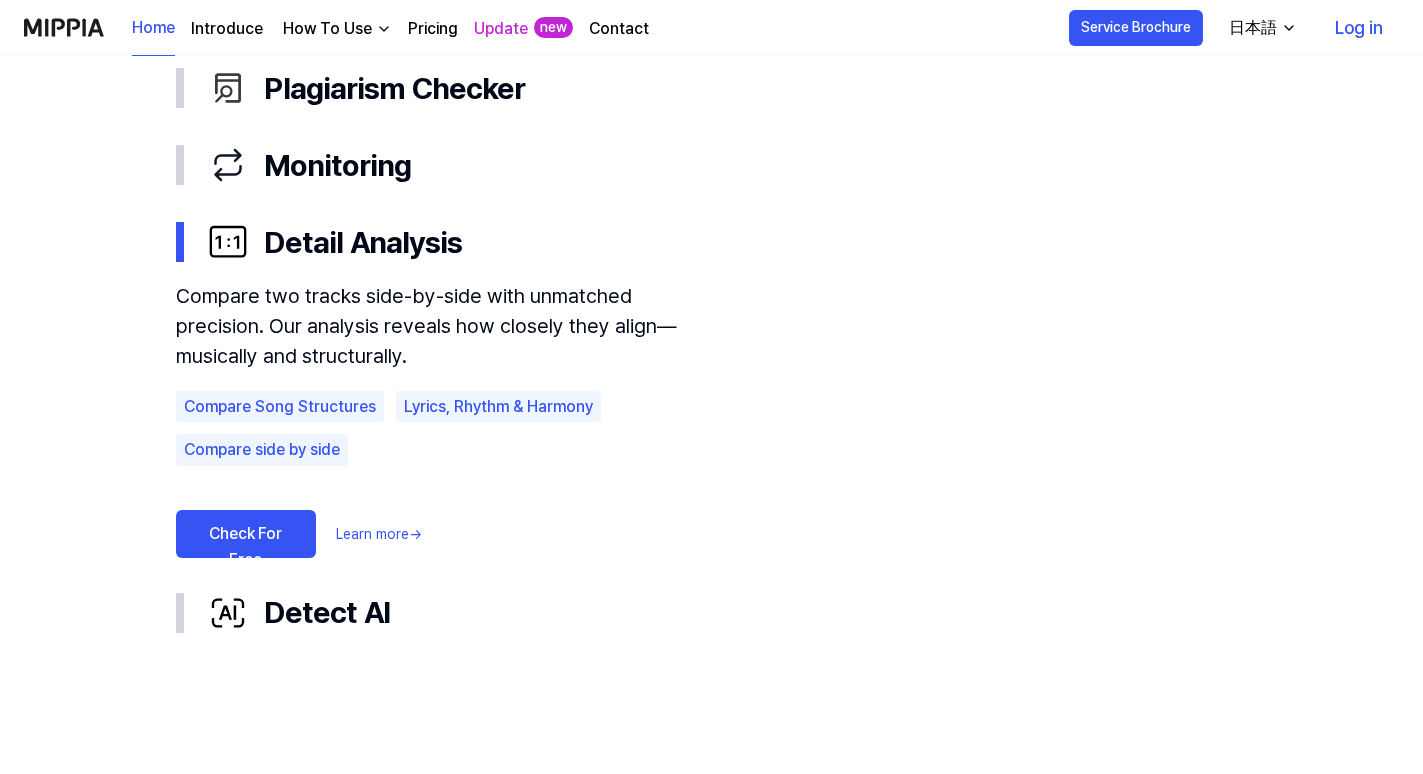 click on "Compare two tracks side-by-side with unmatched precision. Our analysis reveals how closely they align—musically and structurally." at bounding box center (446, 326) 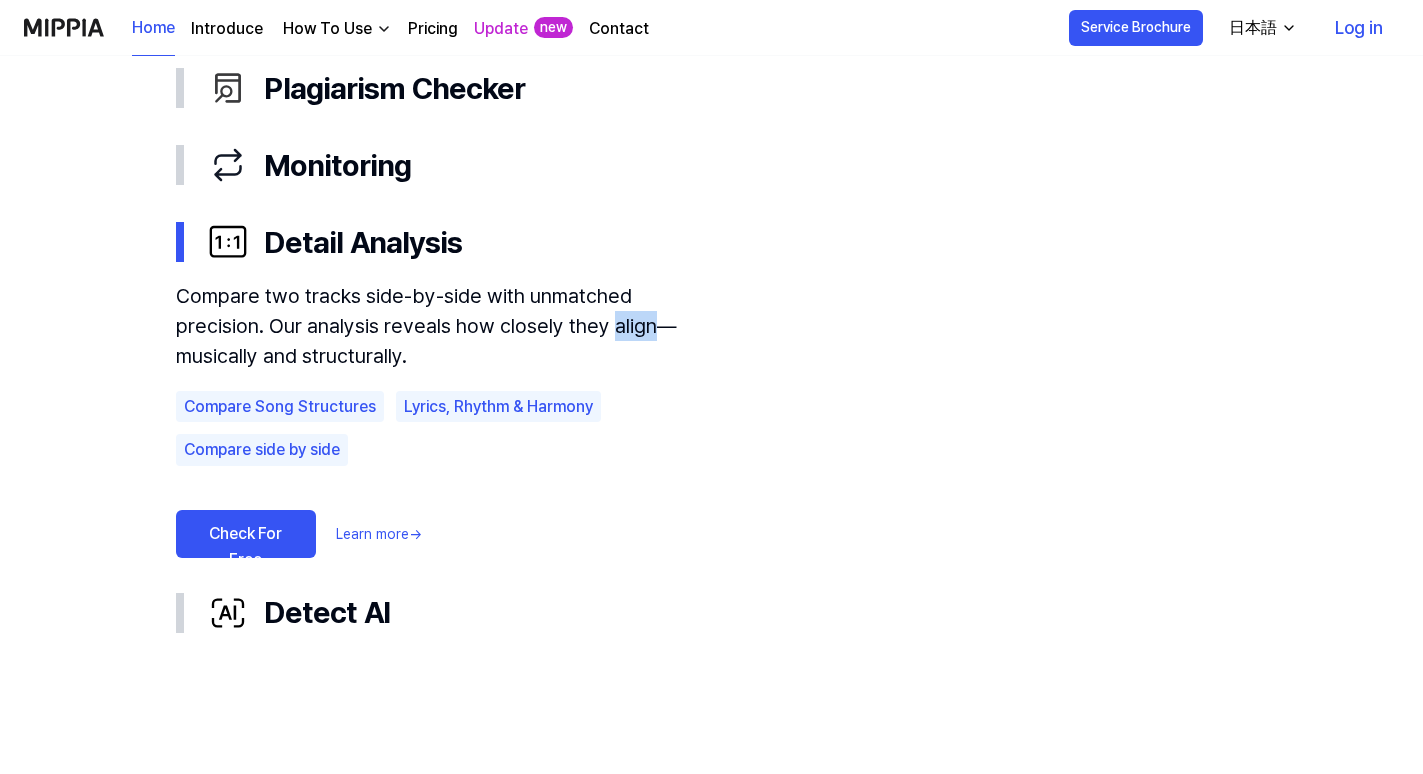 click on "Compare two tracks side-by-side with unmatched precision. Our analysis reveals how closely they align—musically and structurally." at bounding box center (446, 326) 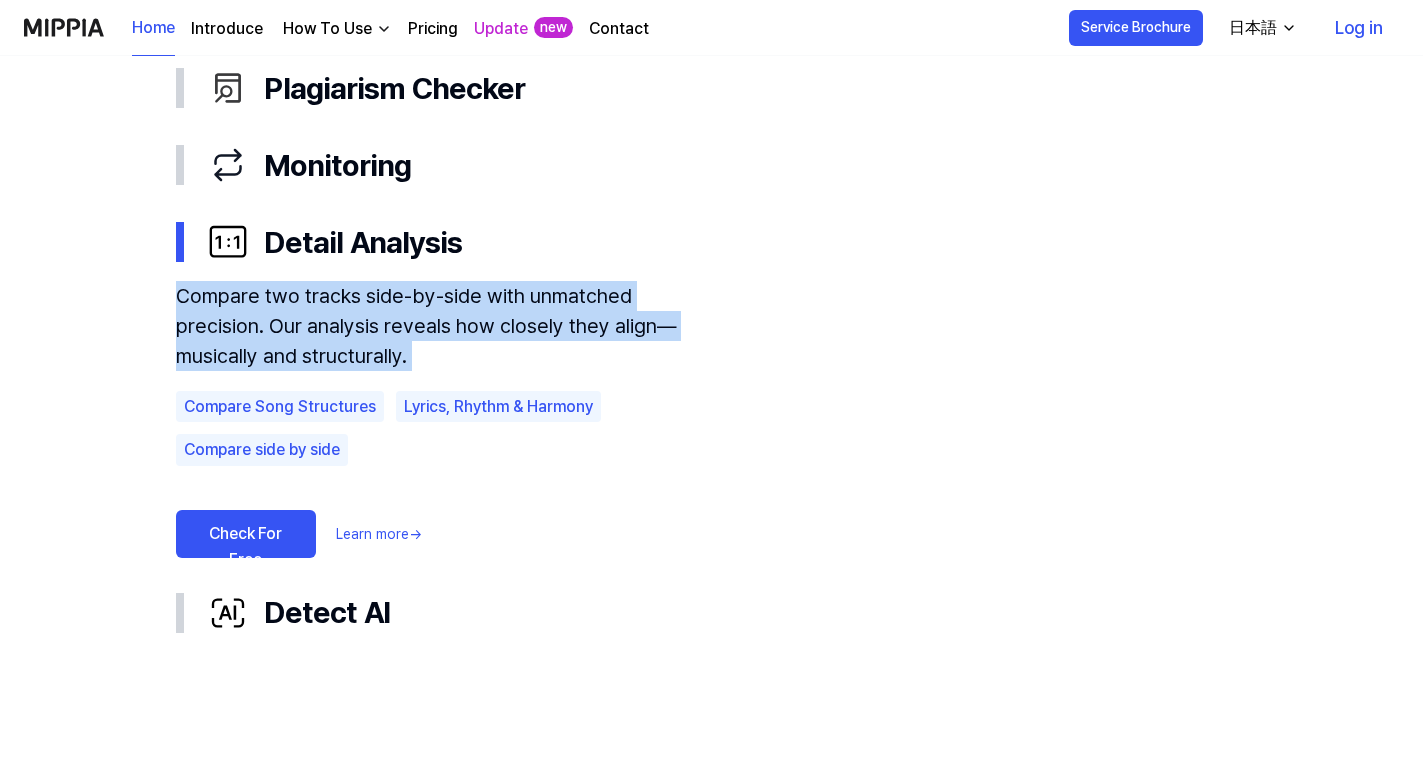 click on "Compare two tracks side-by-side with unmatched precision. Our analysis reveals how closely they align—musically and structurally." at bounding box center (446, 326) 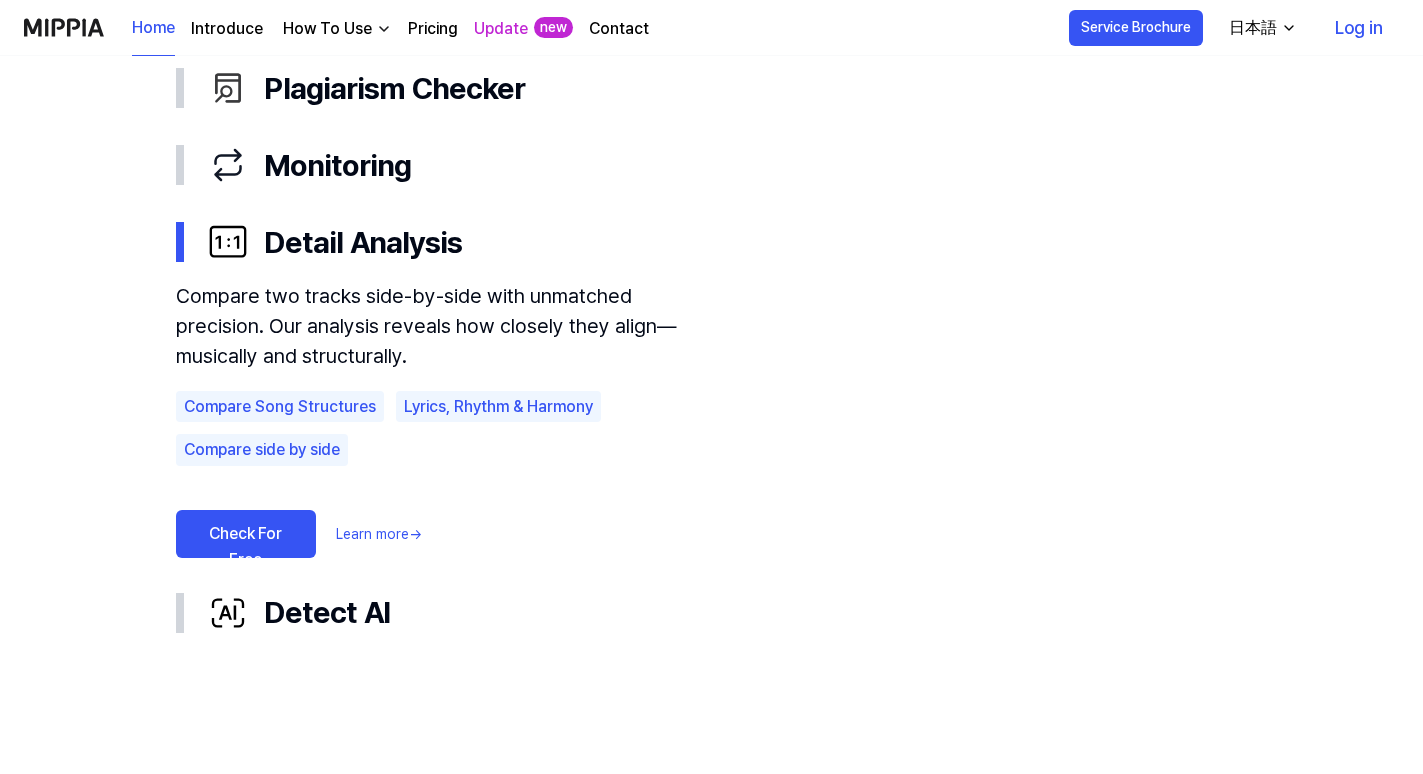 click on "Compare two tracks side-by-side with unmatched precision. Our analysis reveals how closely they align—musically and structurally." at bounding box center (446, 326) 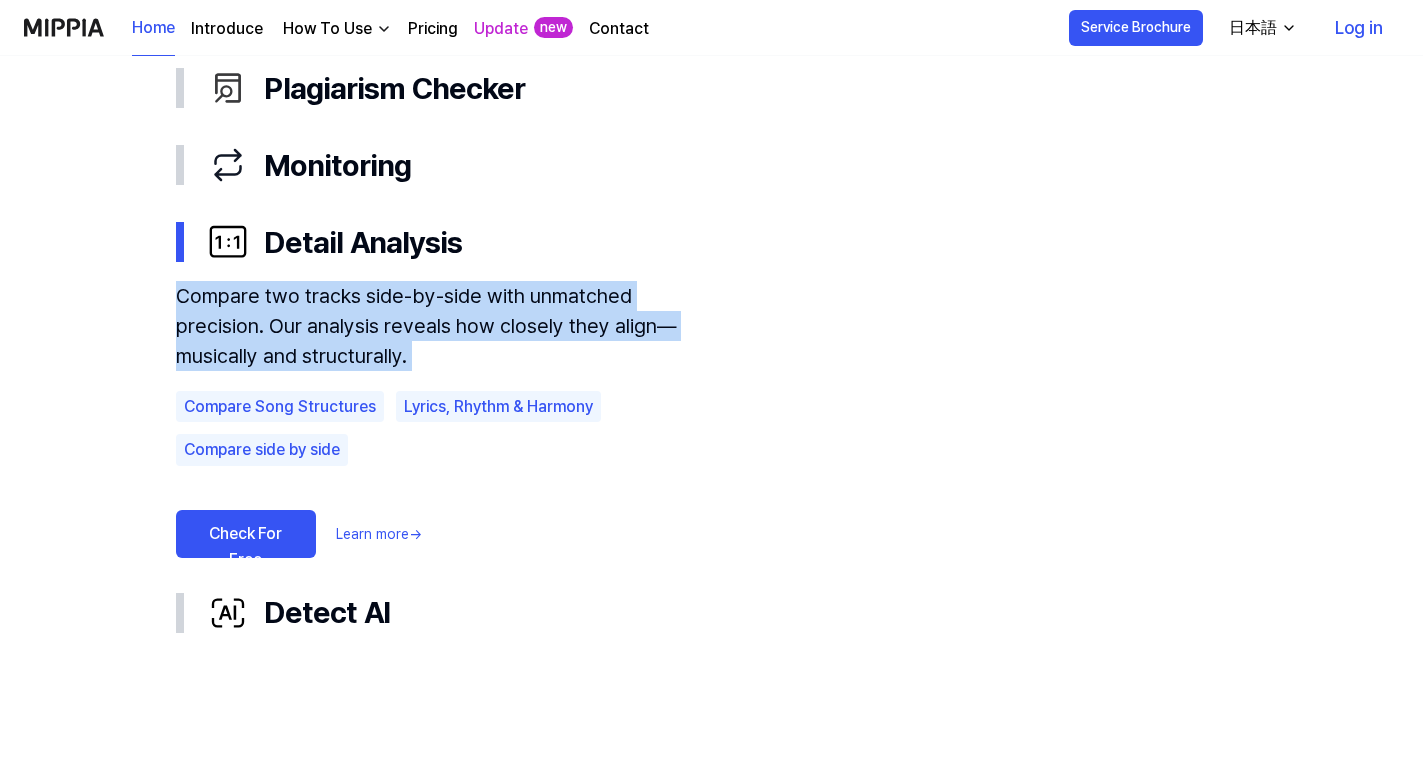 click on "Compare two tracks side-by-side with unmatched precision. Our analysis reveals how closely they align—musically and structurally." at bounding box center [446, 326] 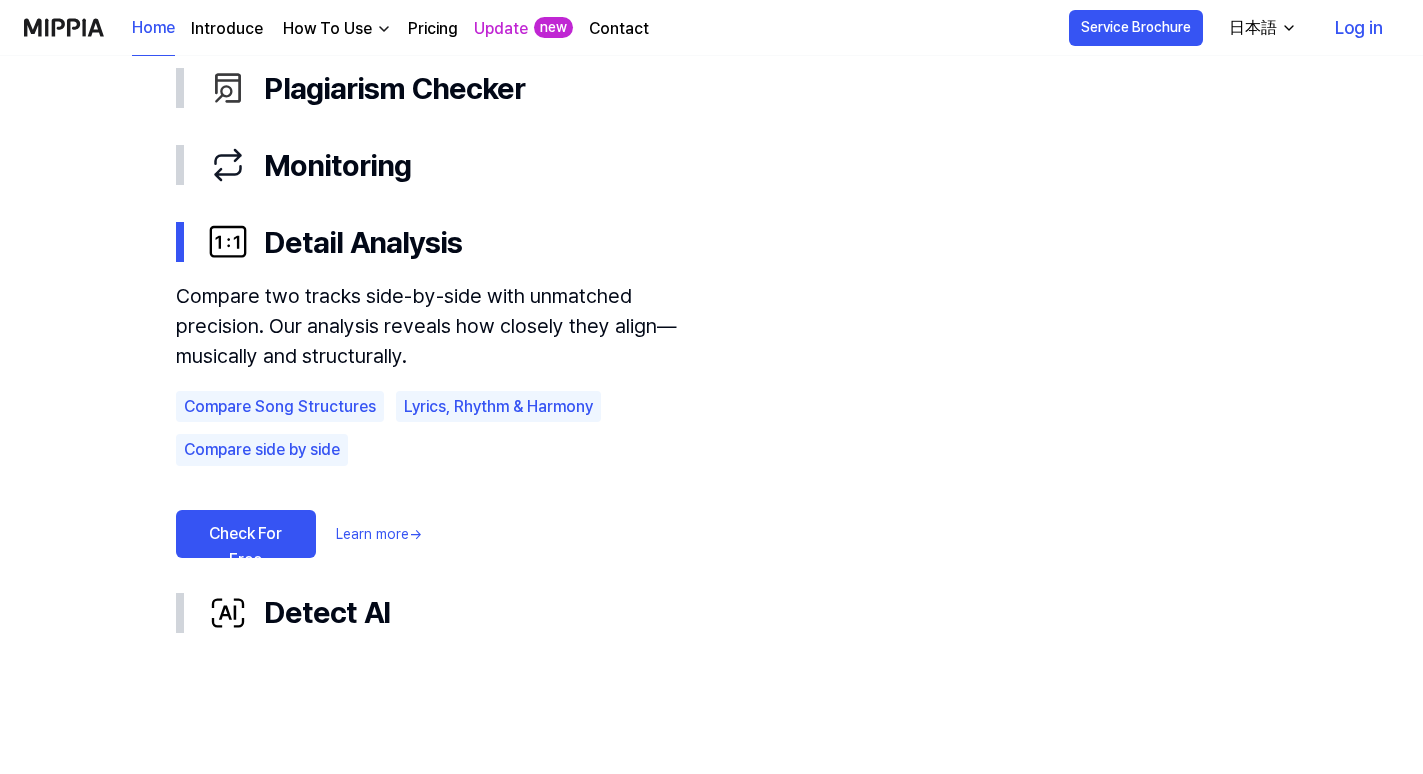 click on "Compare two tracks side-by-side with unmatched precision. Our analysis reveals how closely they align—musically and structurally." at bounding box center [446, 326] 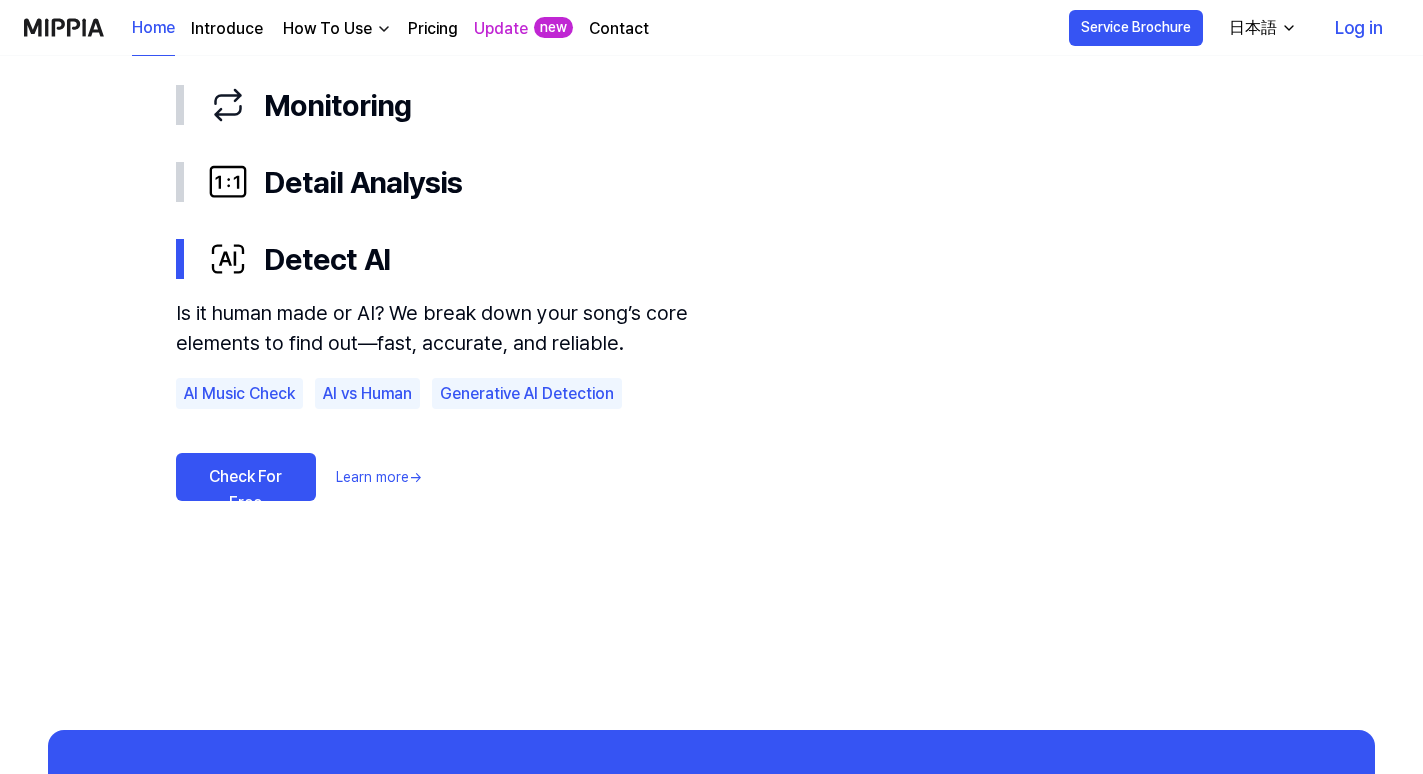 scroll, scrollTop: 1259, scrollLeft: 0, axis: vertical 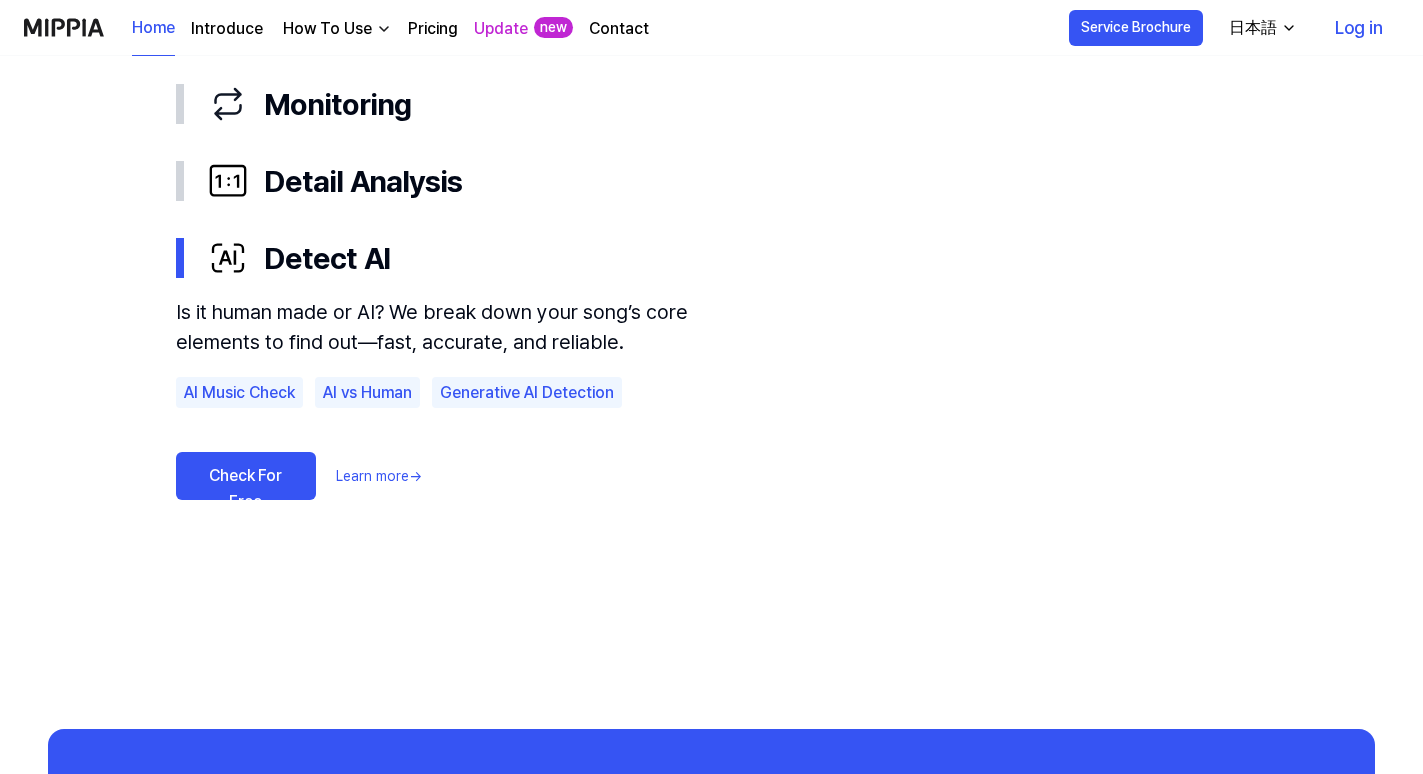 click on "Is it human made or AI? We break down your song’s core elements to find out—fast, accurate, and reliable." at bounding box center (446, 327) 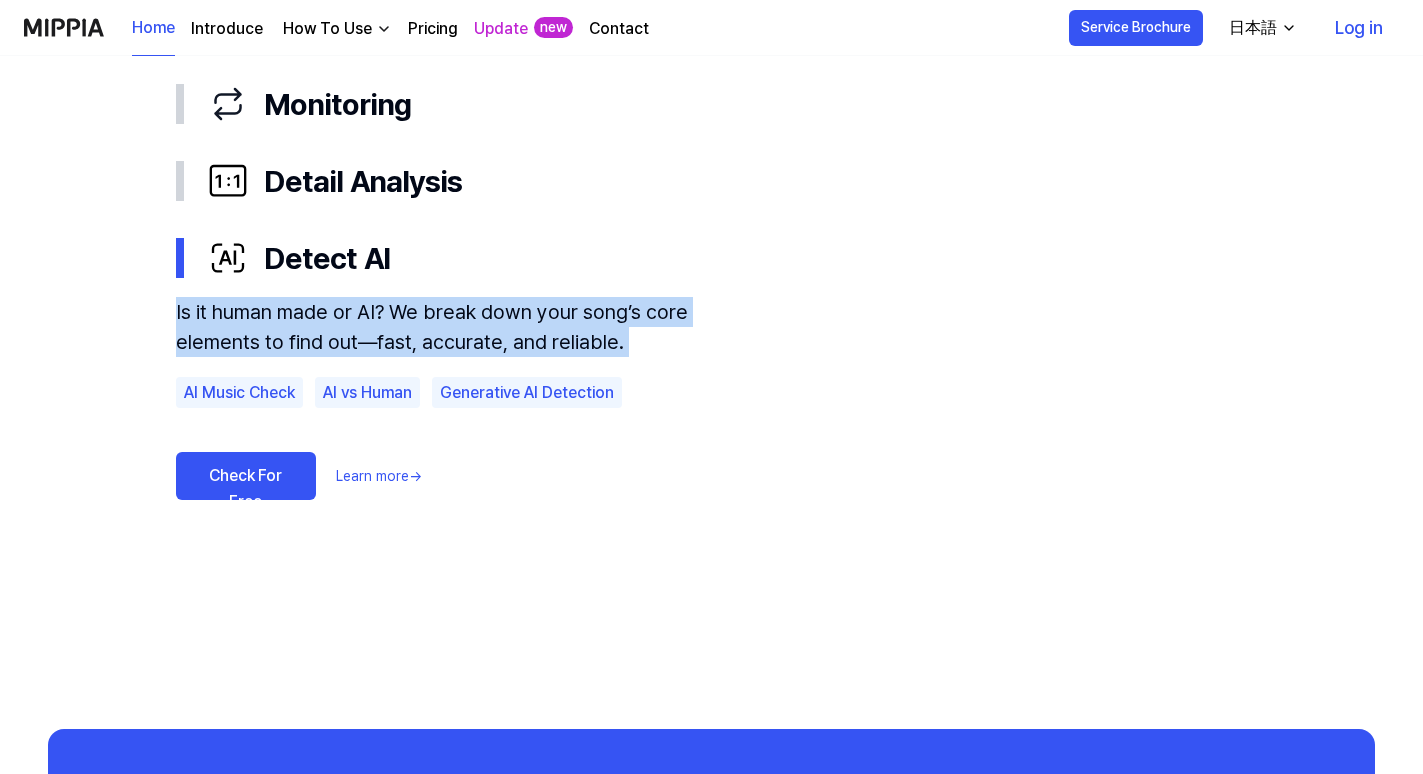click on "Is it human made or AI? We break down your song’s core elements to find out—fast, accurate, and reliable." at bounding box center [446, 327] 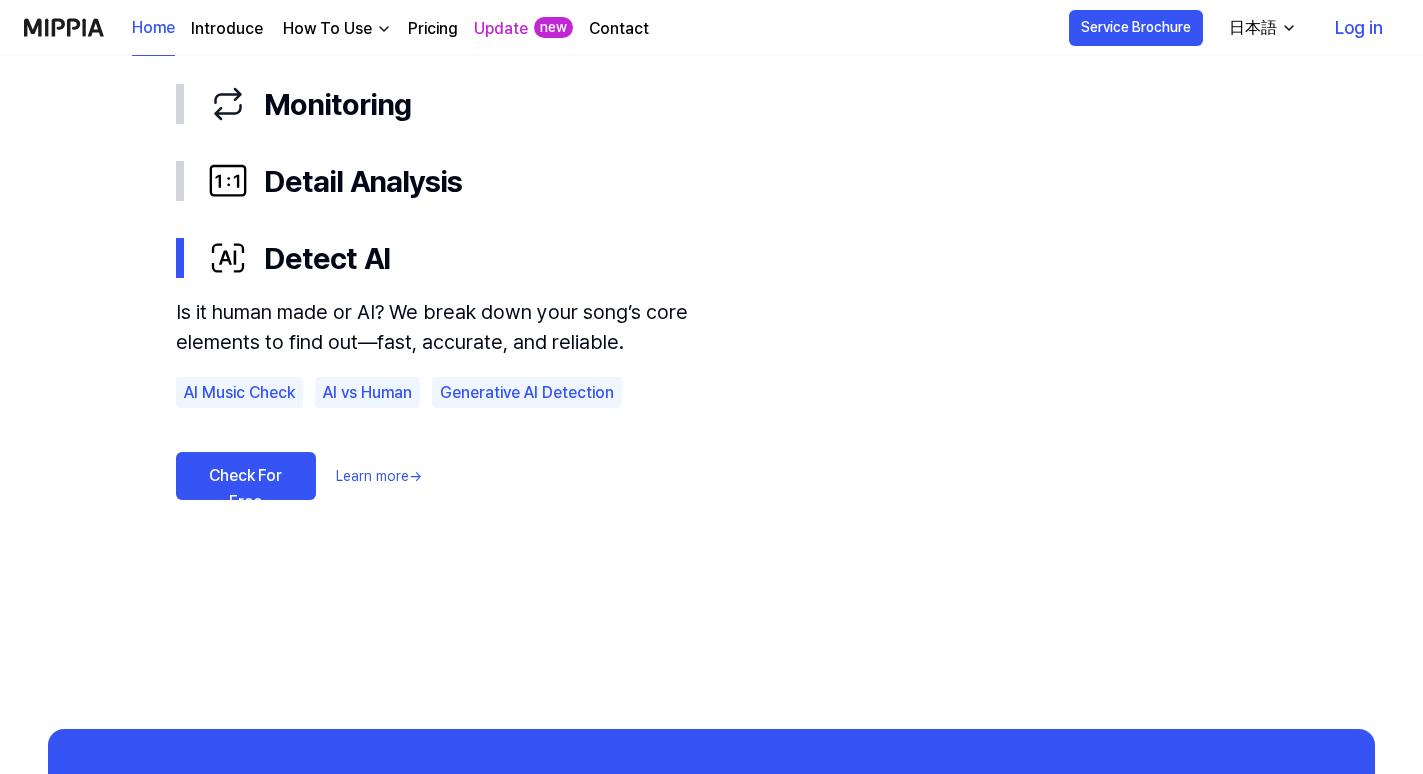 click on "Is it human made or AI? We break down your song’s core elements to find out—fast, accurate, and reliable." at bounding box center [446, 327] 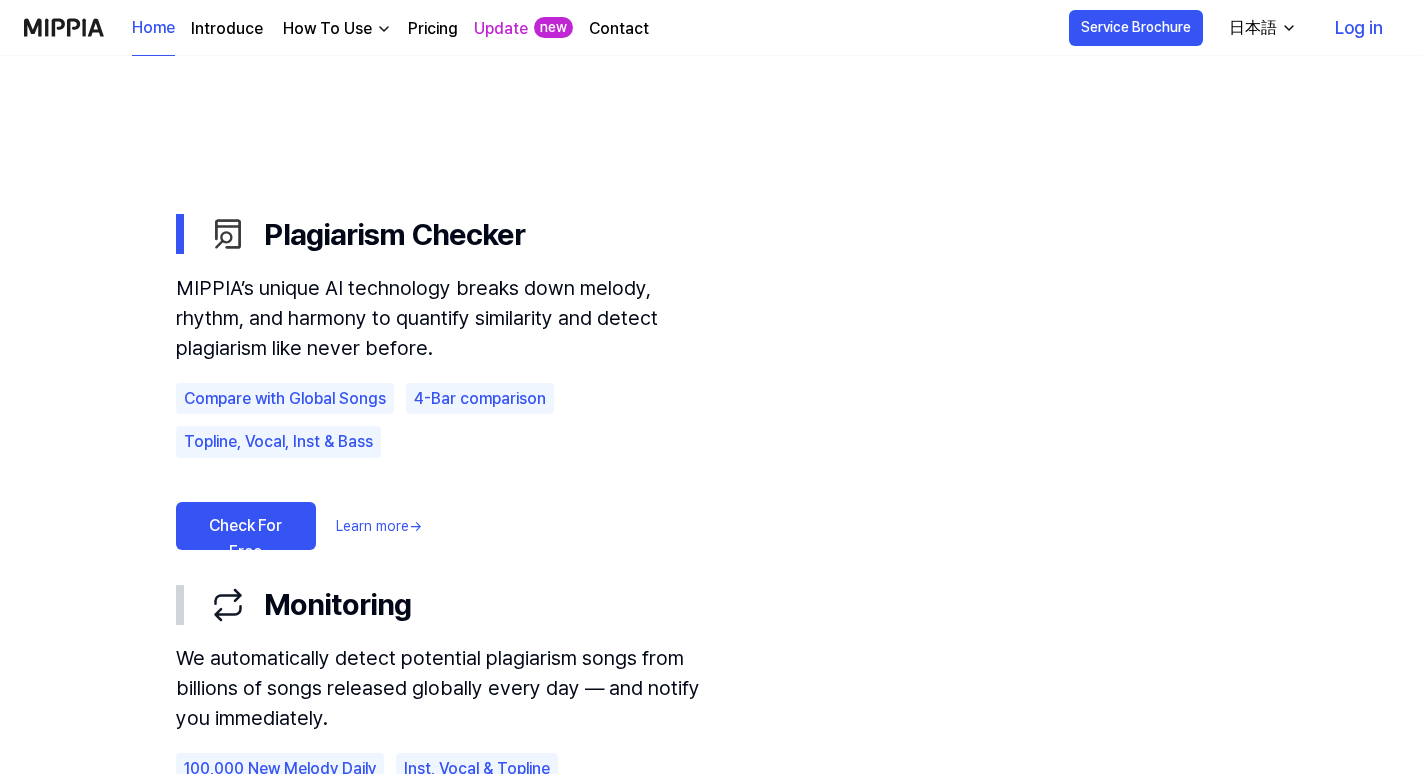 scroll, scrollTop: 1048, scrollLeft: 0, axis: vertical 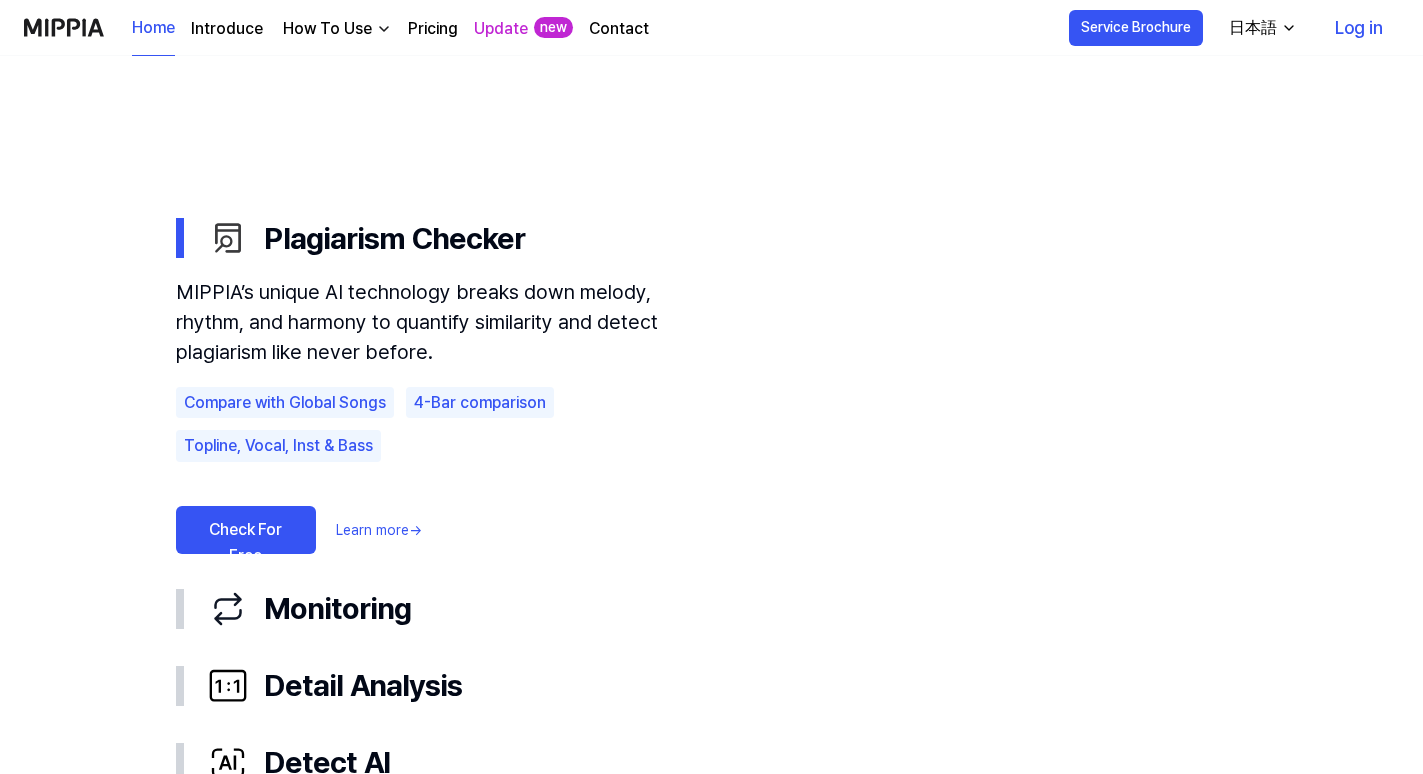 click on "MIPPIA’s unique AI technology breaks down melody, rhythm, and harmony to quantify similarity and detect plagiarism like never before." at bounding box center [446, 322] 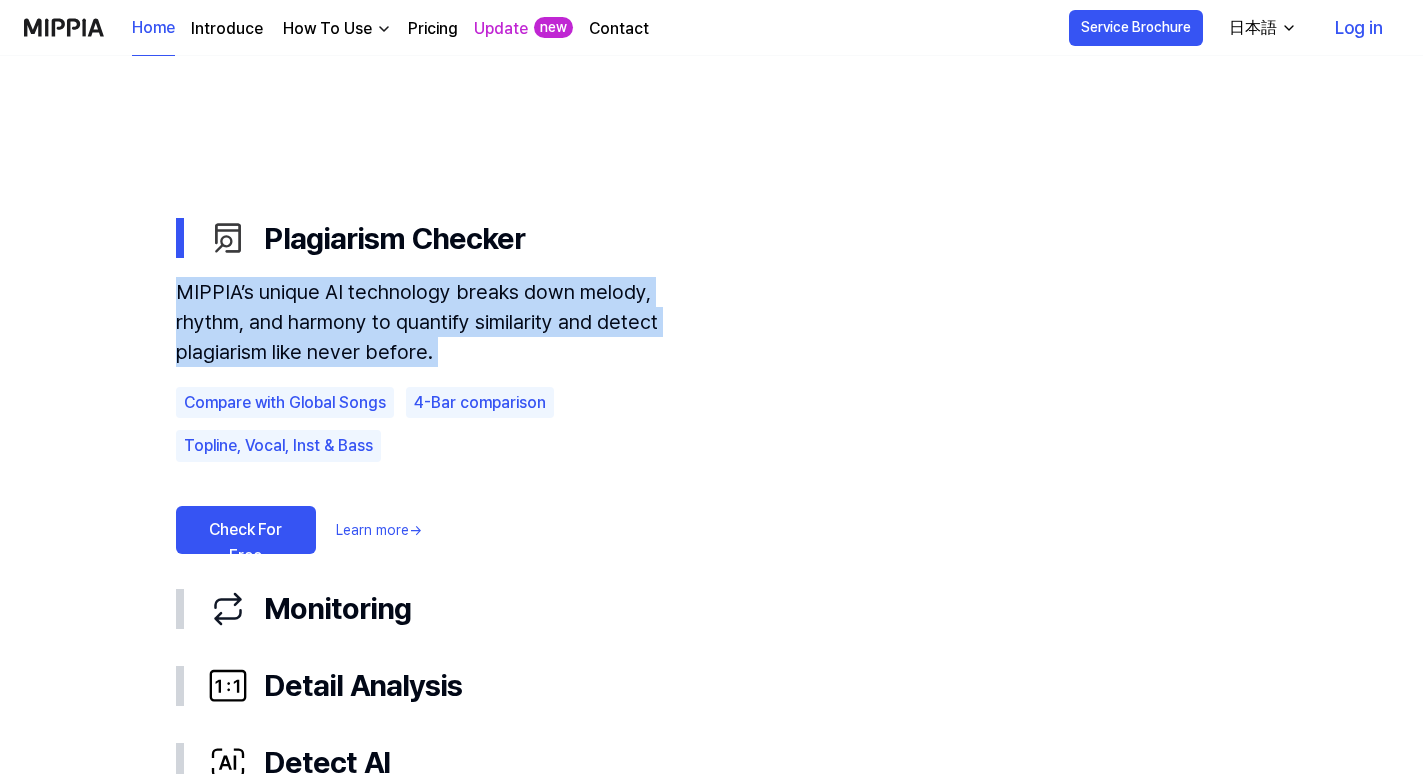 click on "MIPPIA’s unique AI technology breaks down melody, rhythm, and harmony to quantify similarity and detect plagiarism like never before." at bounding box center (446, 322) 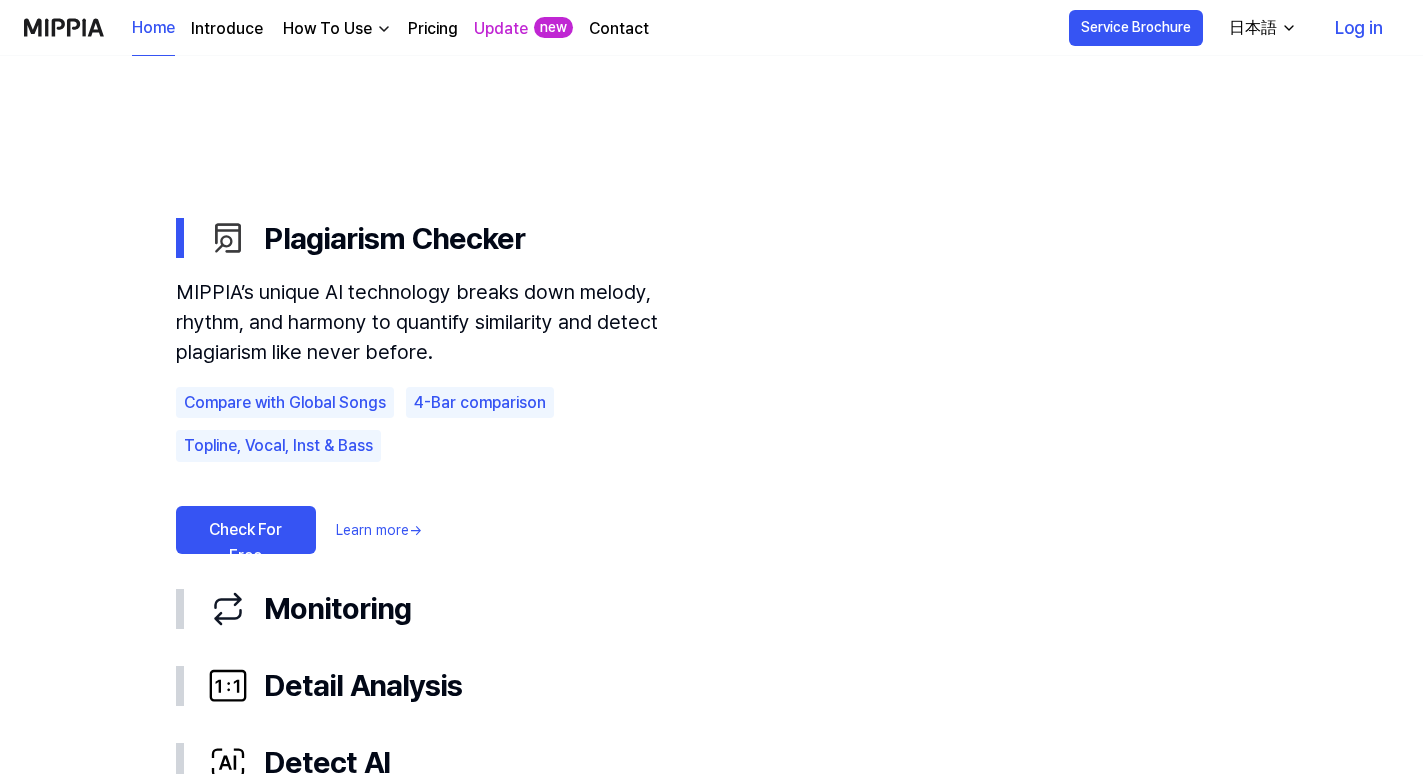 click on "MIPPIA’s unique AI technology breaks down melody, rhythm, and harmony to quantify similarity and detect plagiarism like never before." at bounding box center (446, 322) 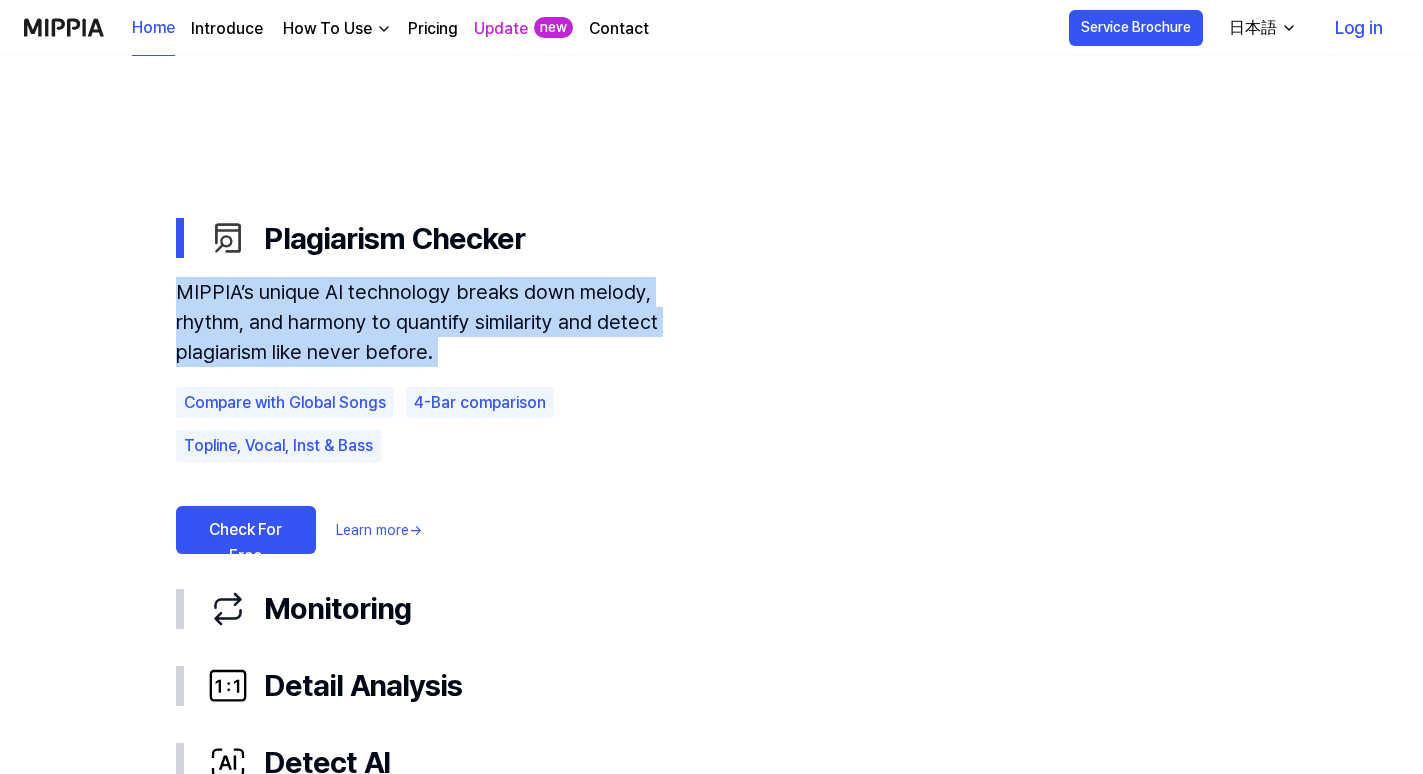 click at bounding box center (64, 27) 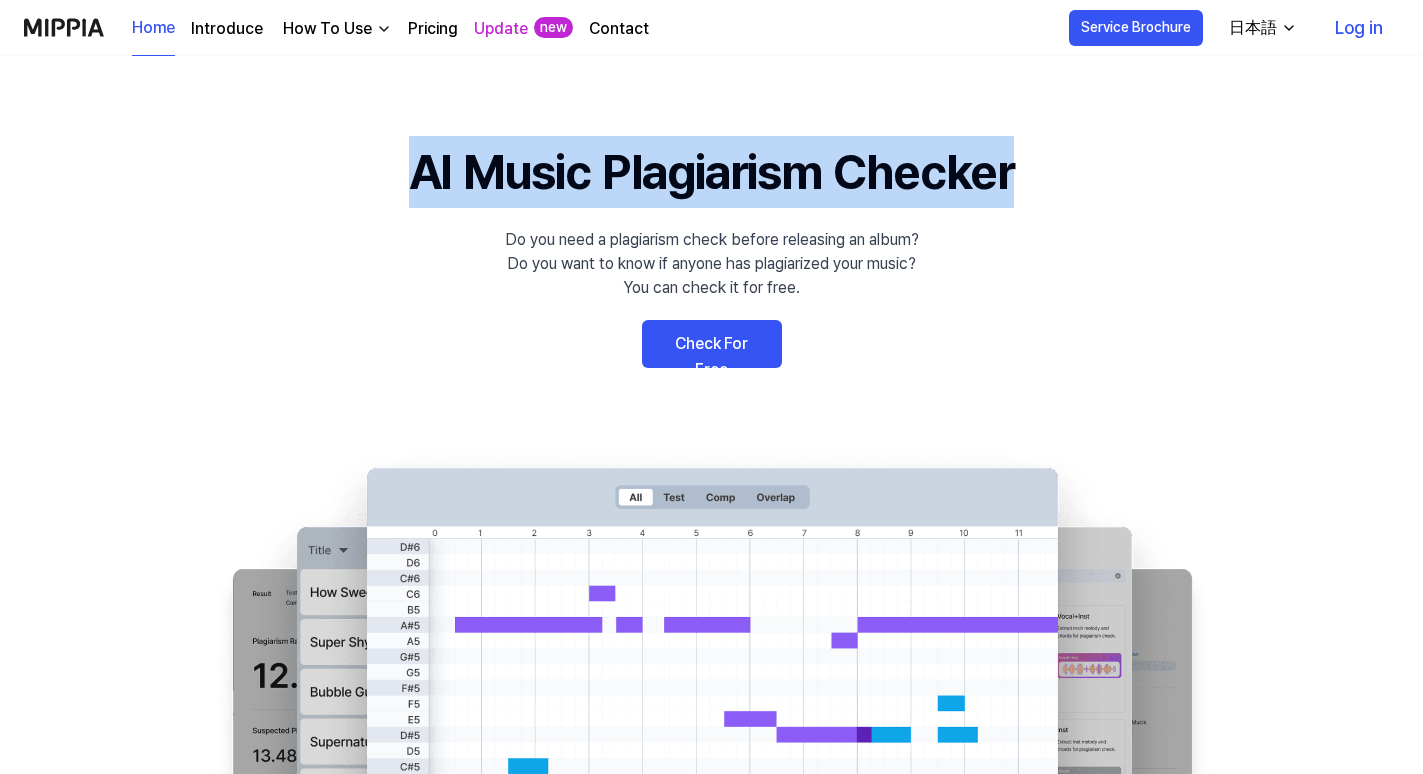 drag, startPoint x: 382, startPoint y: 167, endPoint x: 1035, endPoint y: 183, distance: 653.196 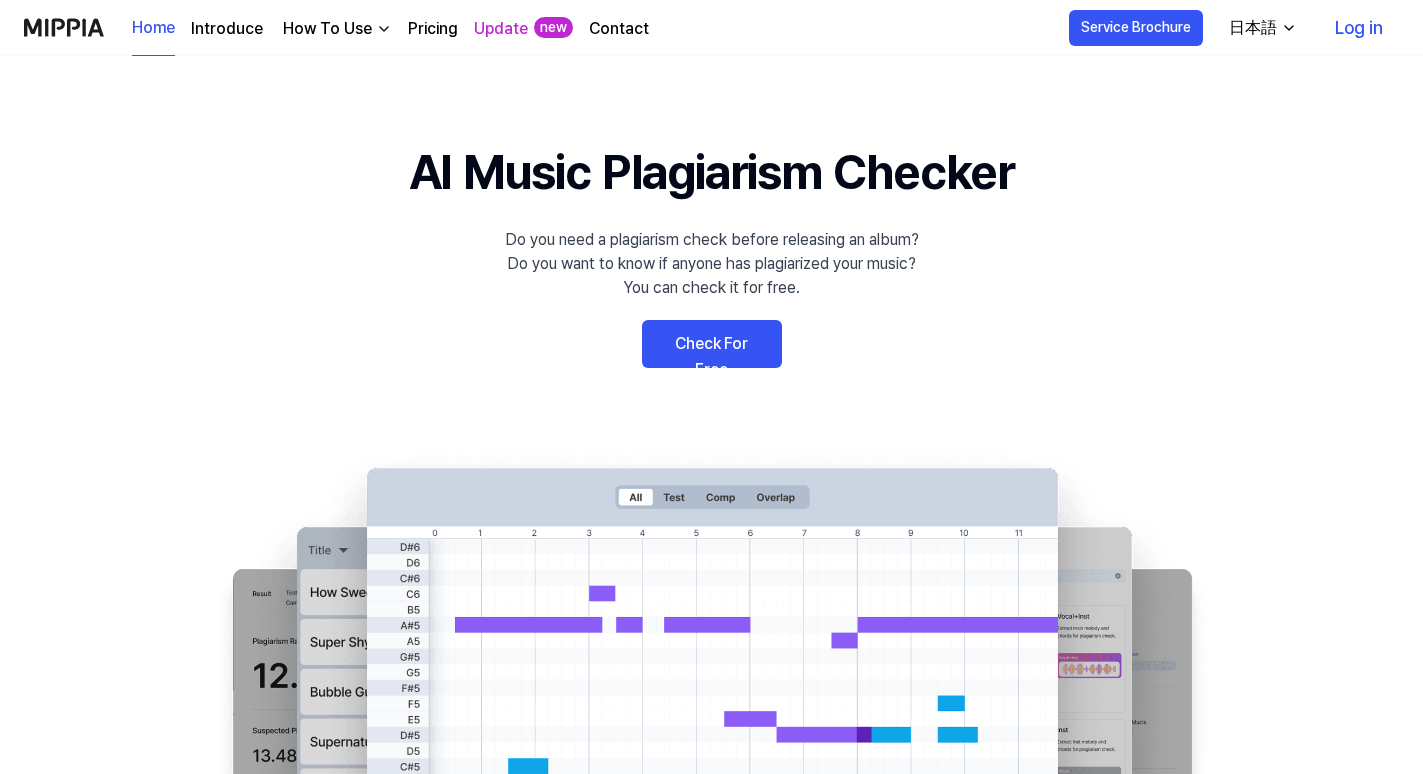 click on "AI Music Plagiarism Checker Do you need a plagiarism check before releasing an album?
Do you want to know if anyone has plagiarized your music?
You can check it for free. Check For Free" at bounding box center [711, 502] 